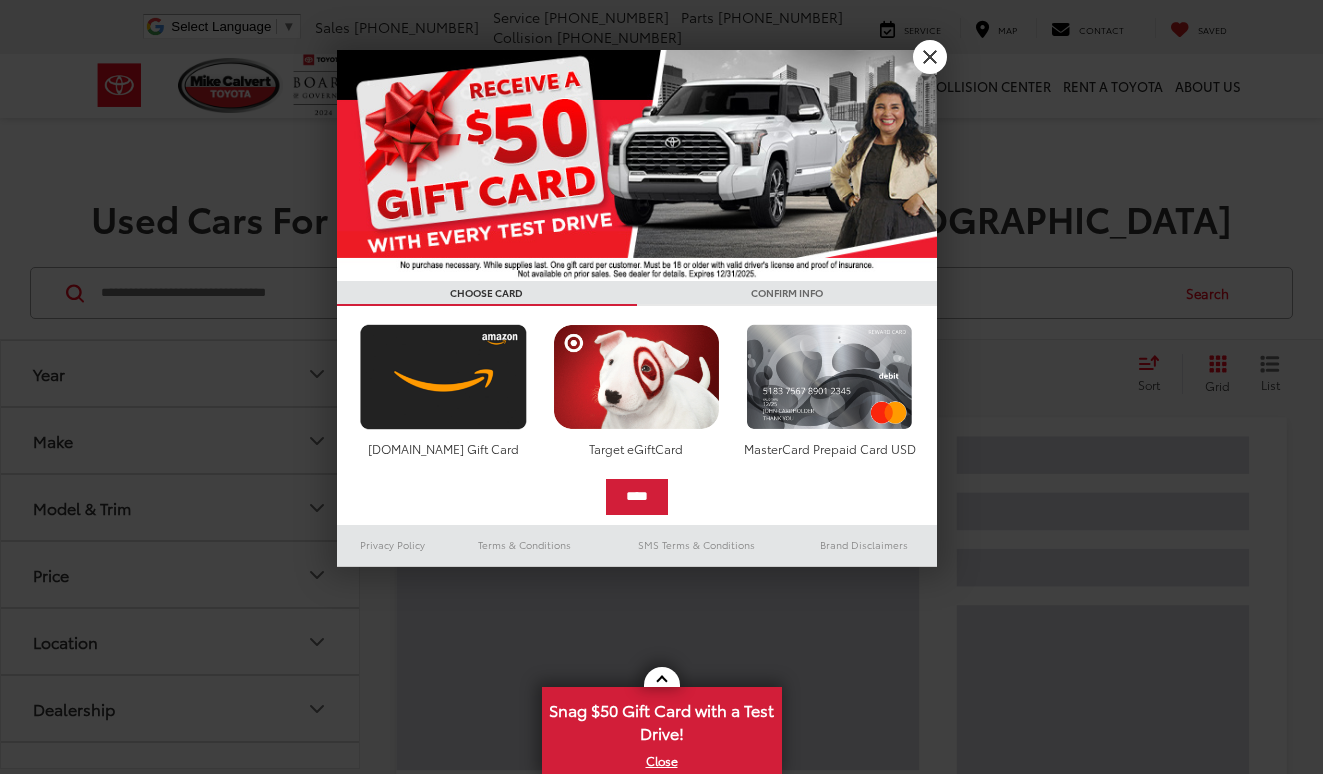scroll, scrollTop: 0, scrollLeft: 0, axis: both 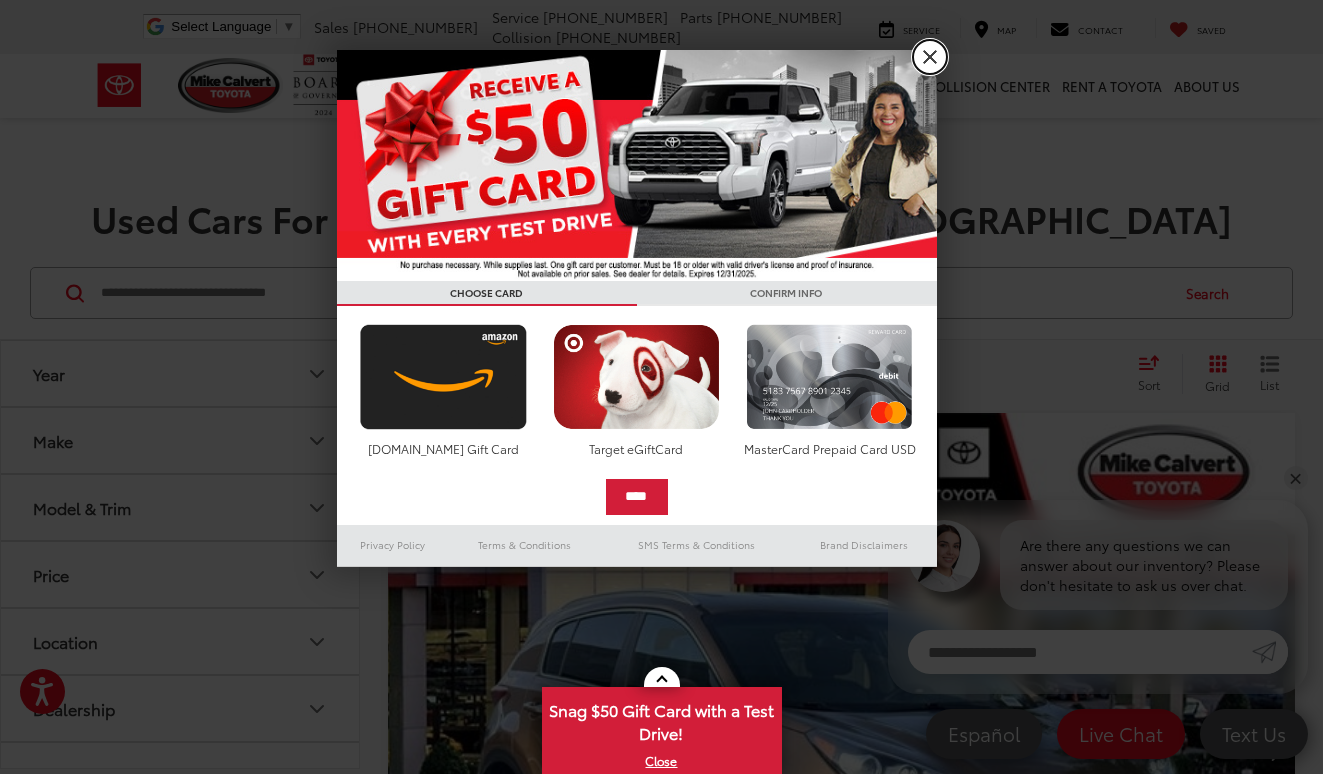 click on "X" at bounding box center (930, 57) 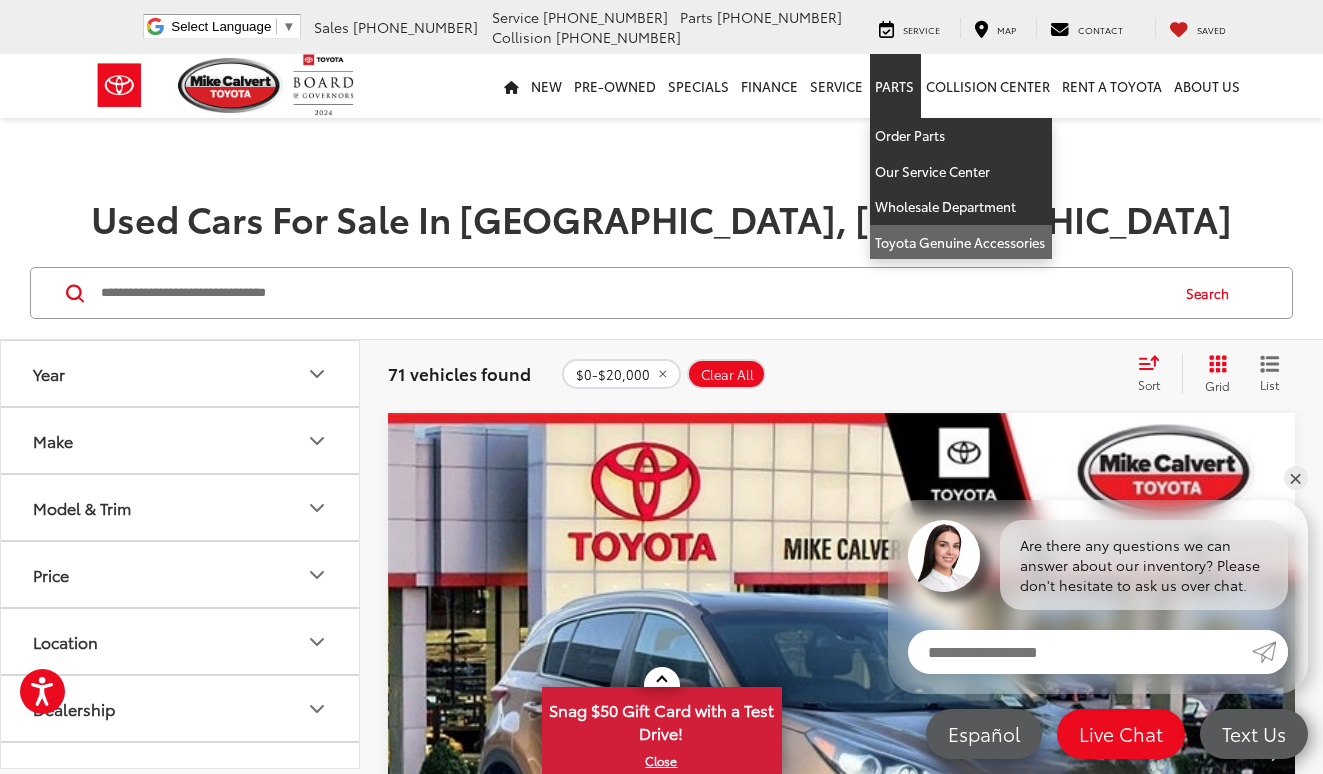 scroll, scrollTop: 0, scrollLeft: 0, axis: both 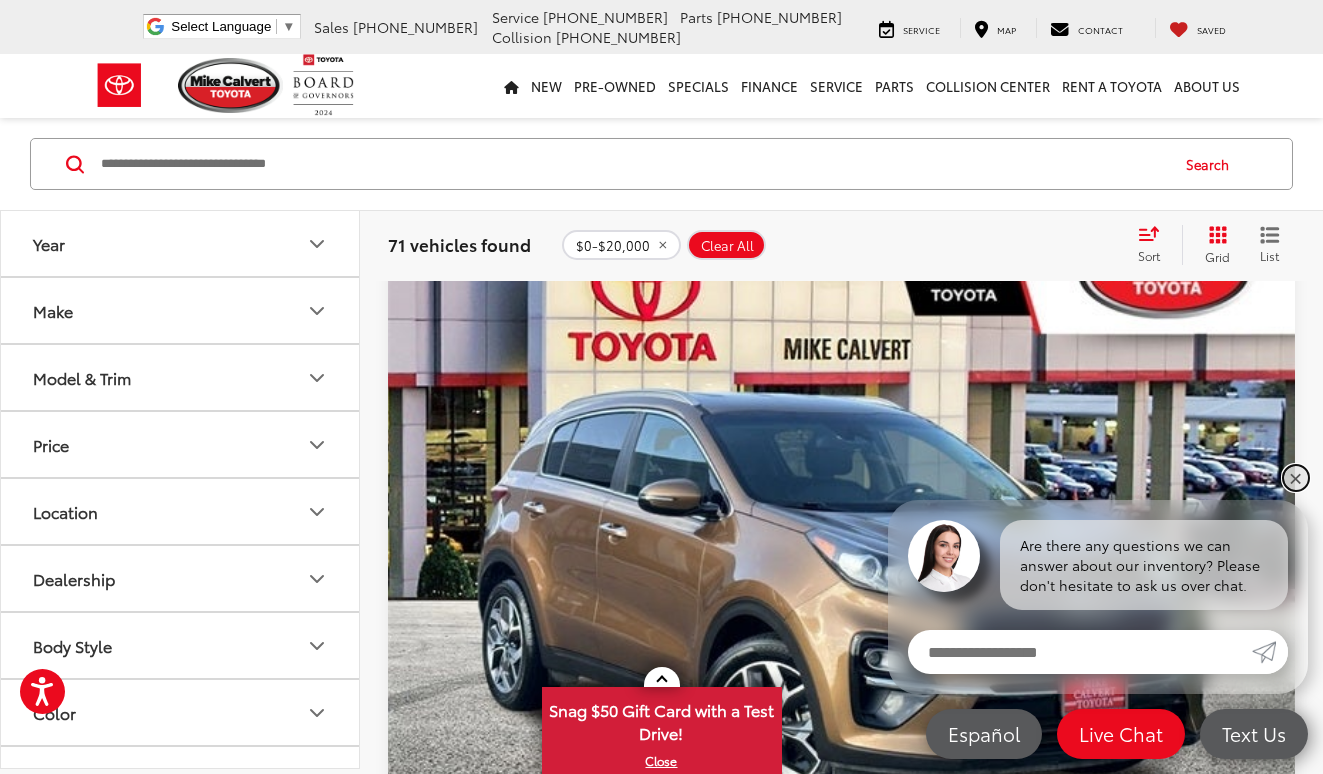 click on "✕" at bounding box center [1296, 478] 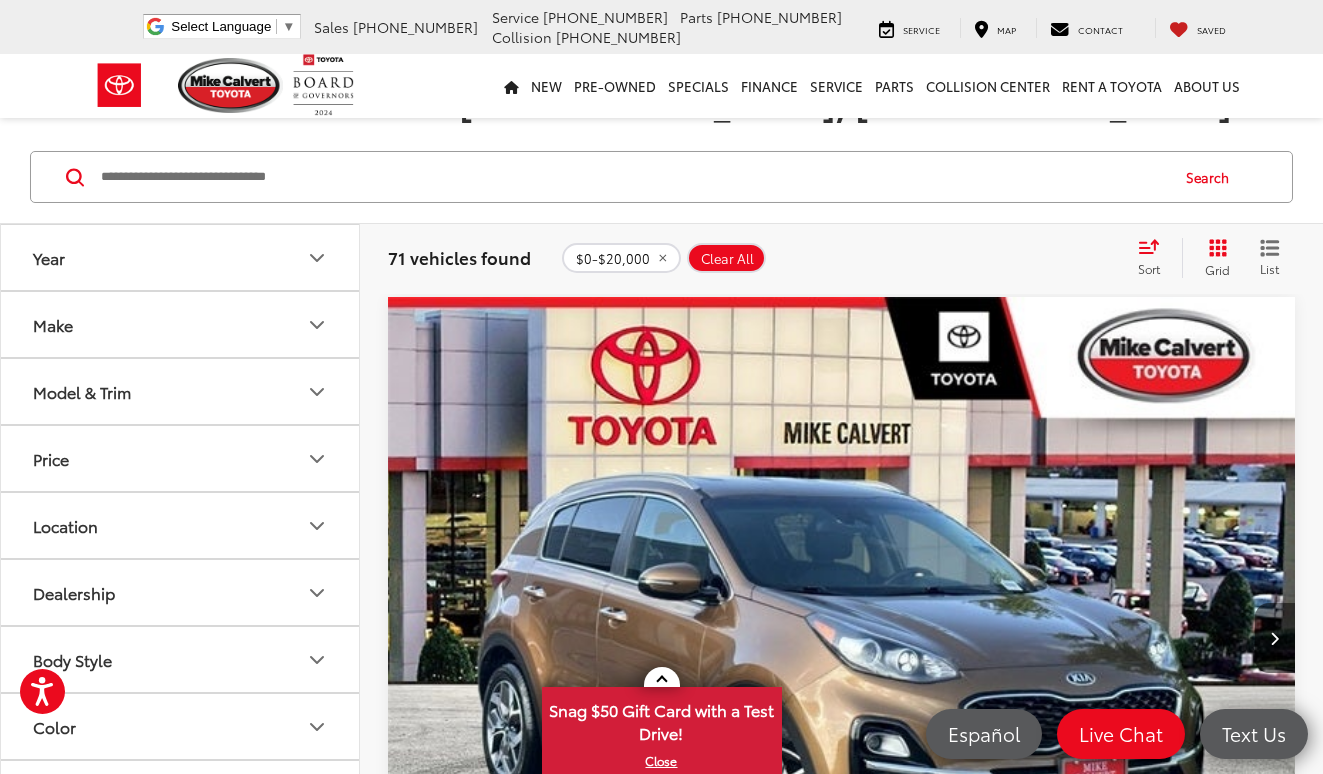 scroll, scrollTop: 100, scrollLeft: 0, axis: vertical 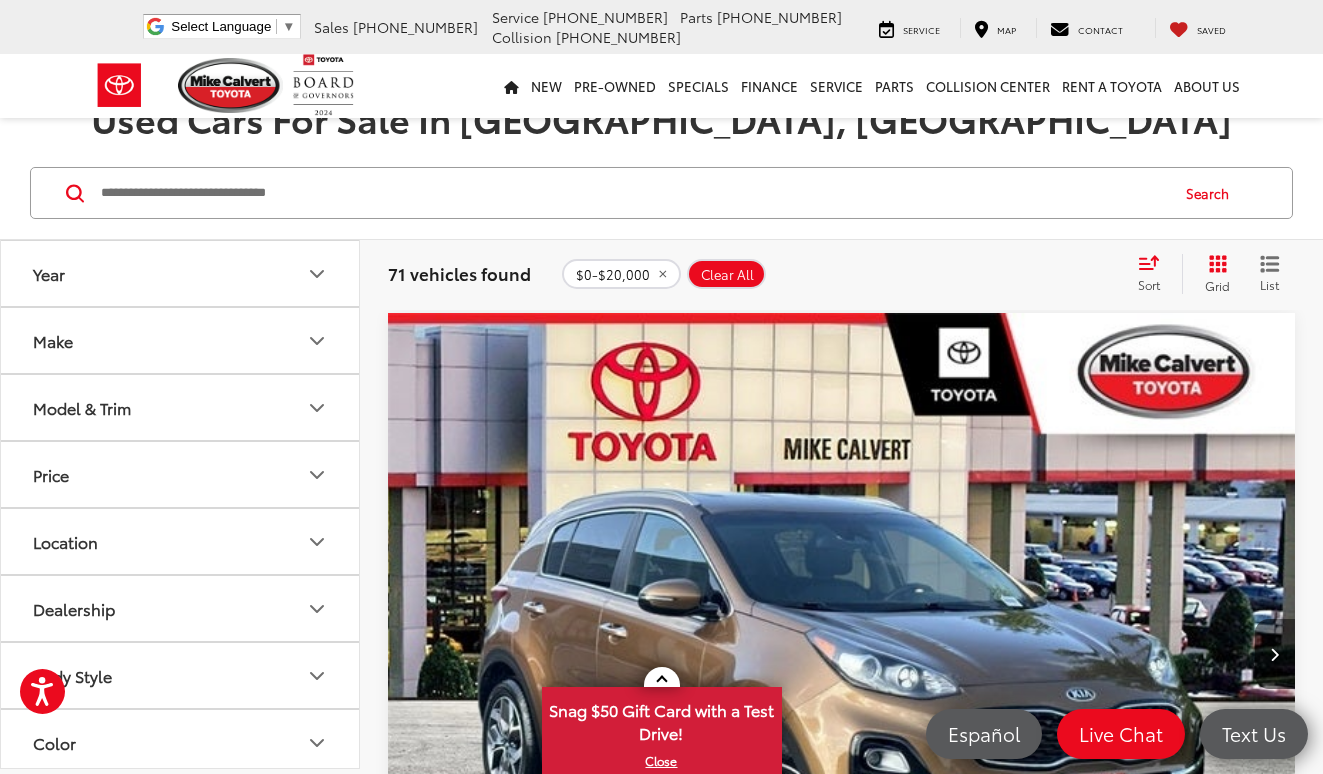 click at bounding box center [1275, 654] 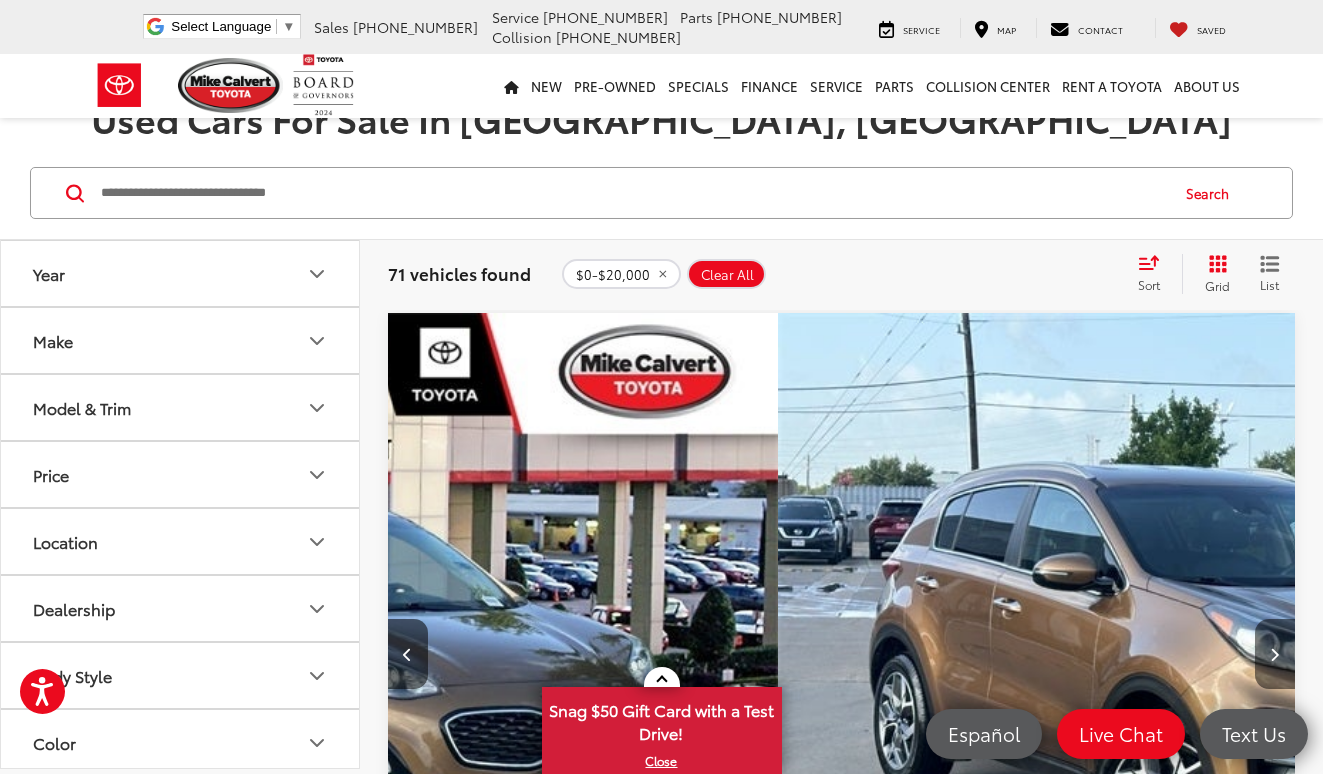 click at bounding box center (1275, 654) 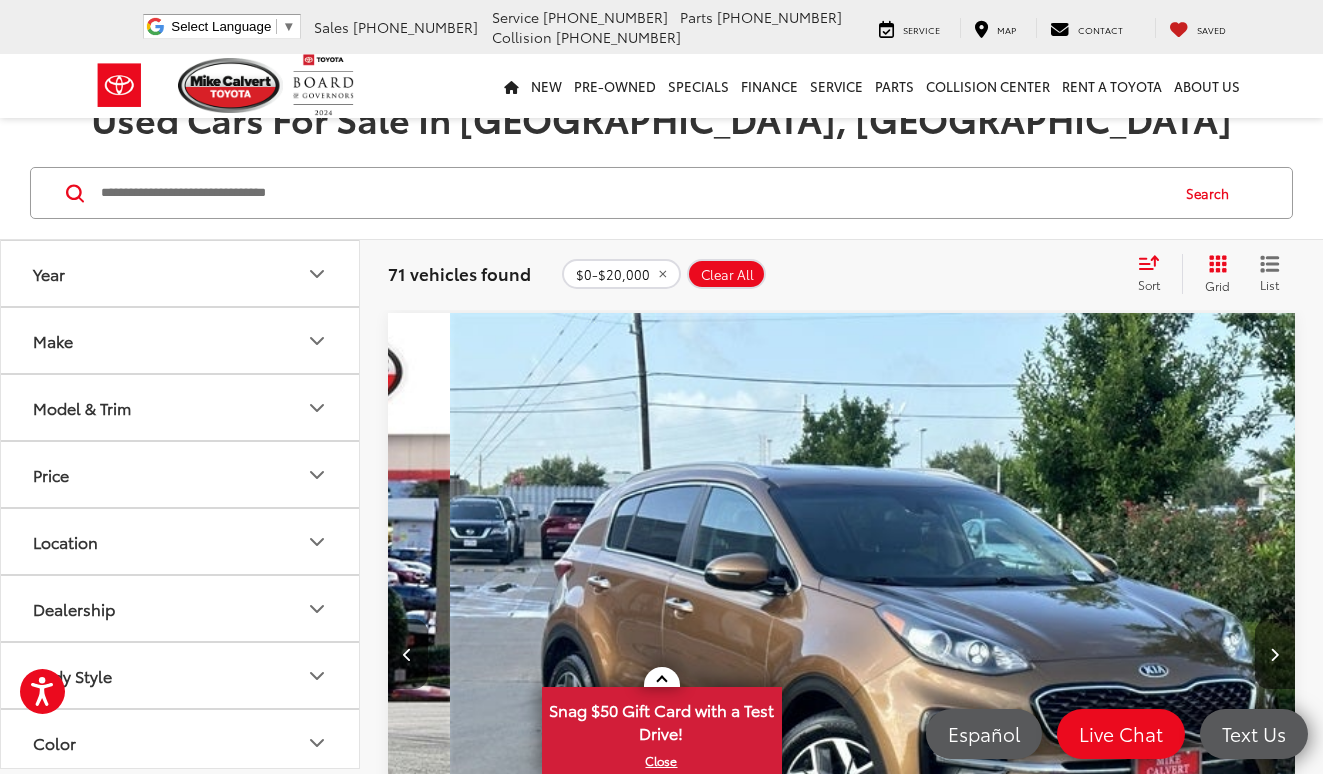 scroll, scrollTop: 0, scrollLeft: 1039, axis: horizontal 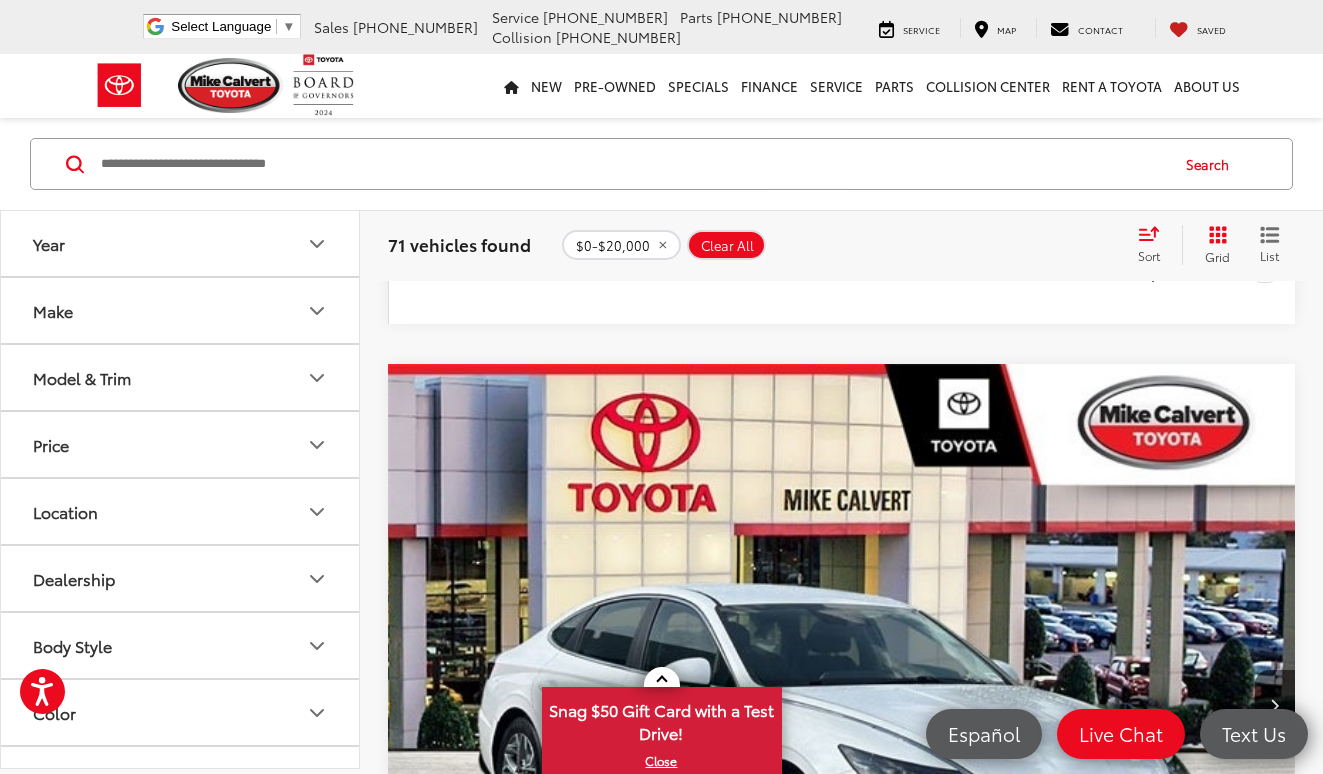 click at bounding box center (842, 2223) 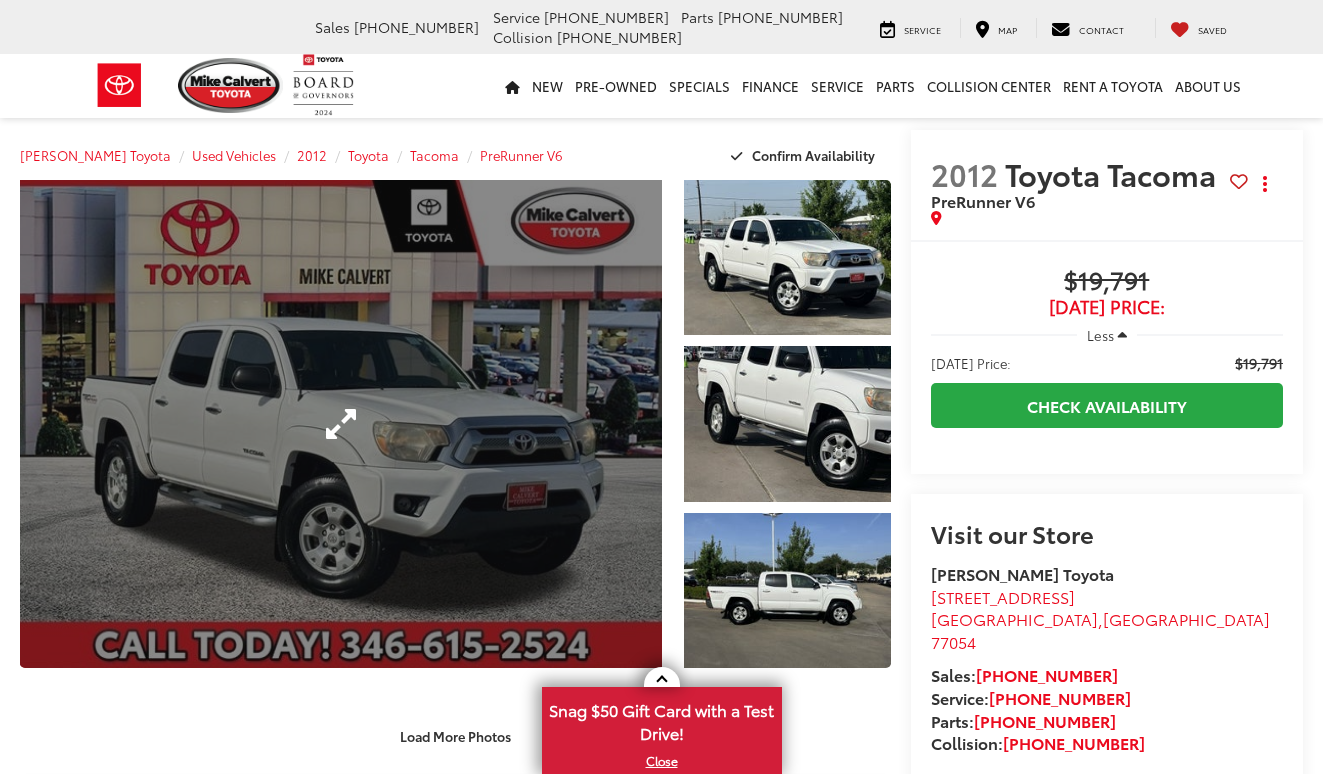 scroll, scrollTop: 0, scrollLeft: 0, axis: both 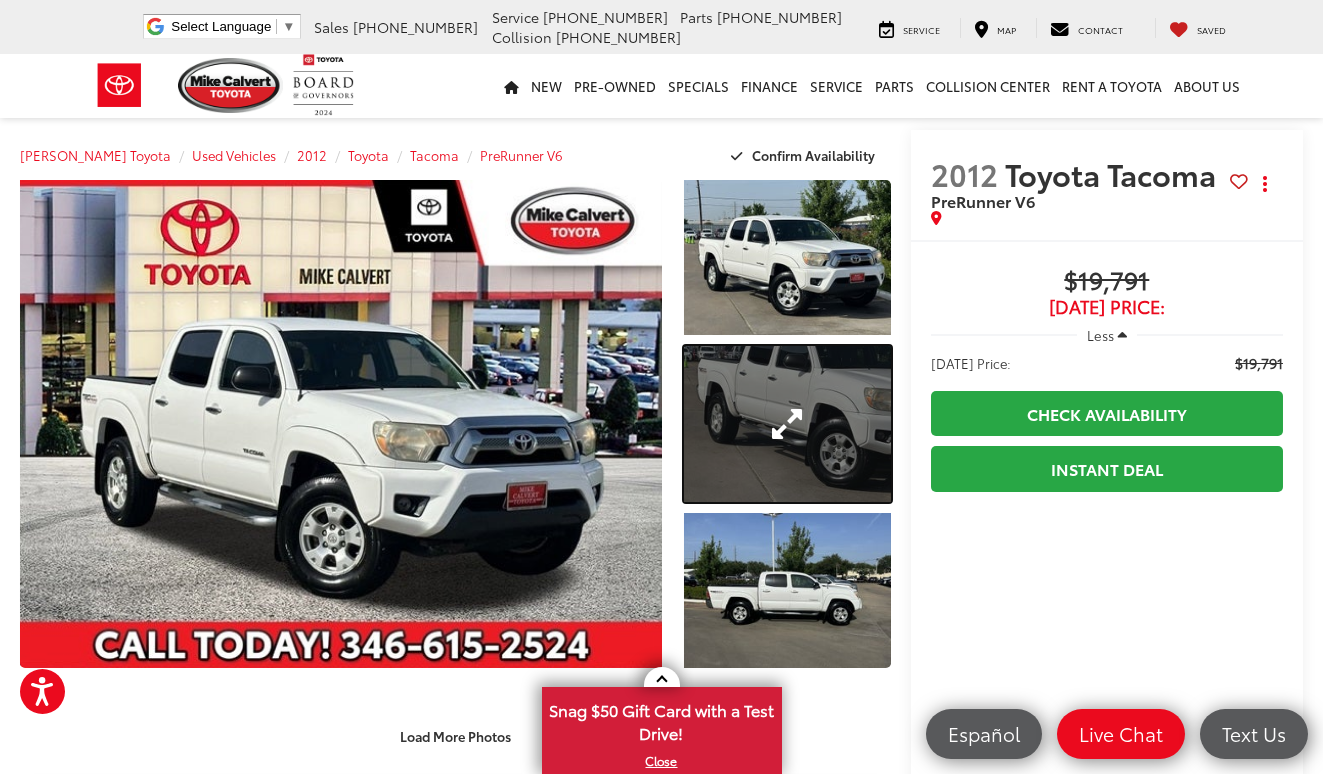 click at bounding box center (787, 423) 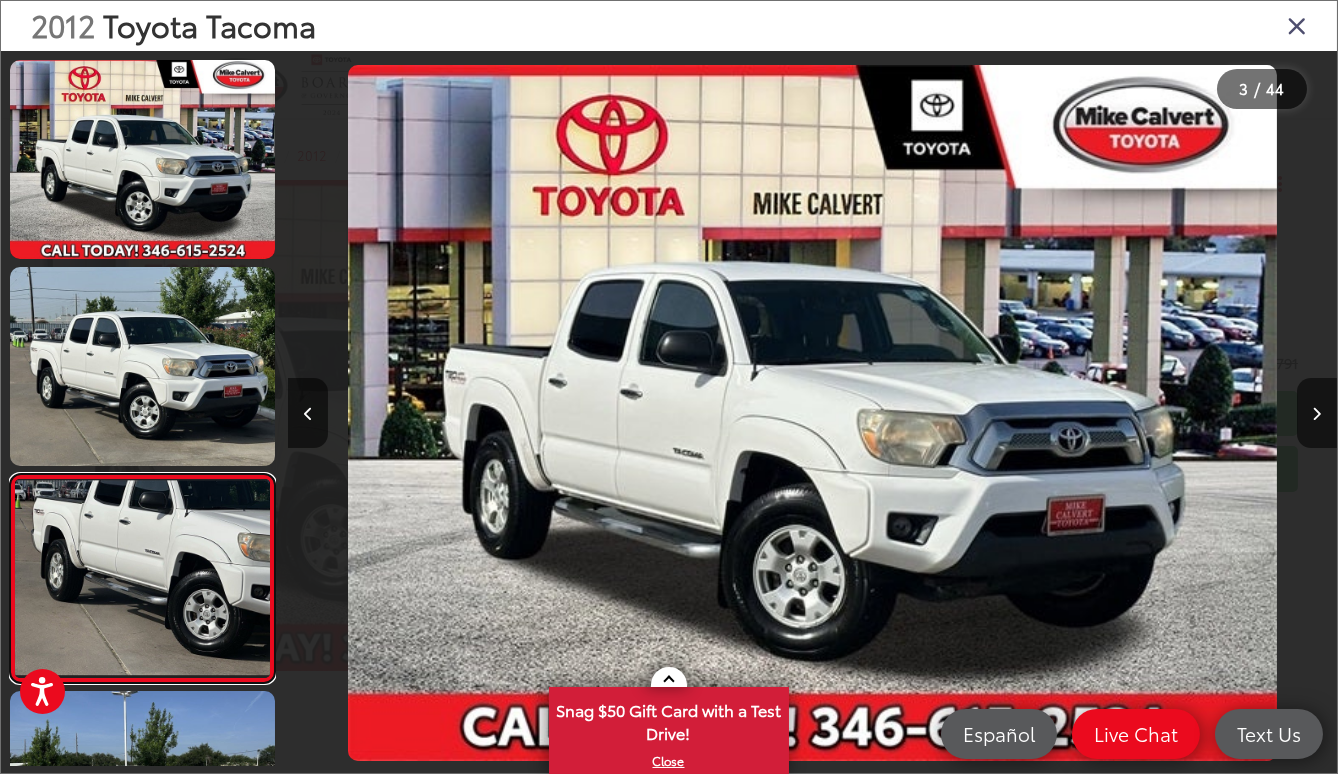 scroll, scrollTop: 0, scrollLeft: 153, axis: horizontal 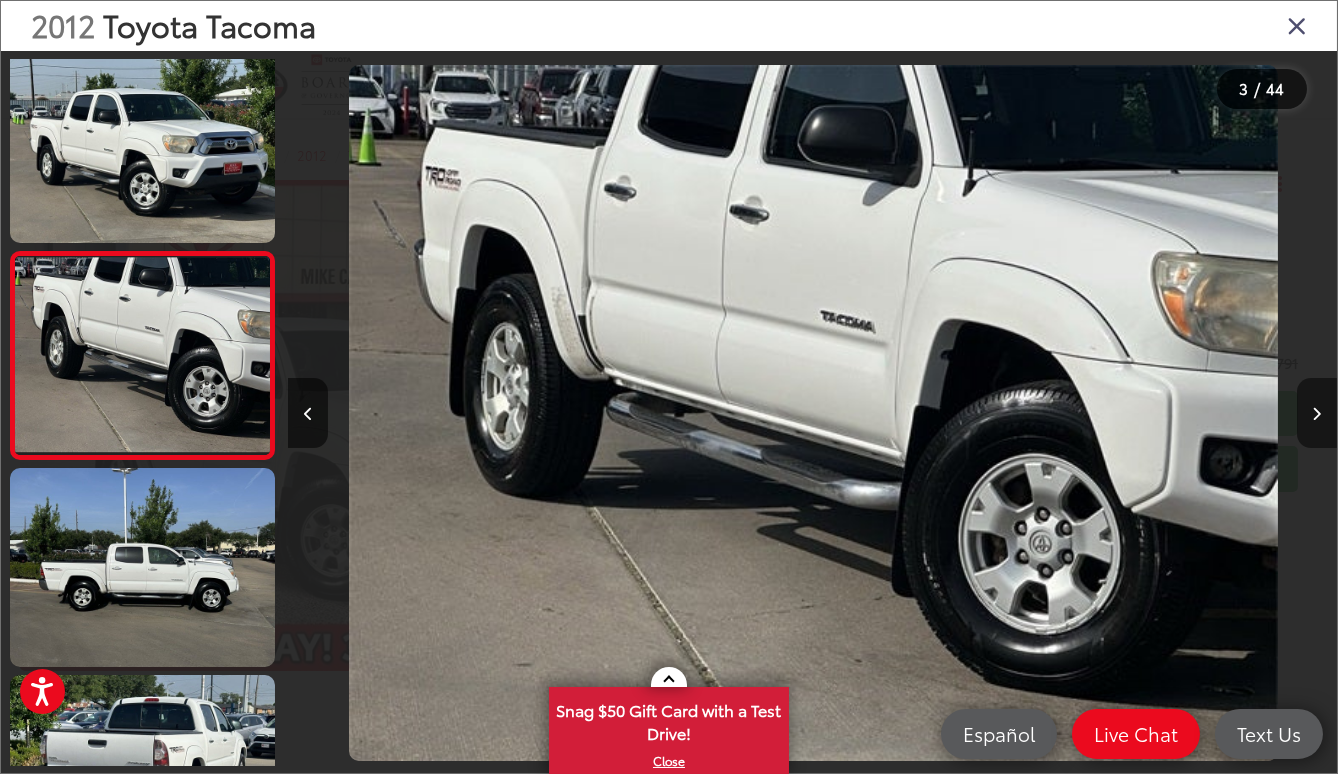click at bounding box center (1317, 413) 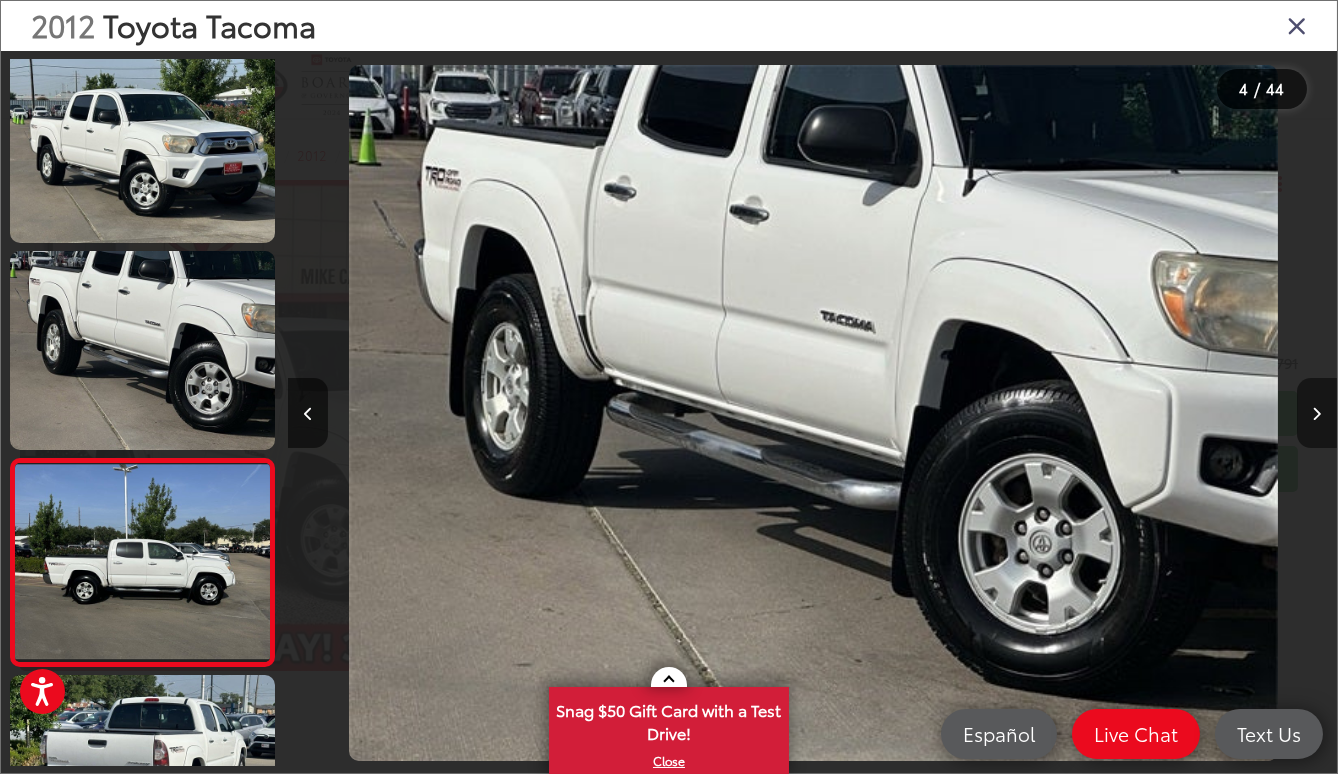 scroll, scrollTop: 0, scrollLeft: 2407, axis: horizontal 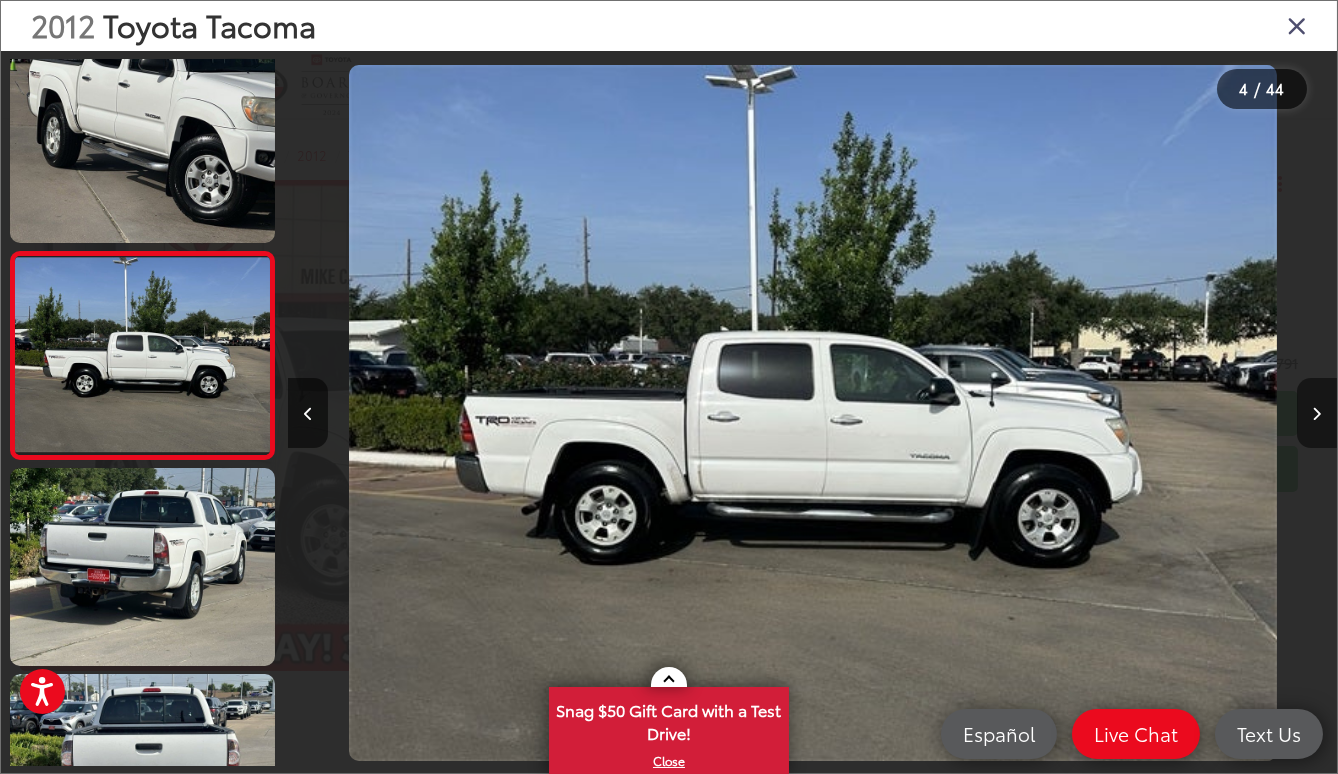click at bounding box center (1317, 413) 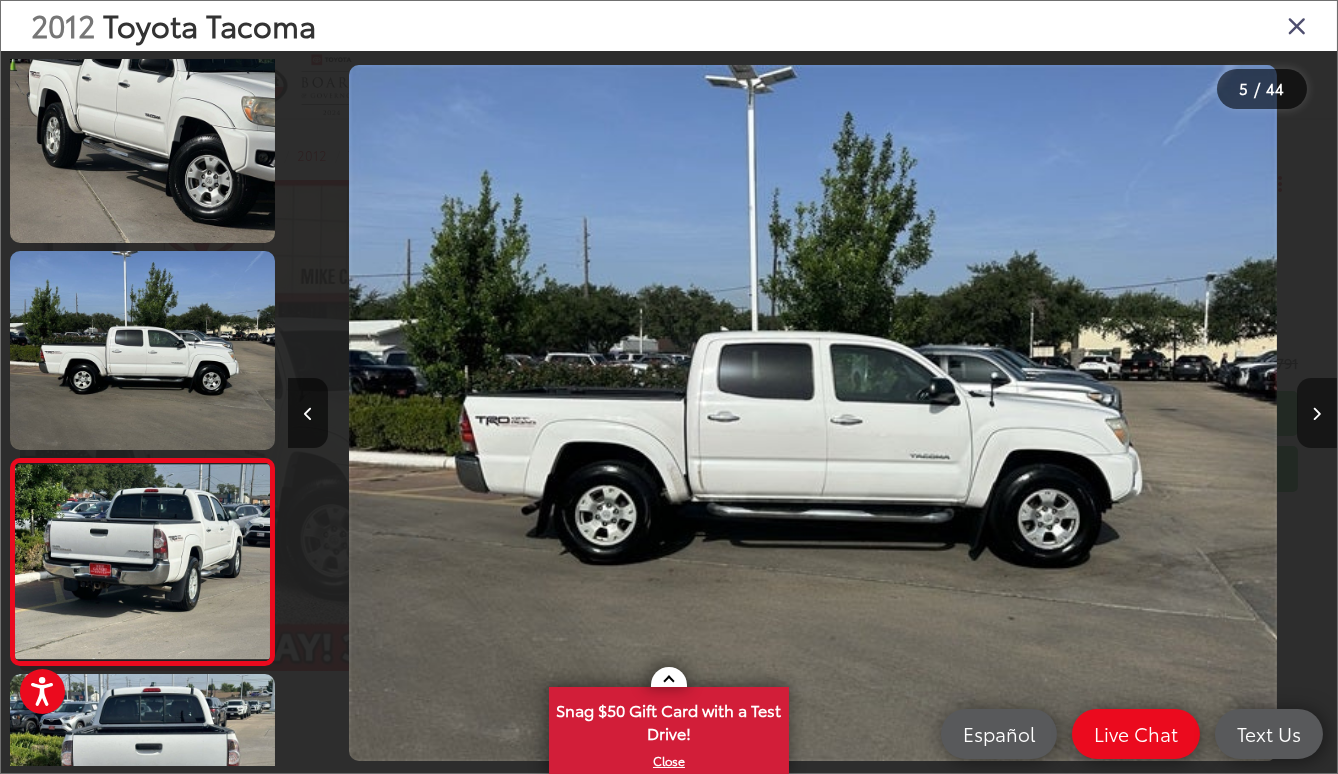scroll, scrollTop: 0, scrollLeft: 3262, axis: horizontal 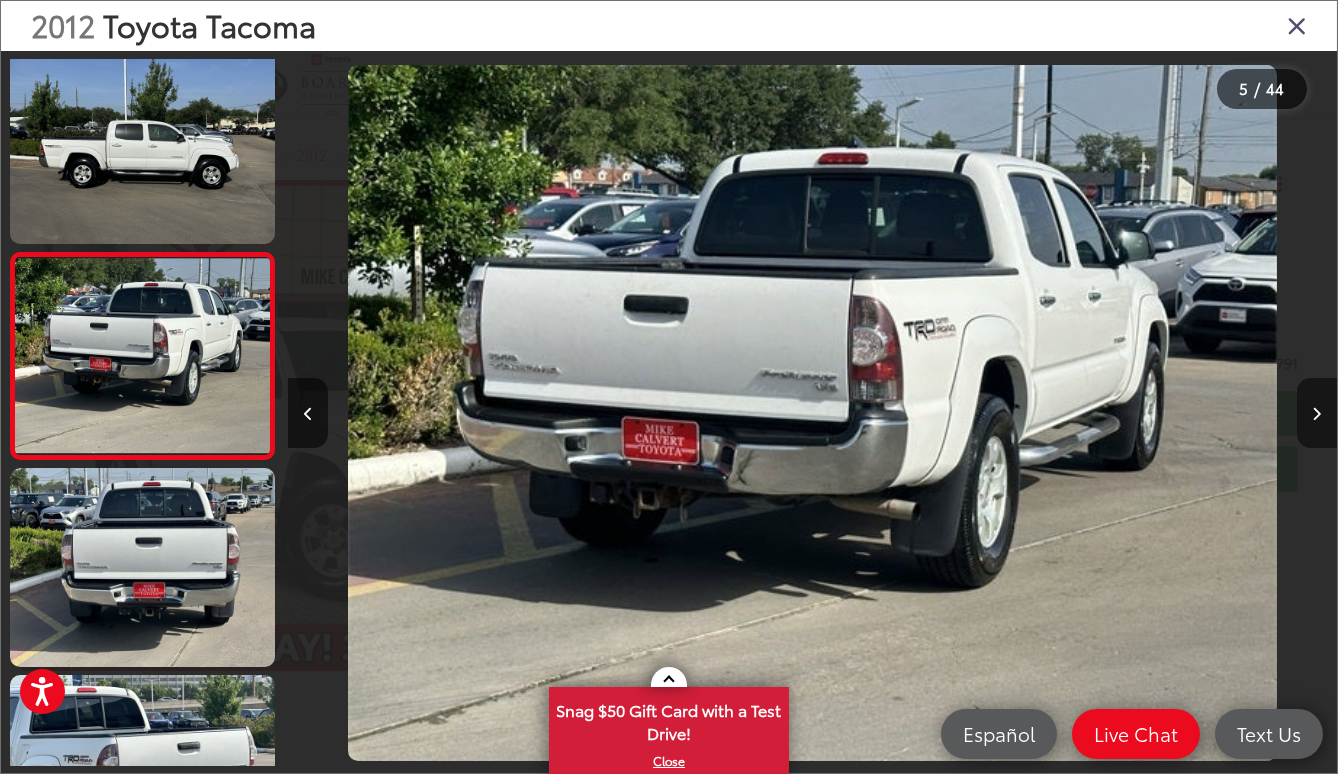 click at bounding box center [1317, 413] 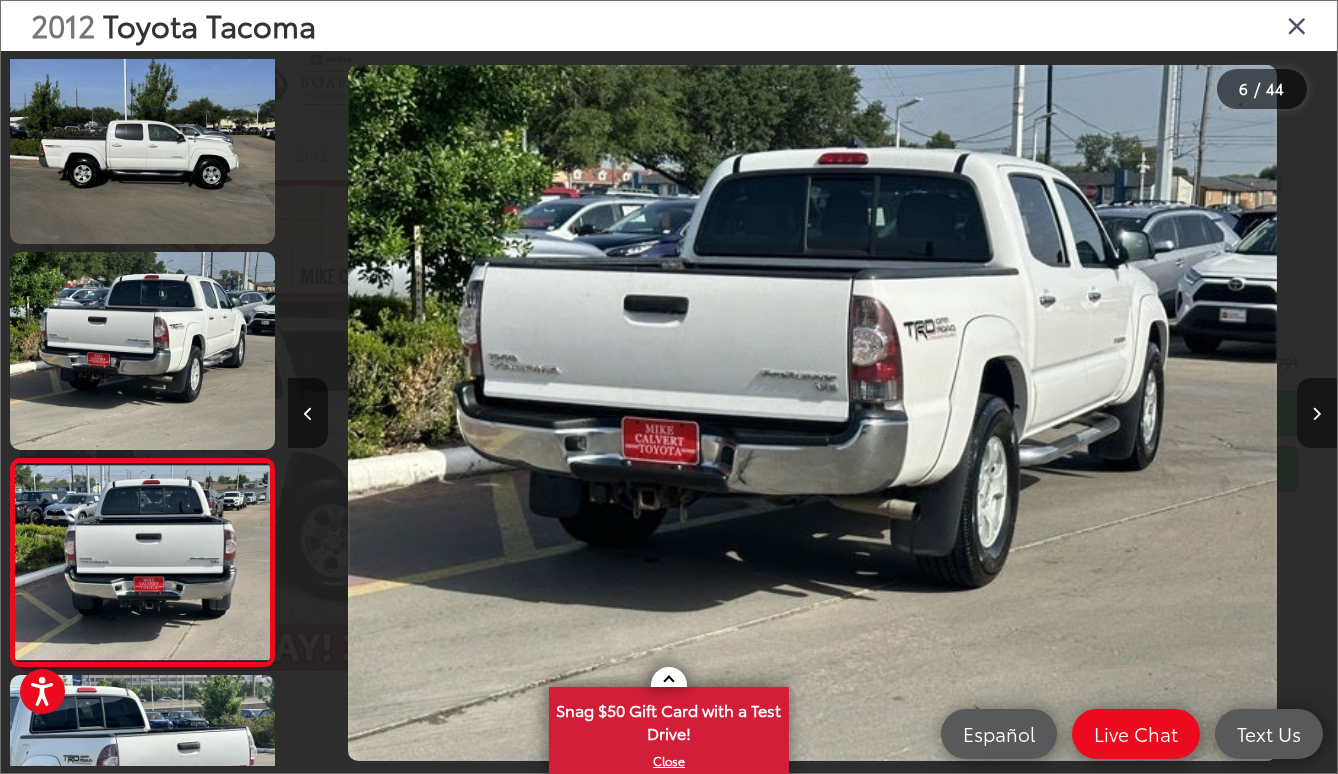 scroll, scrollTop: 0, scrollLeft: 4461, axis: horizontal 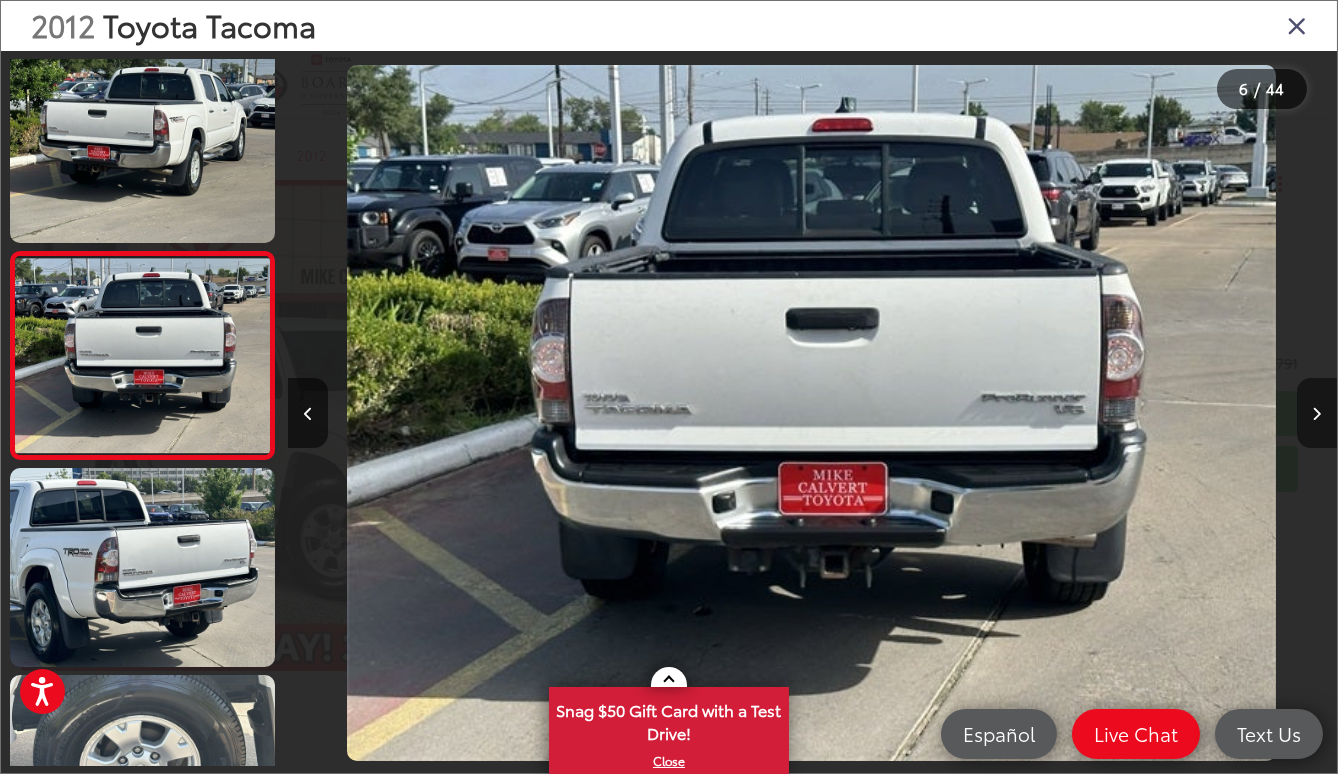 click at bounding box center [1317, 413] 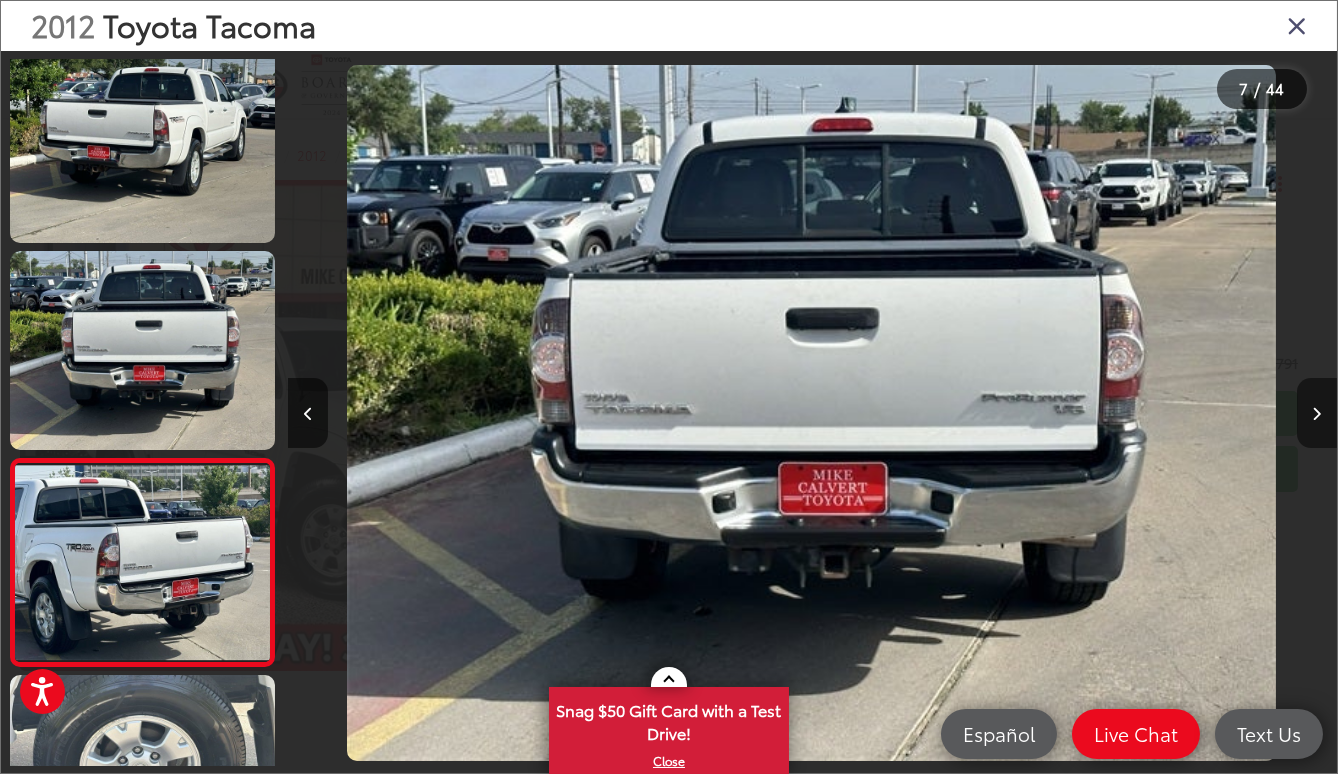 scroll, scrollTop: 0, scrollLeft: 5604, axis: horizontal 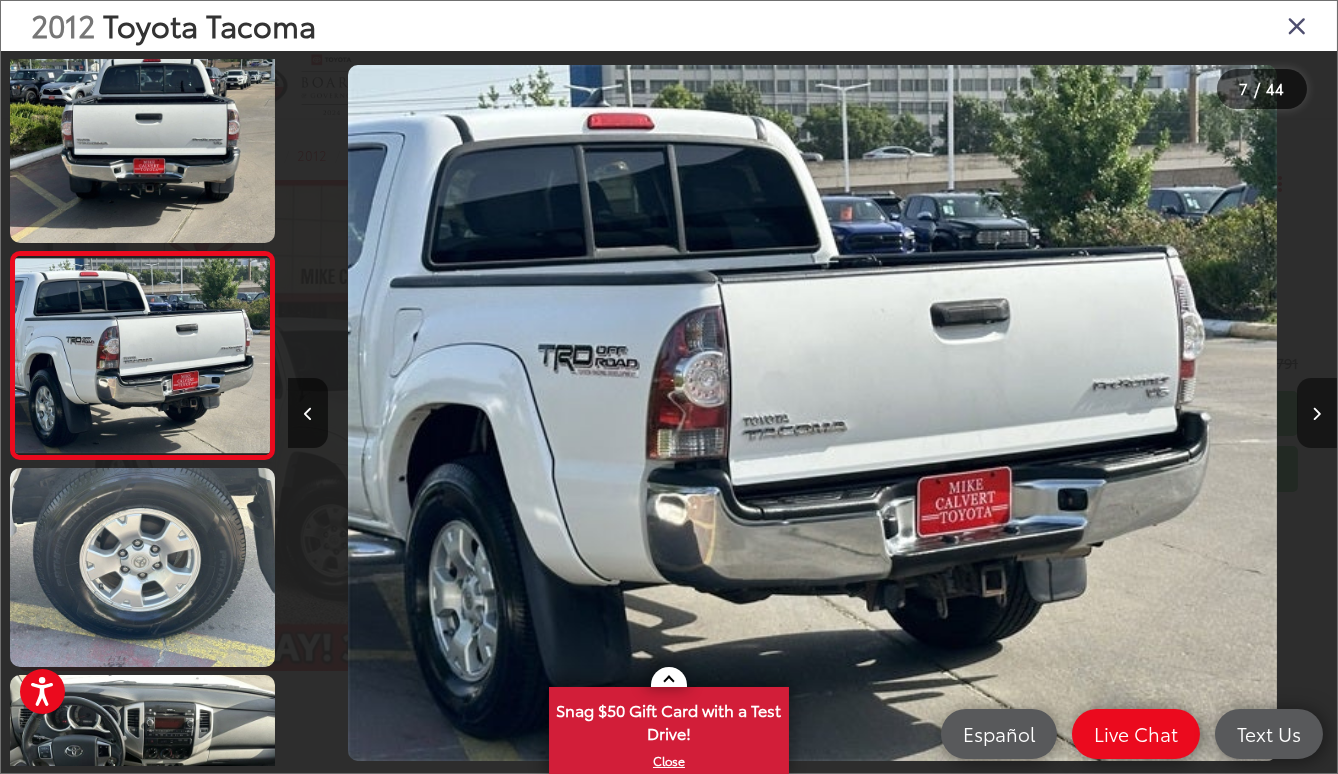 click at bounding box center [1317, 413] 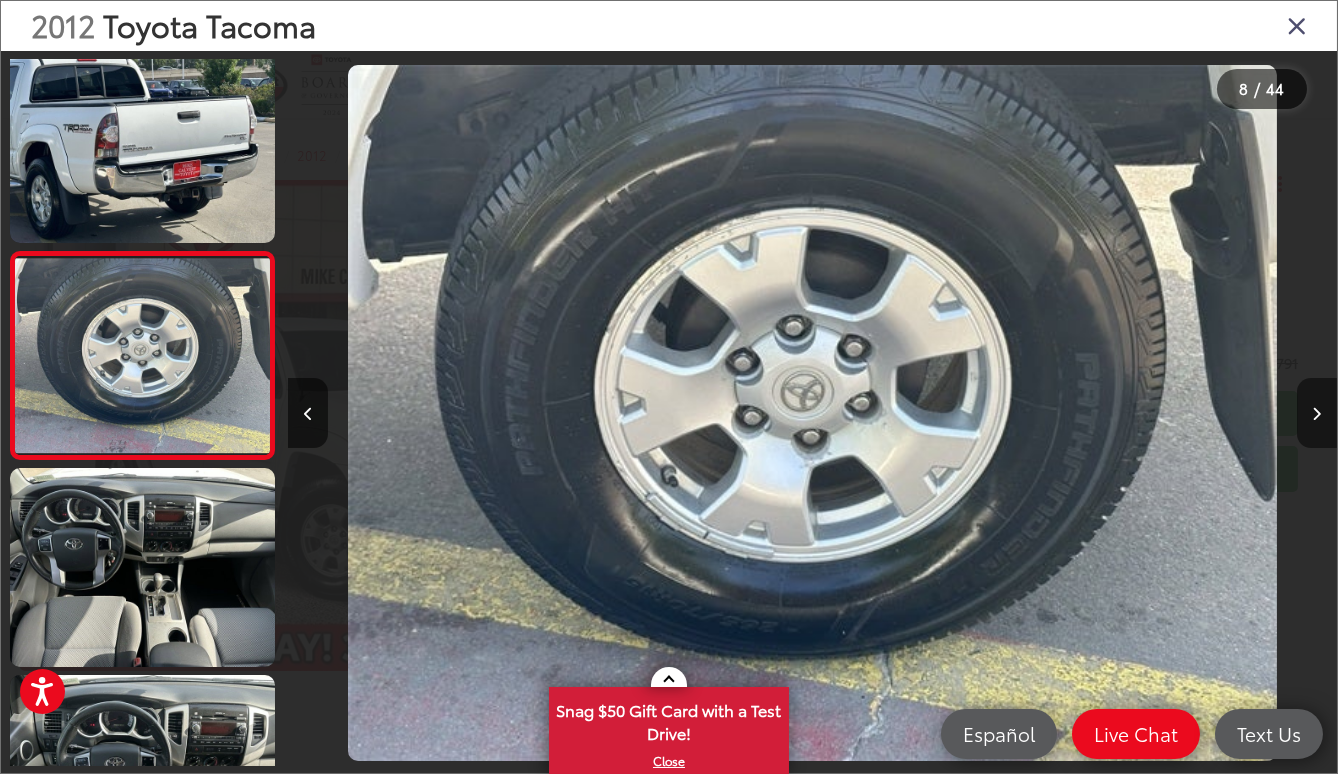 click at bounding box center [1317, 413] 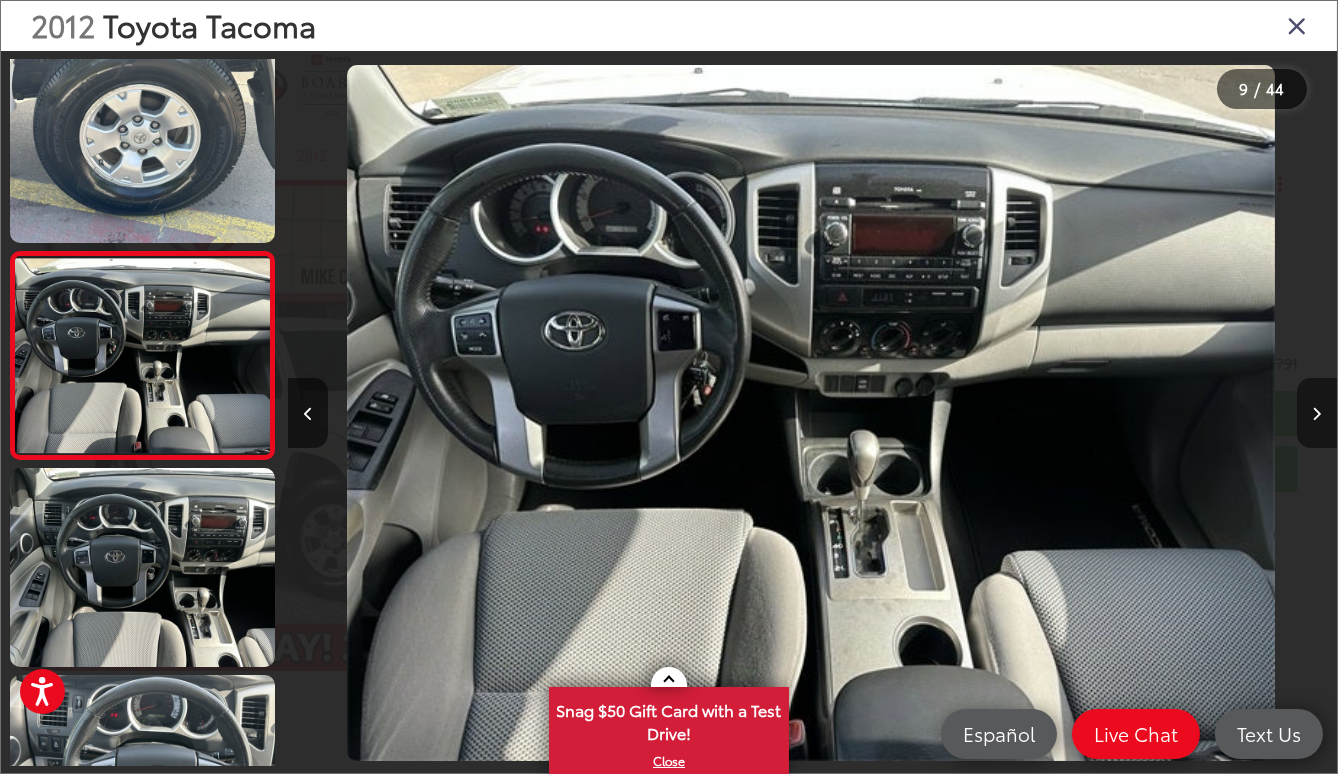 click at bounding box center (1317, 413) 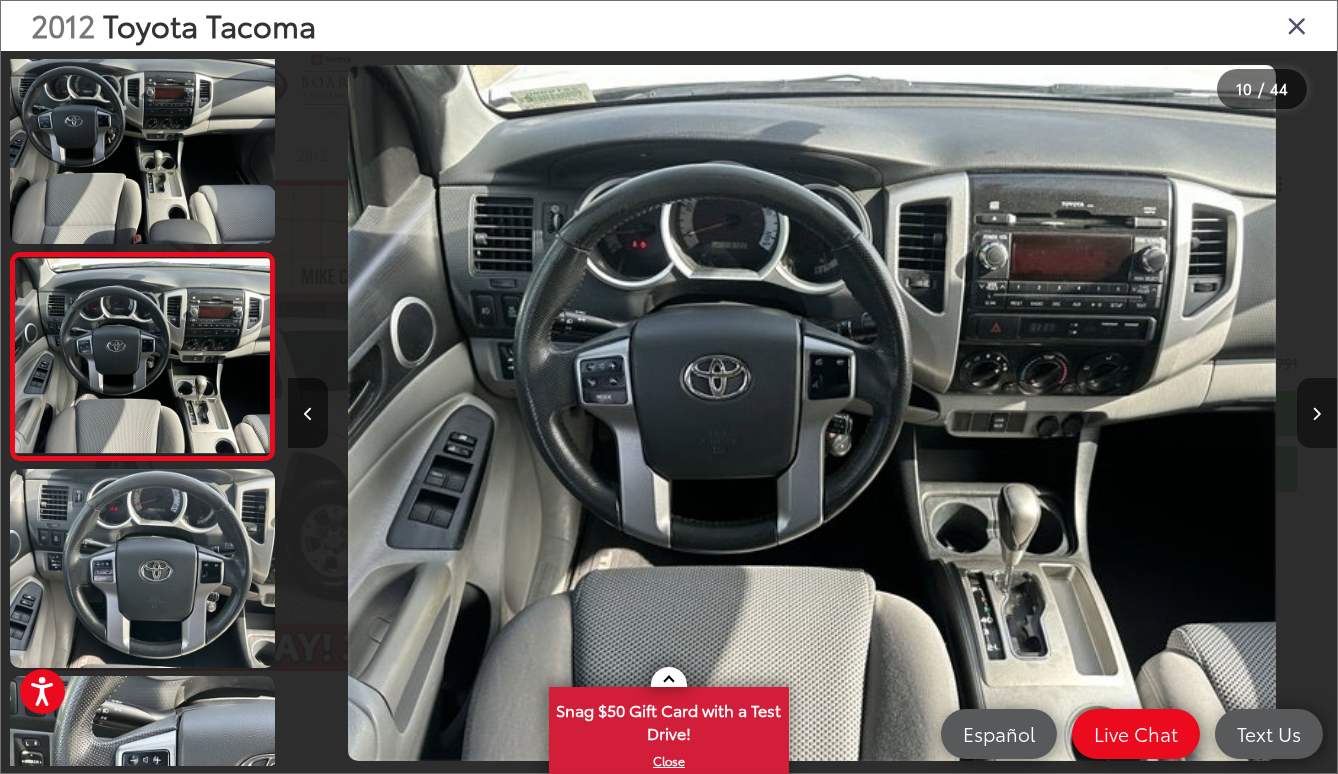 click at bounding box center [1317, 413] 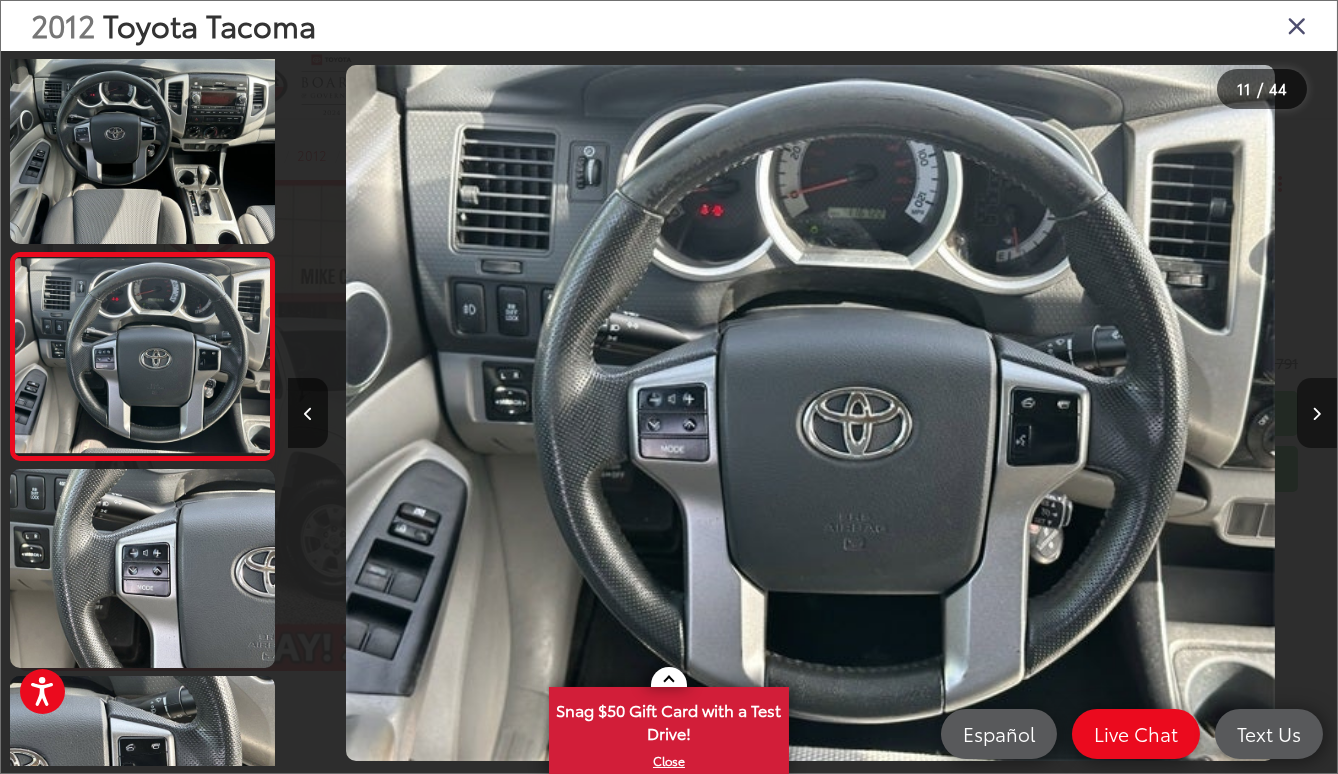click at bounding box center [1317, 413] 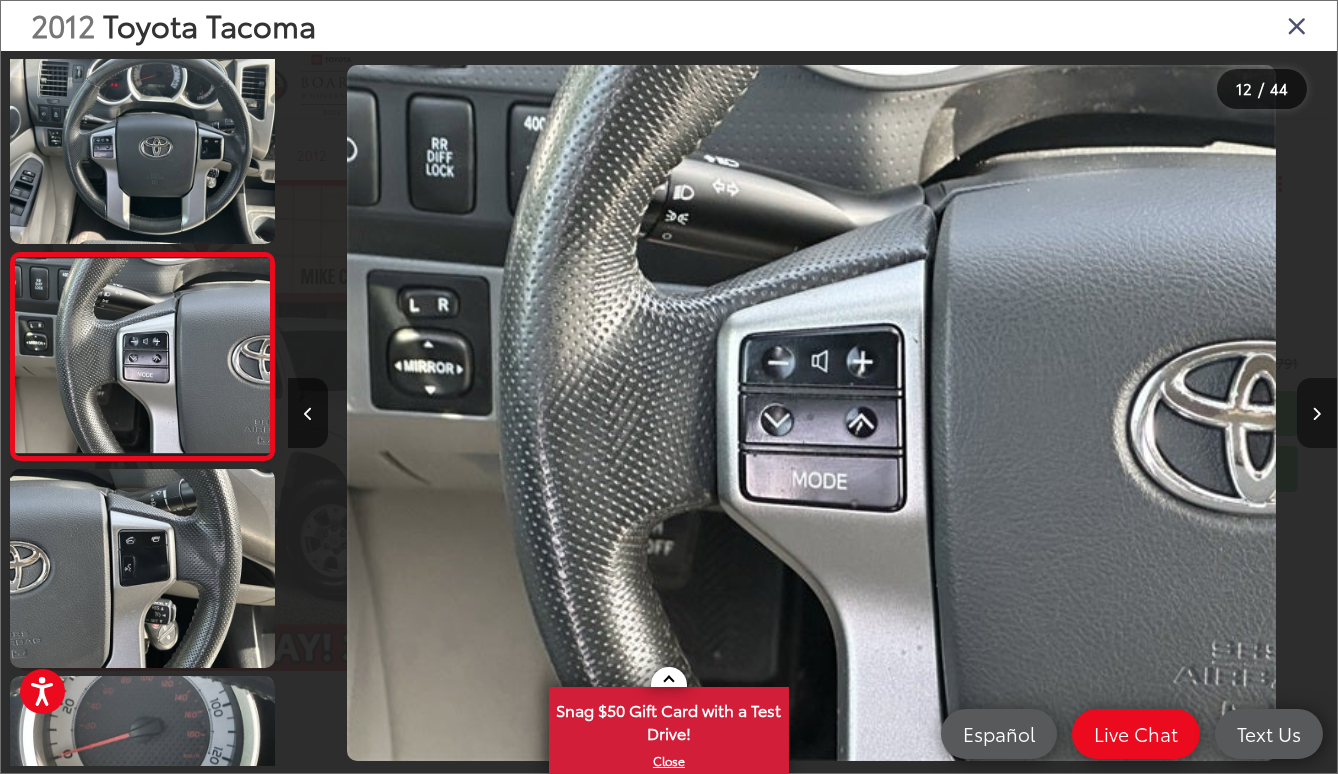 click at bounding box center [1317, 413] 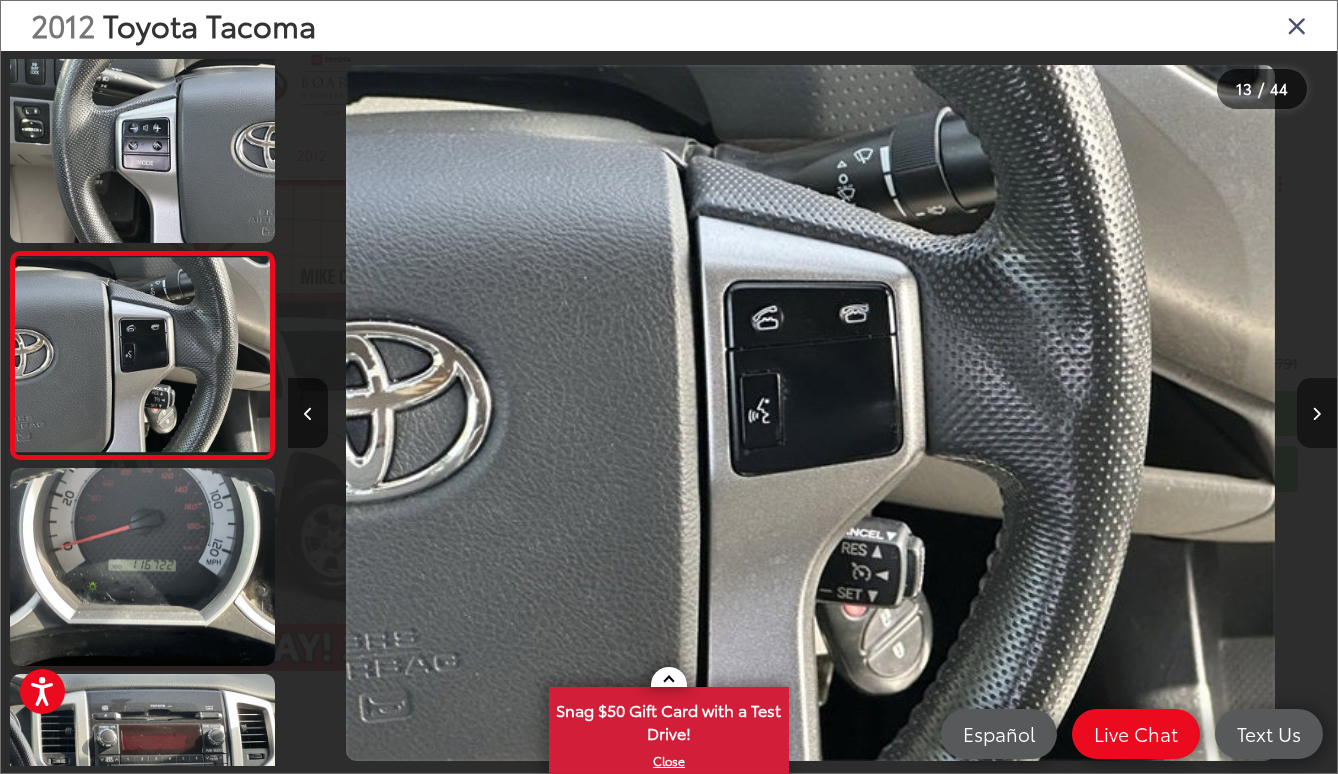 click at bounding box center [1317, 413] 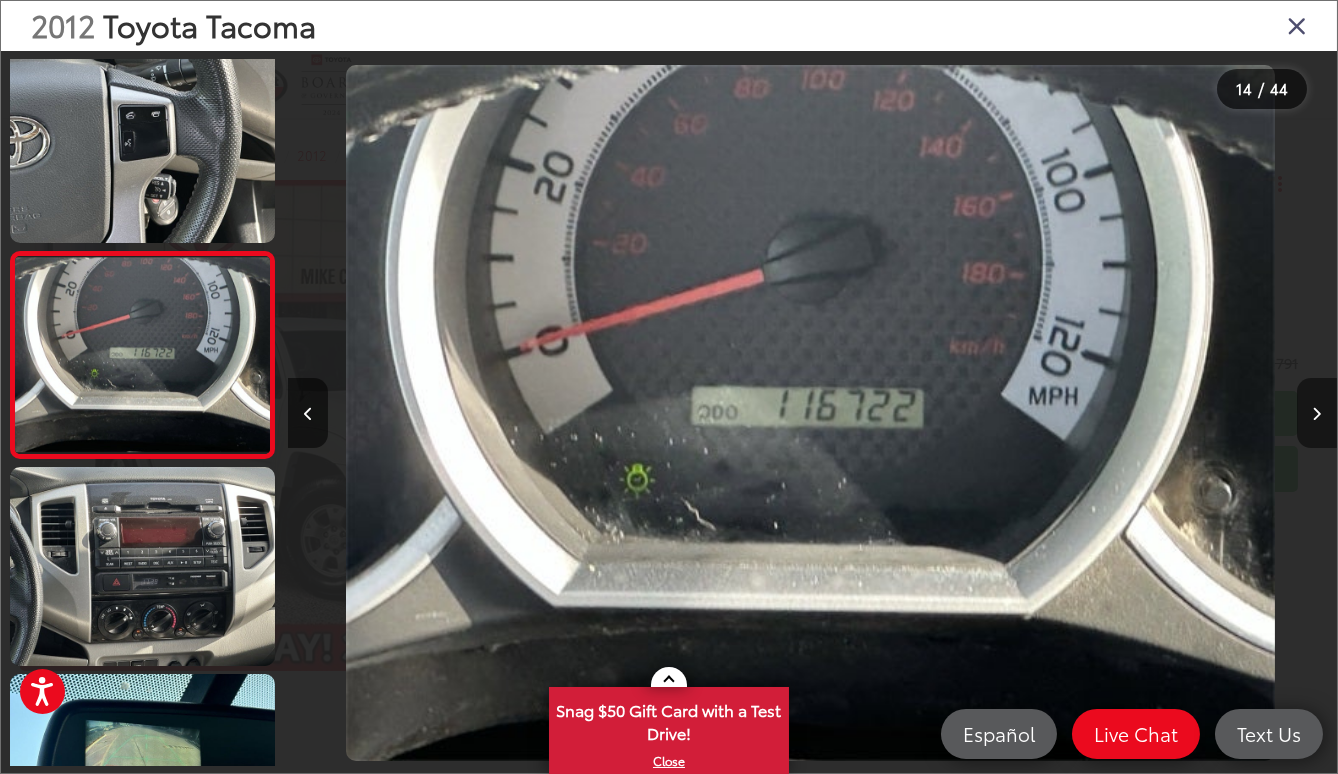 click at bounding box center [1317, 413] 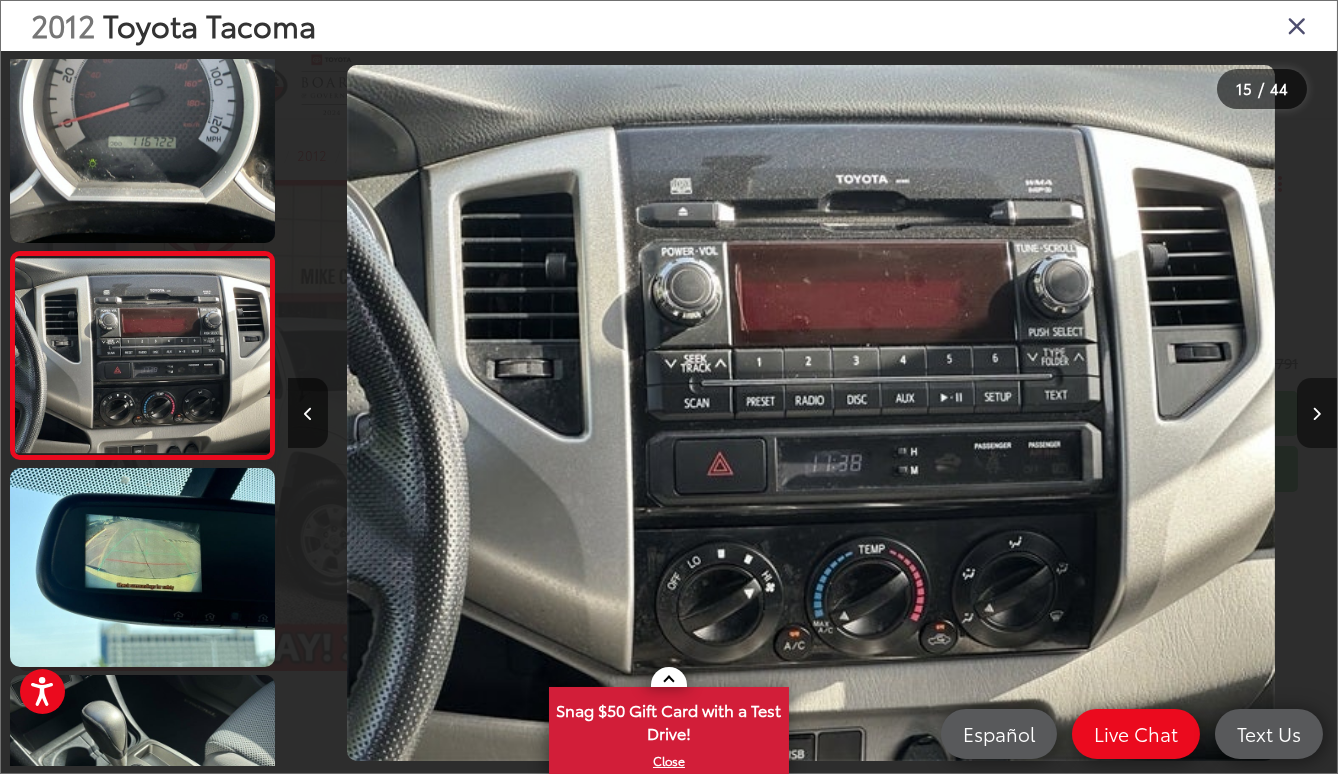 click at bounding box center [1317, 413] 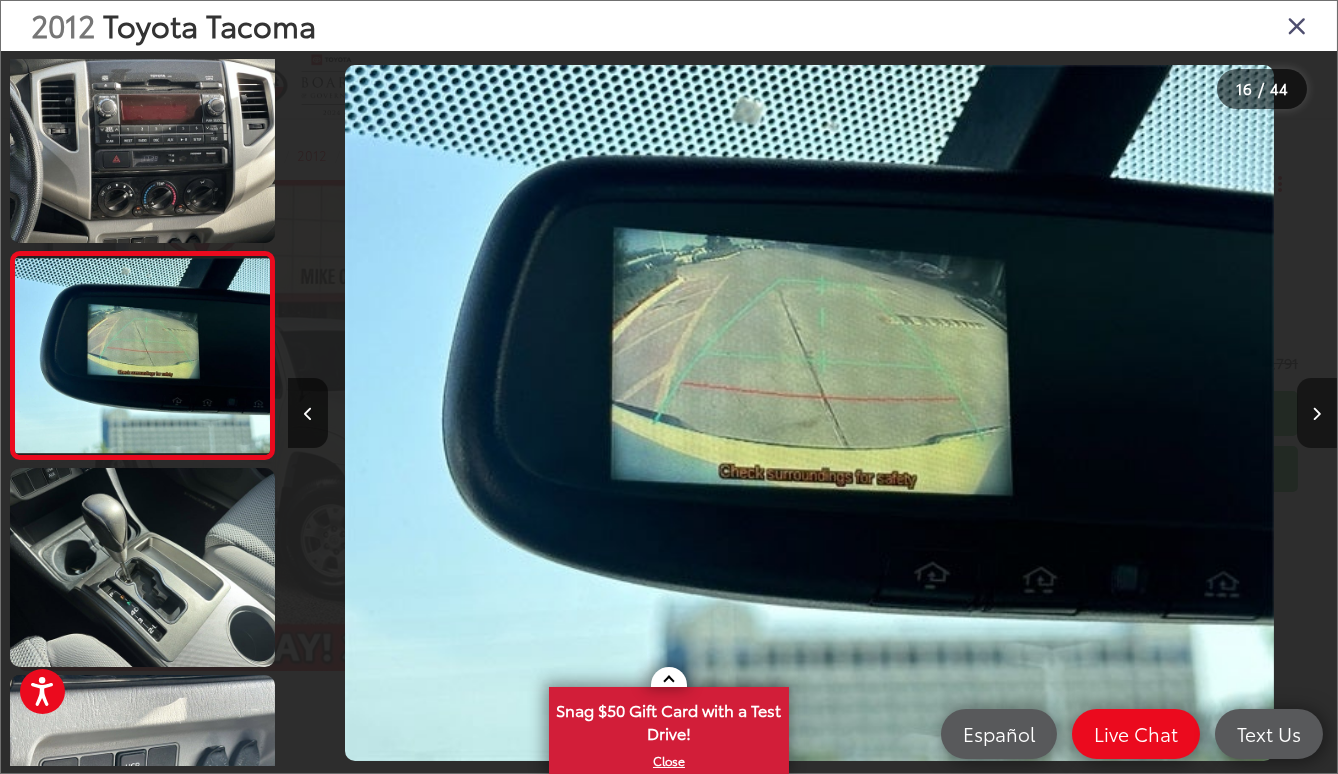 click at bounding box center (1317, 413) 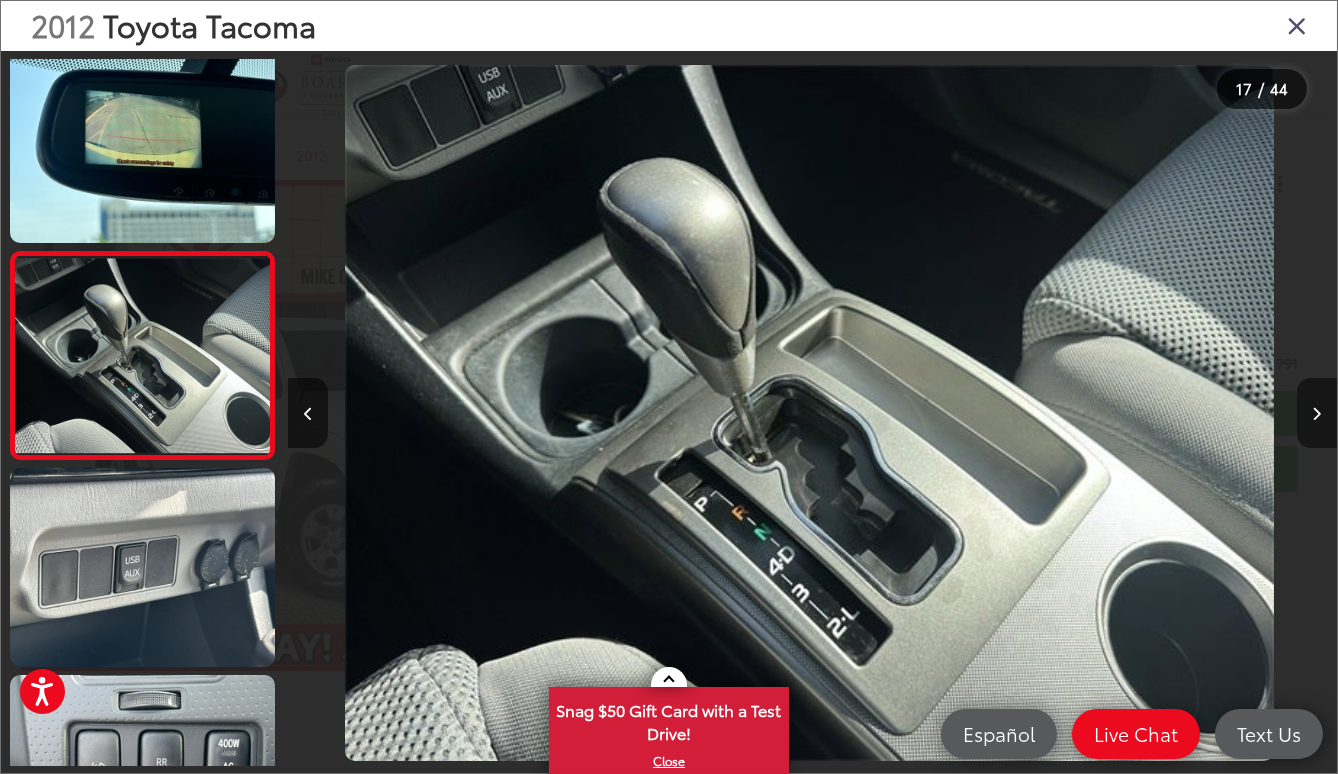 click at bounding box center [1317, 413] 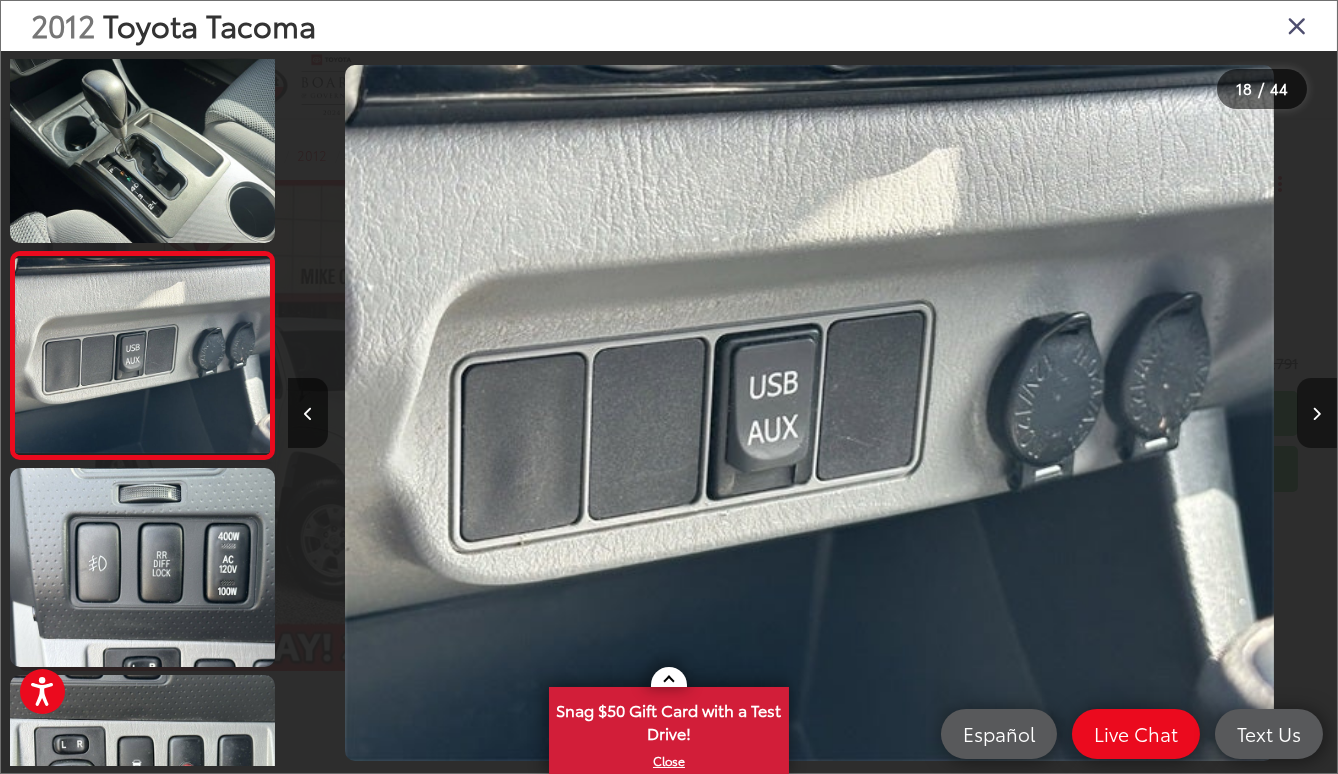 click at bounding box center (1317, 413) 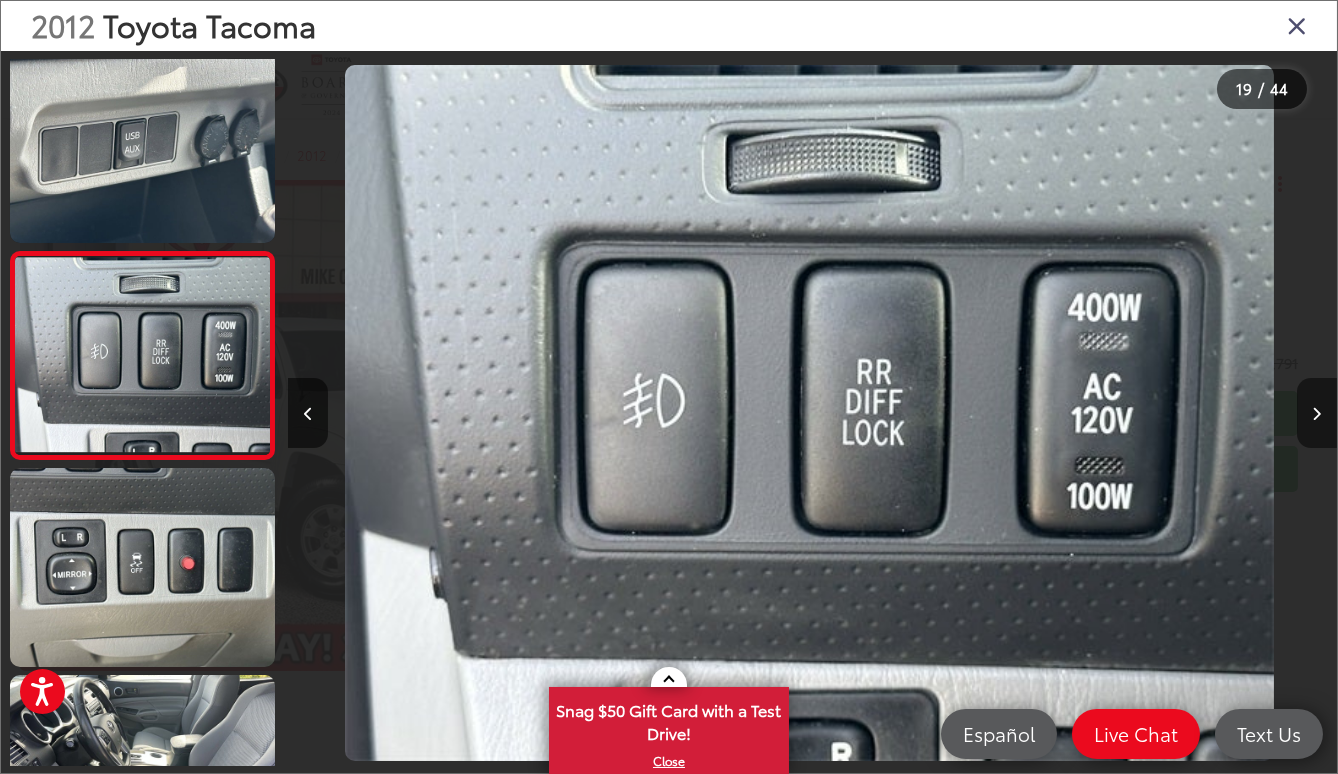 click at bounding box center [1317, 413] 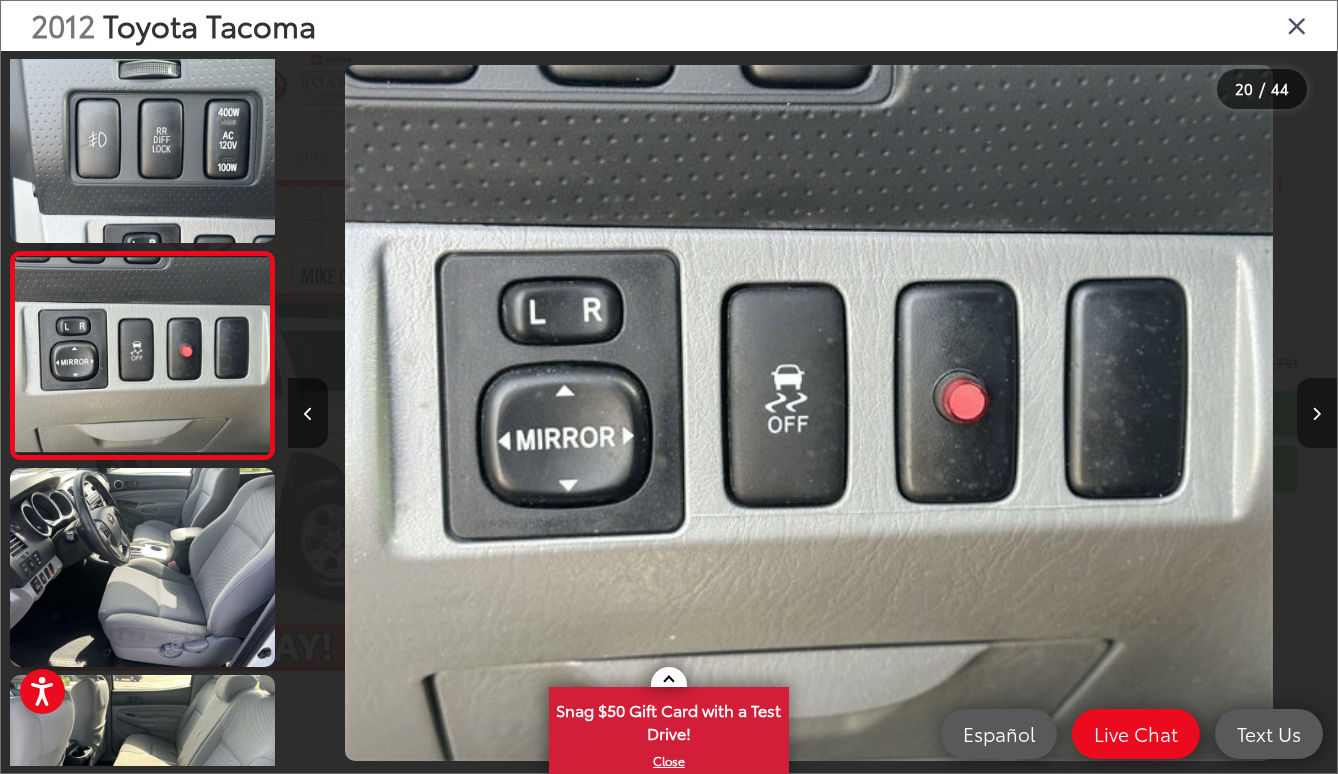 click at bounding box center (1317, 413) 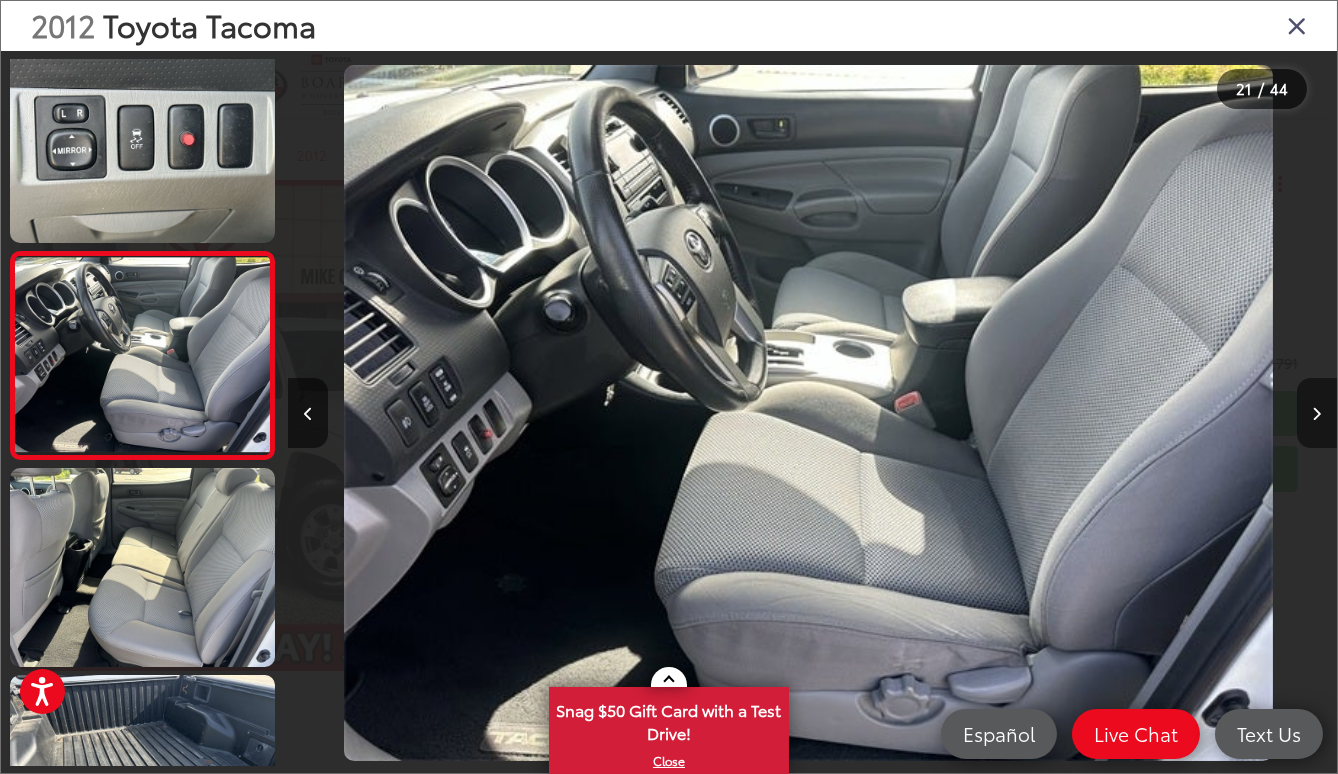 click at bounding box center [1317, 413] 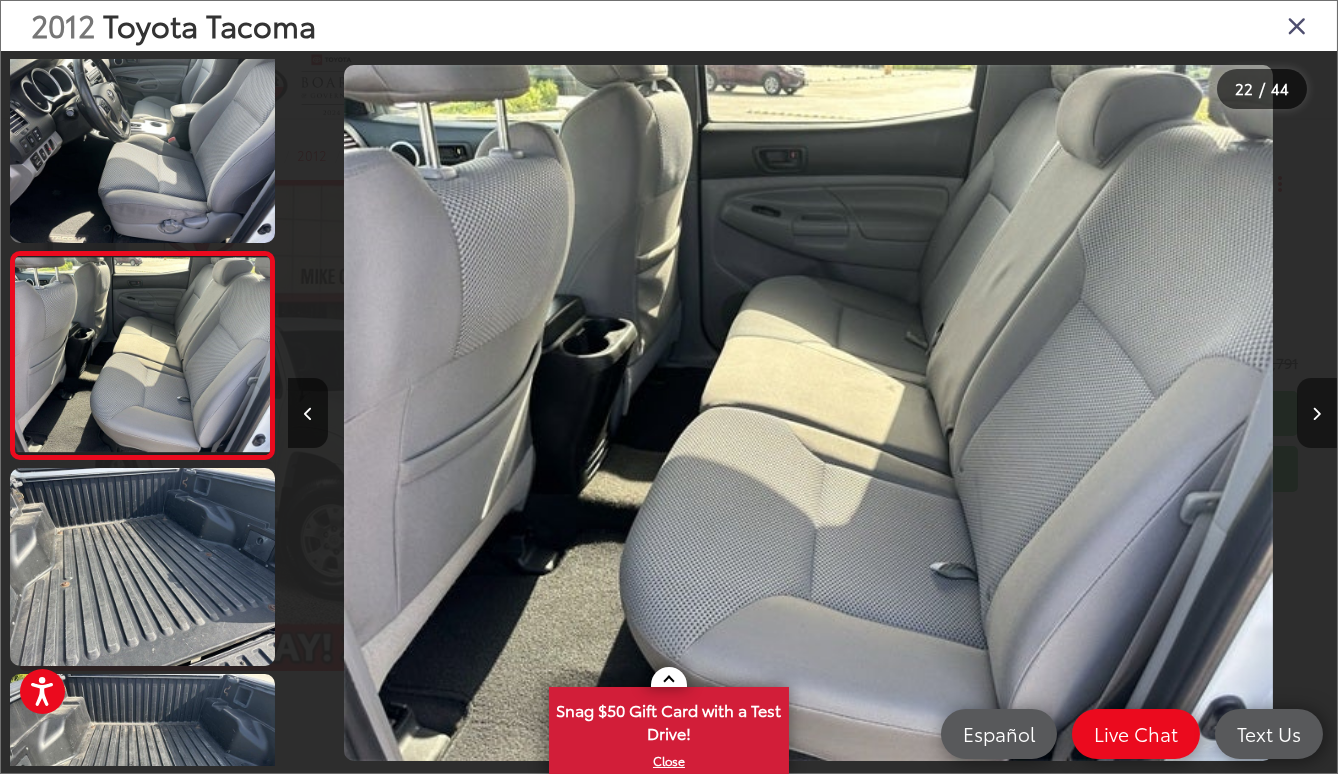 click at bounding box center (1317, 413) 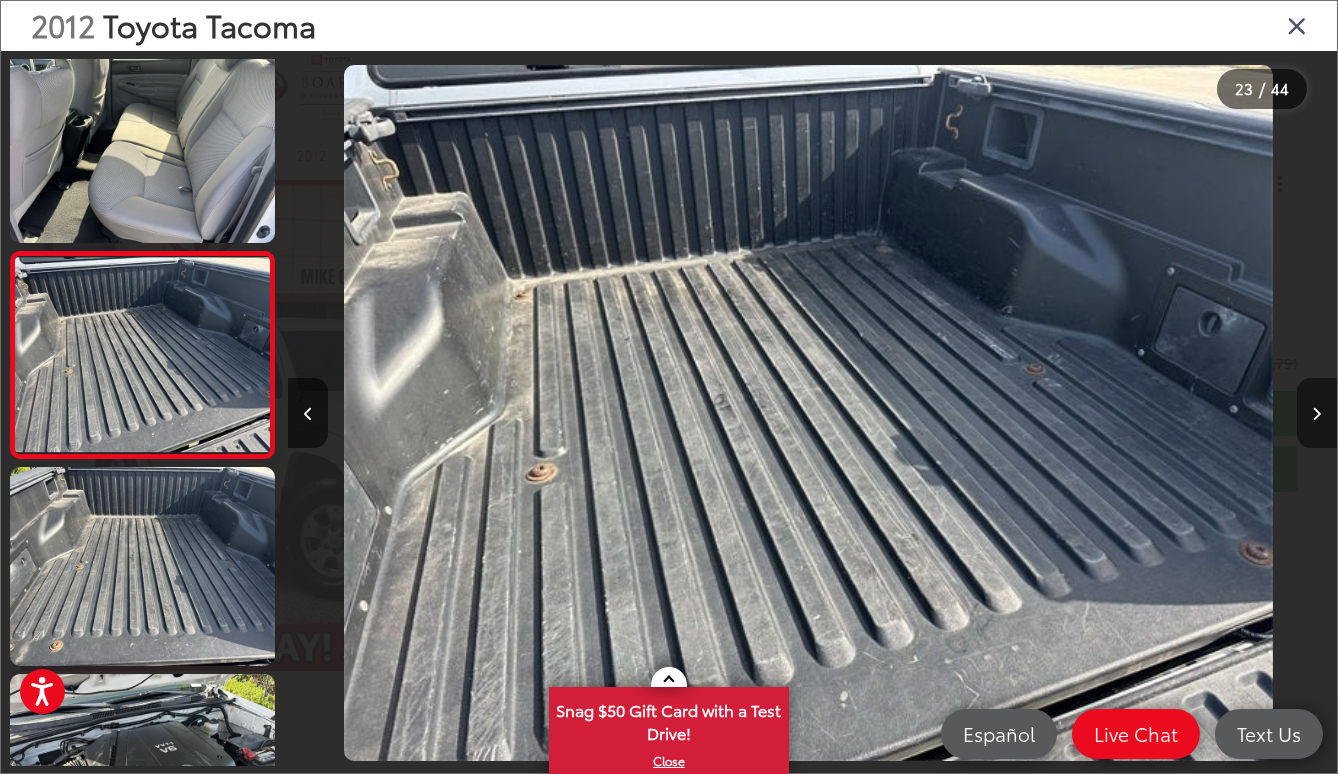 click at bounding box center [1317, 413] 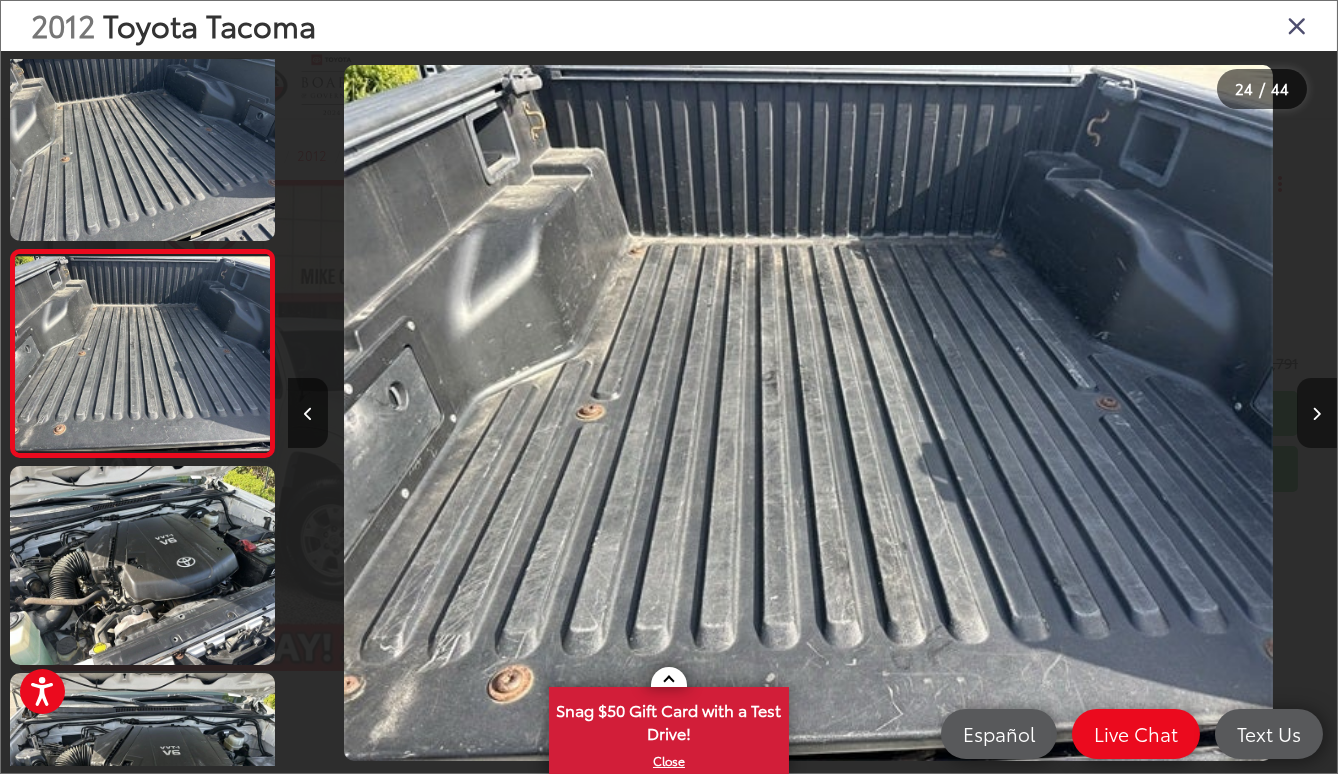 click at bounding box center (1317, 413) 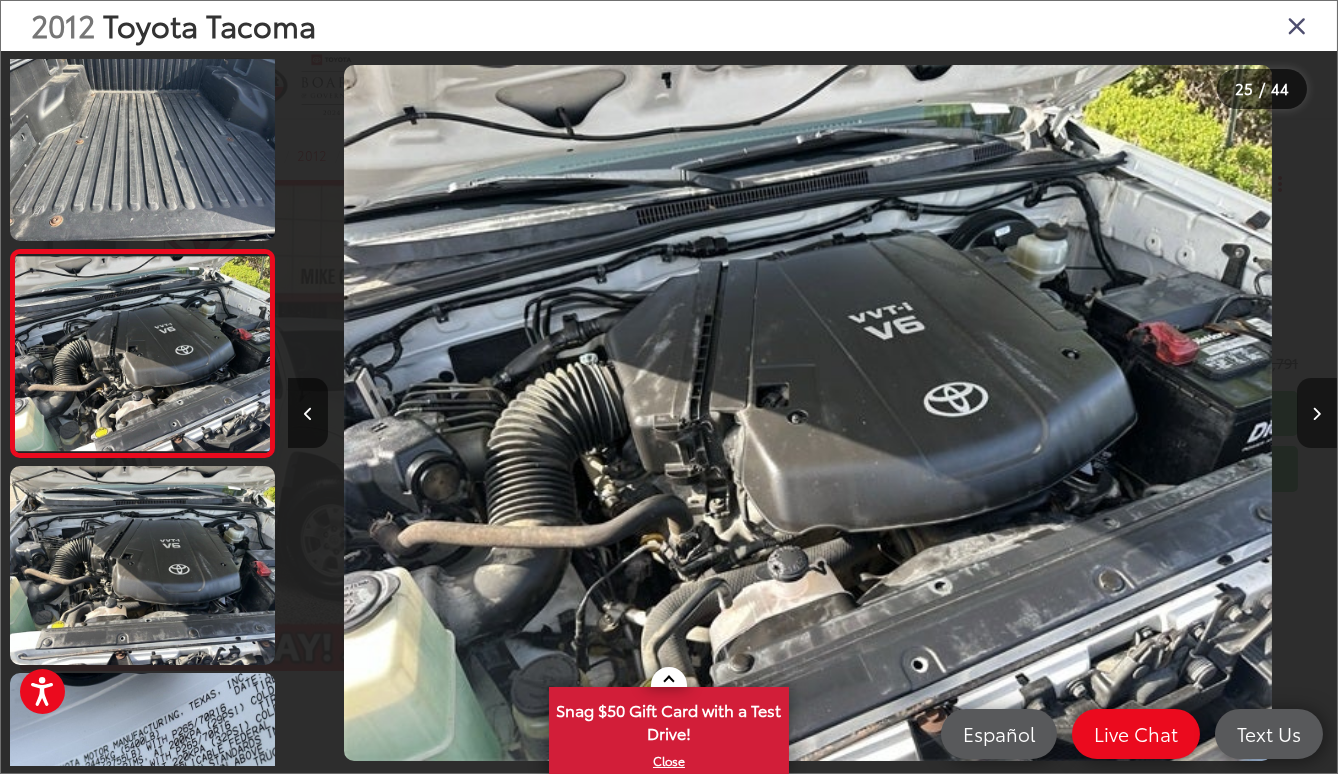 click at bounding box center [1317, 413] 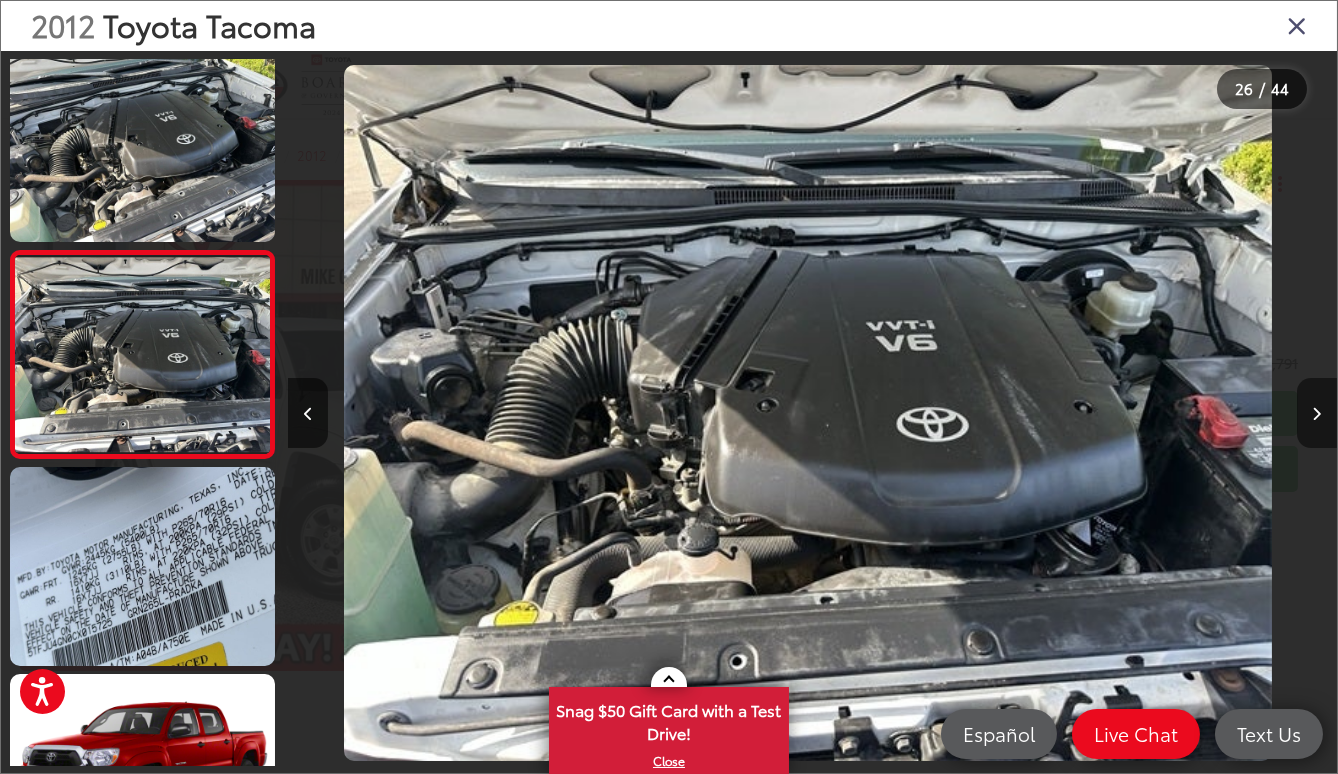 click at bounding box center (1317, 413) 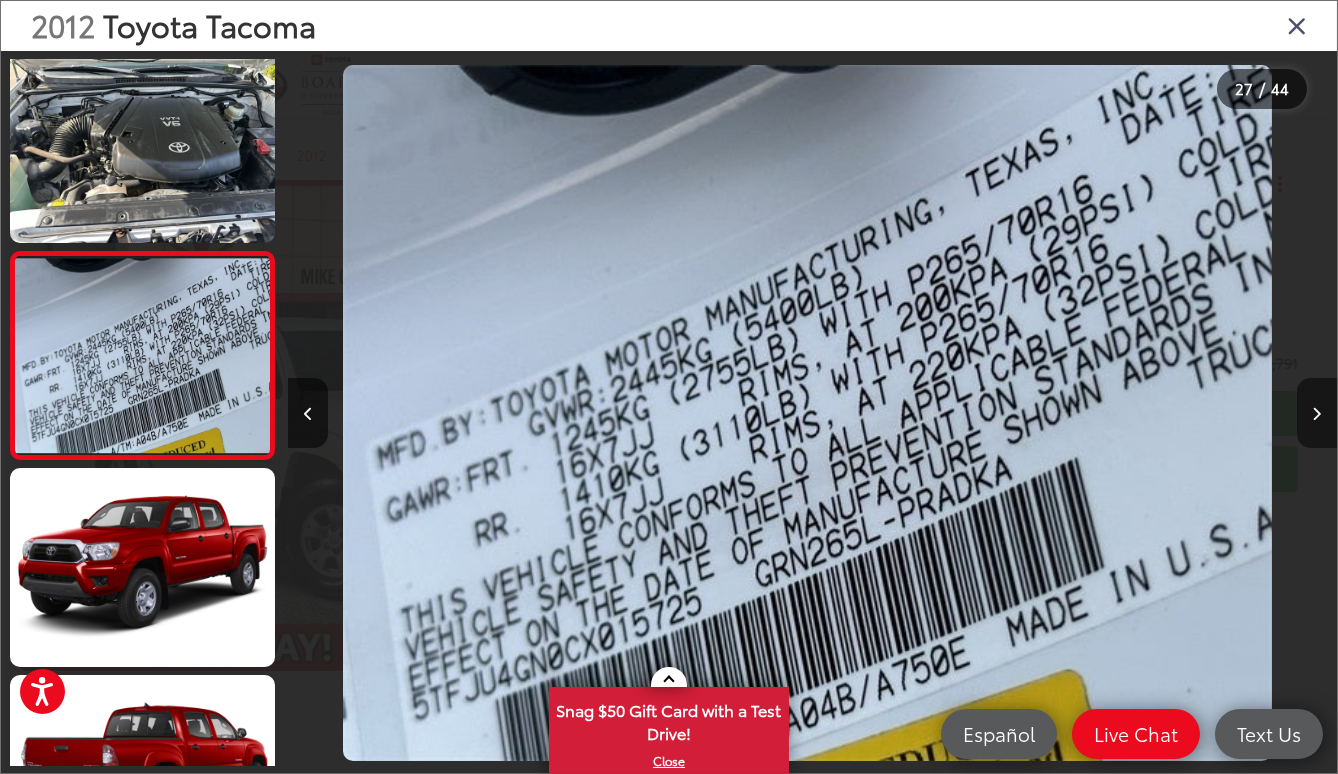 click at bounding box center [1317, 413] 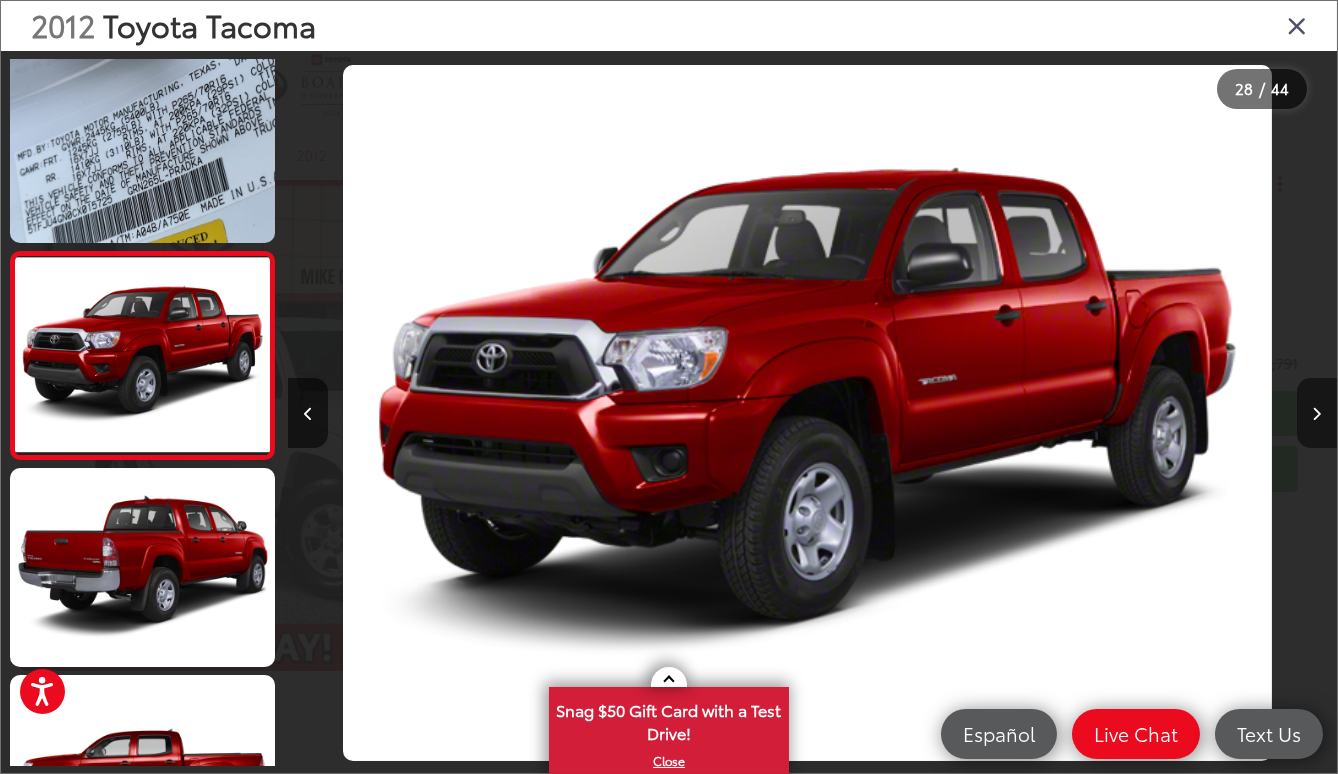 click at bounding box center (1317, 413) 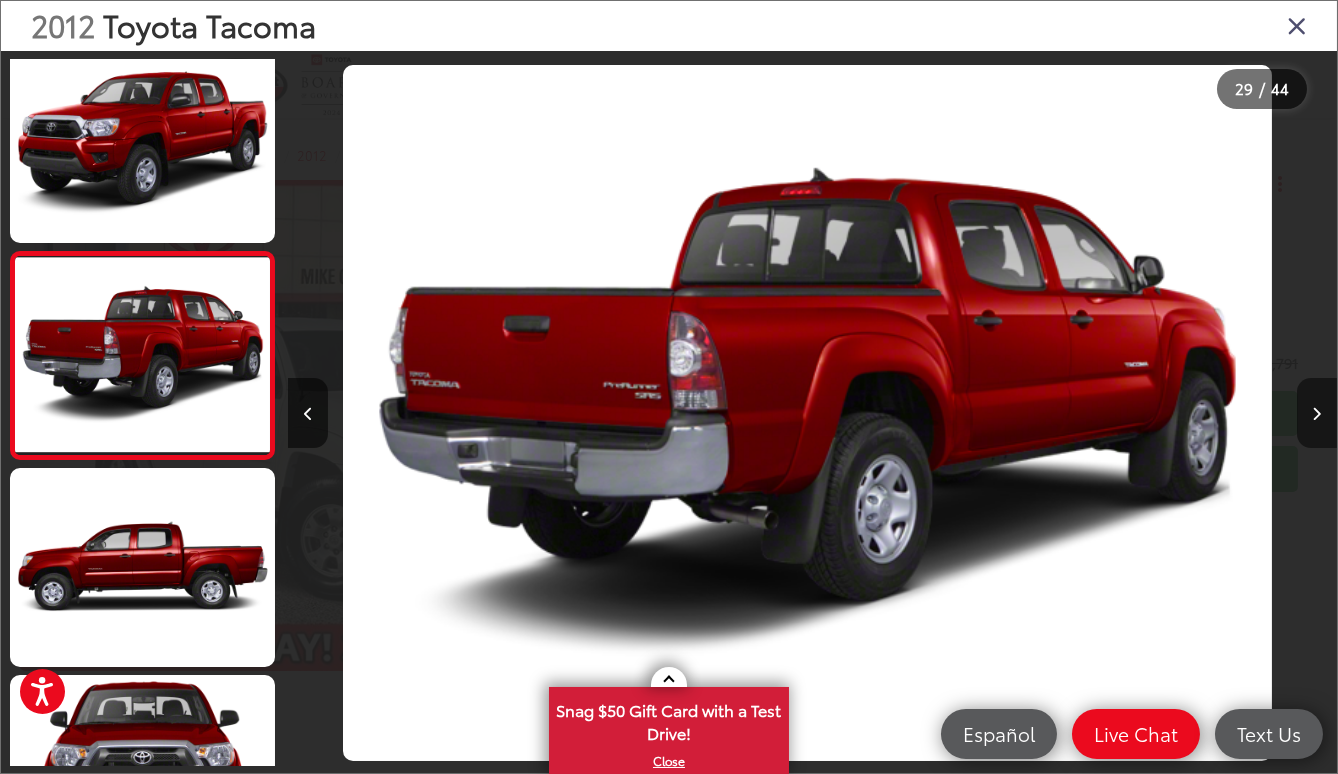 click at bounding box center (1317, 413) 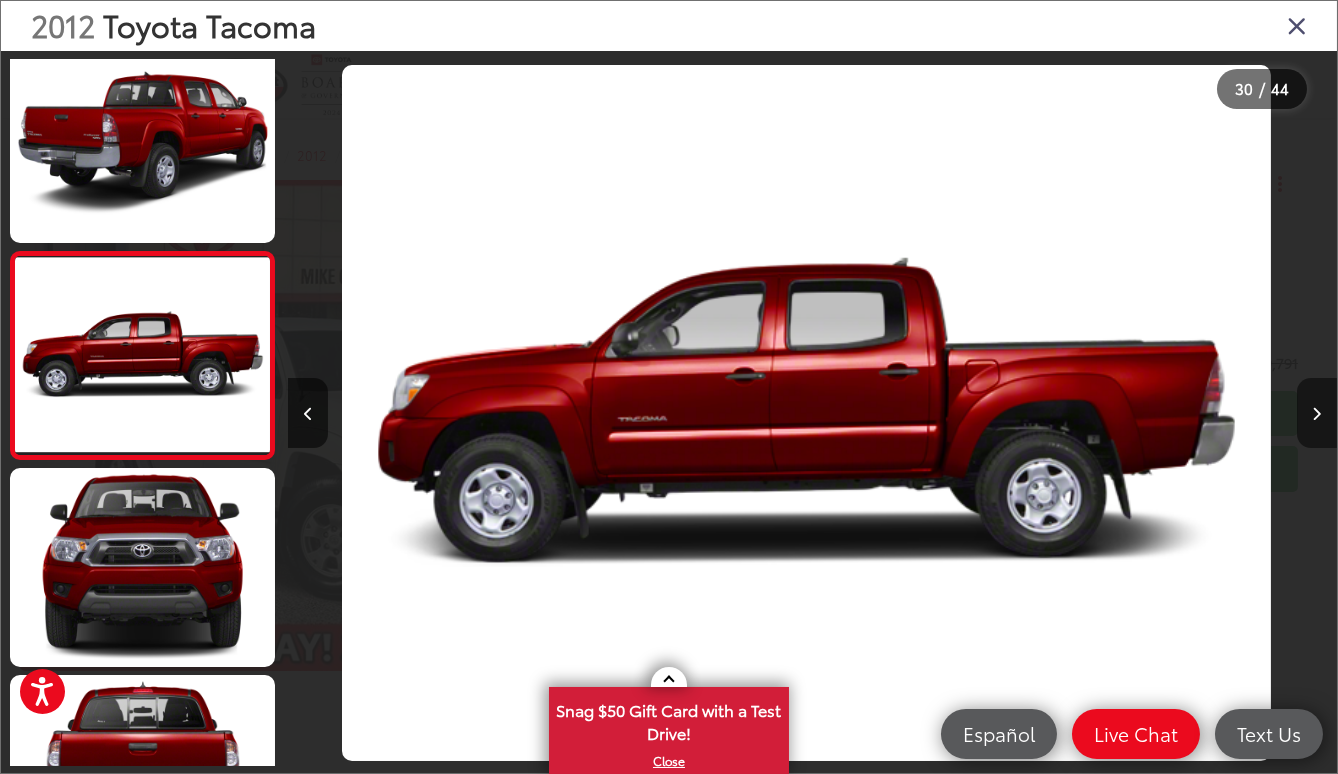 click at bounding box center [1317, 413] 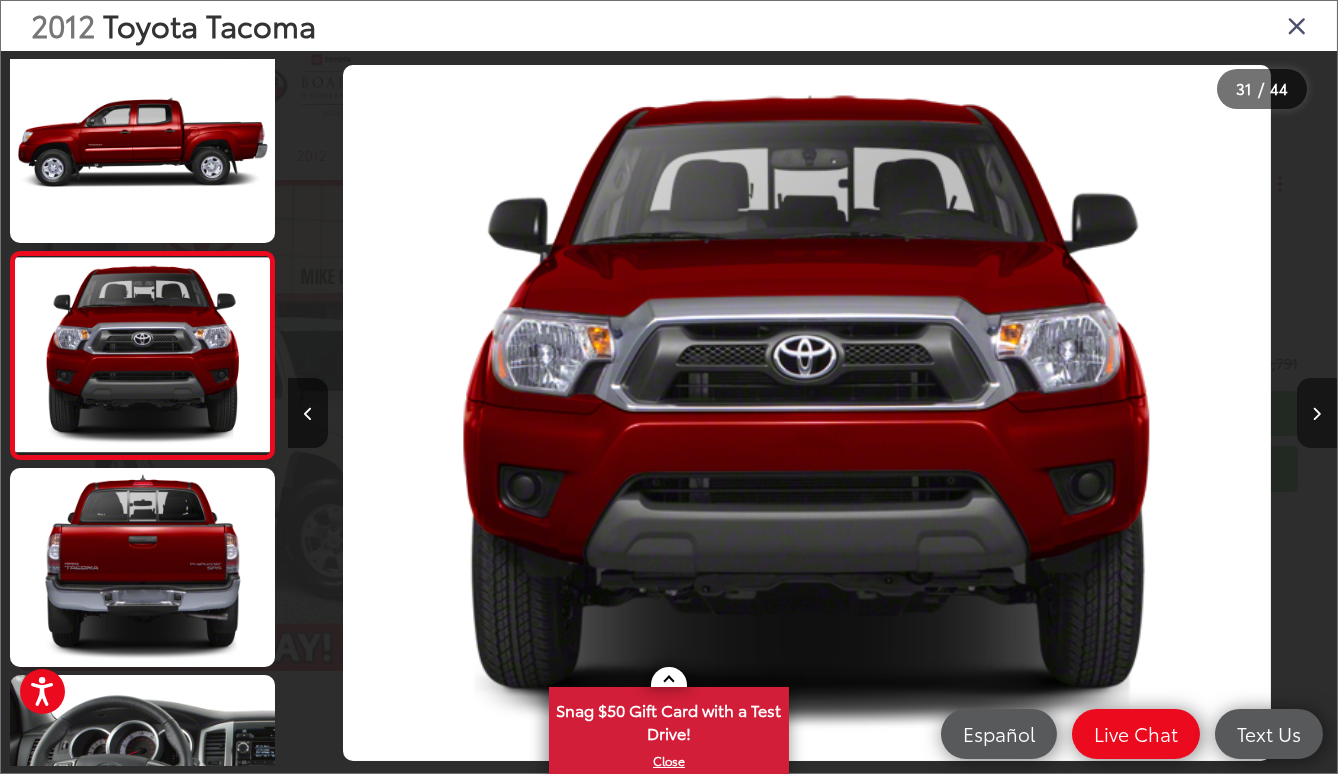 click at bounding box center (1317, 414) 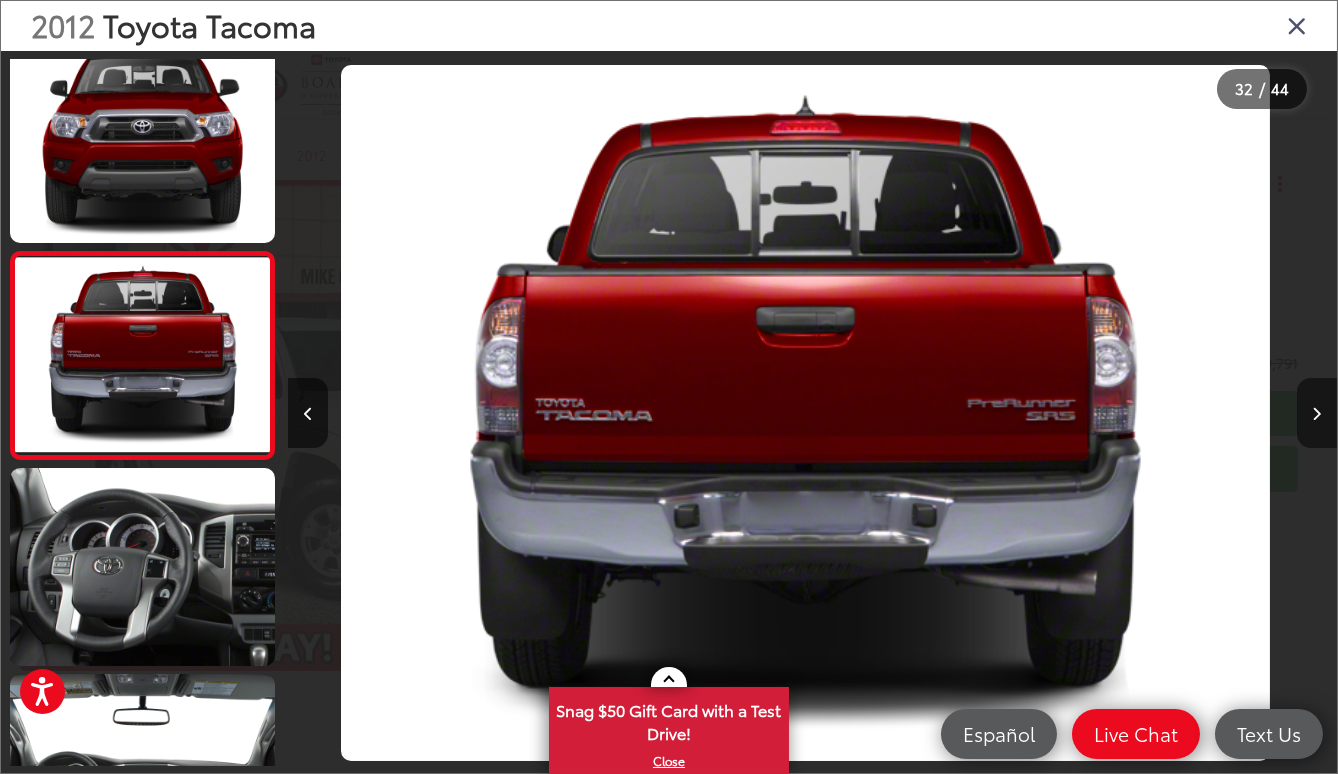 click at bounding box center [1317, 414] 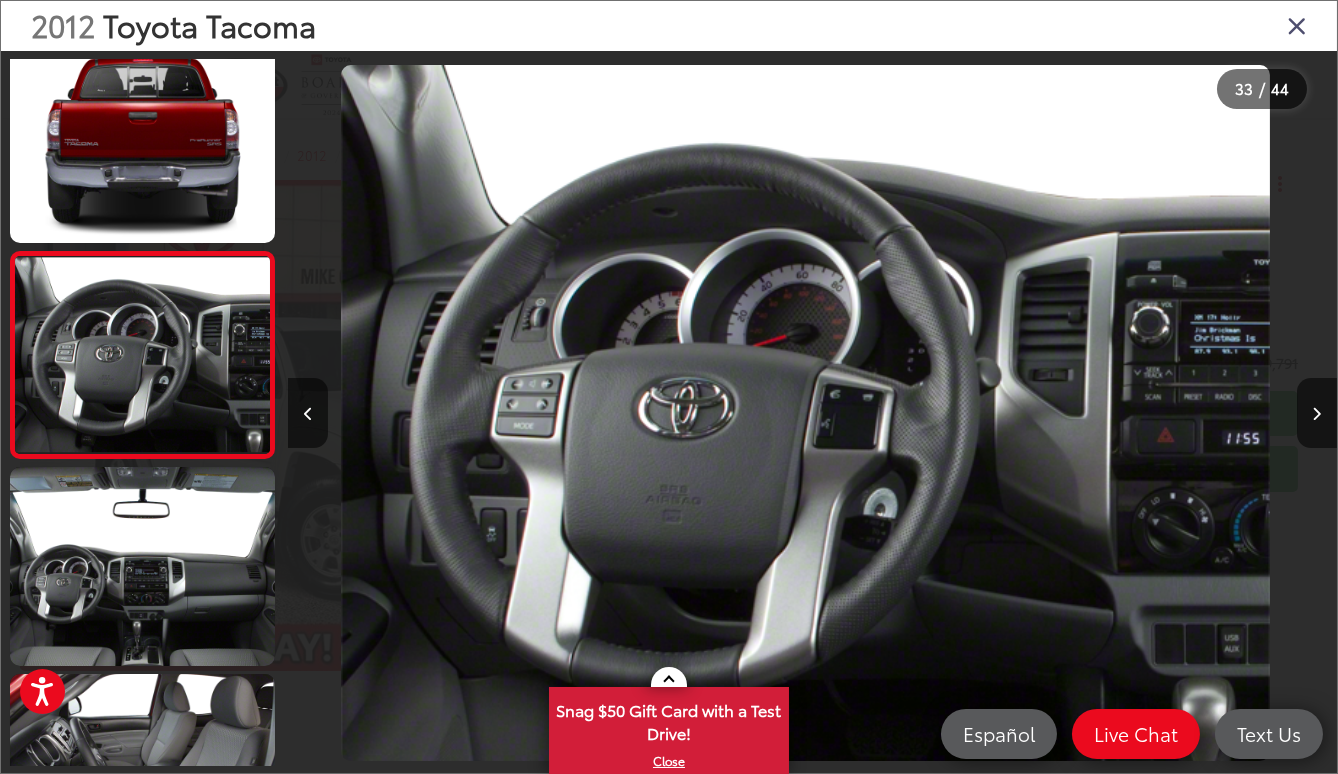 click at bounding box center (1297, 25) 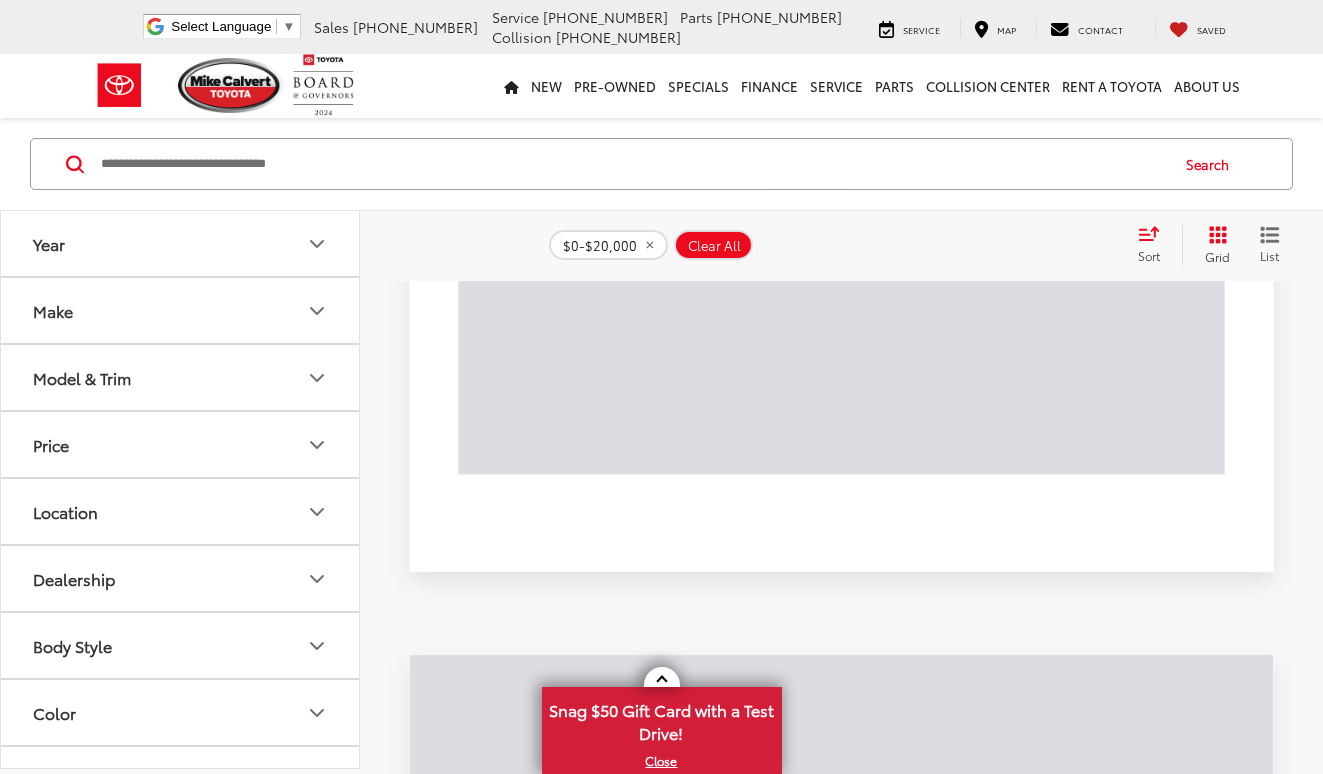 scroll, scrollTop: 1579, scrollLeft: 0, axis: vertical 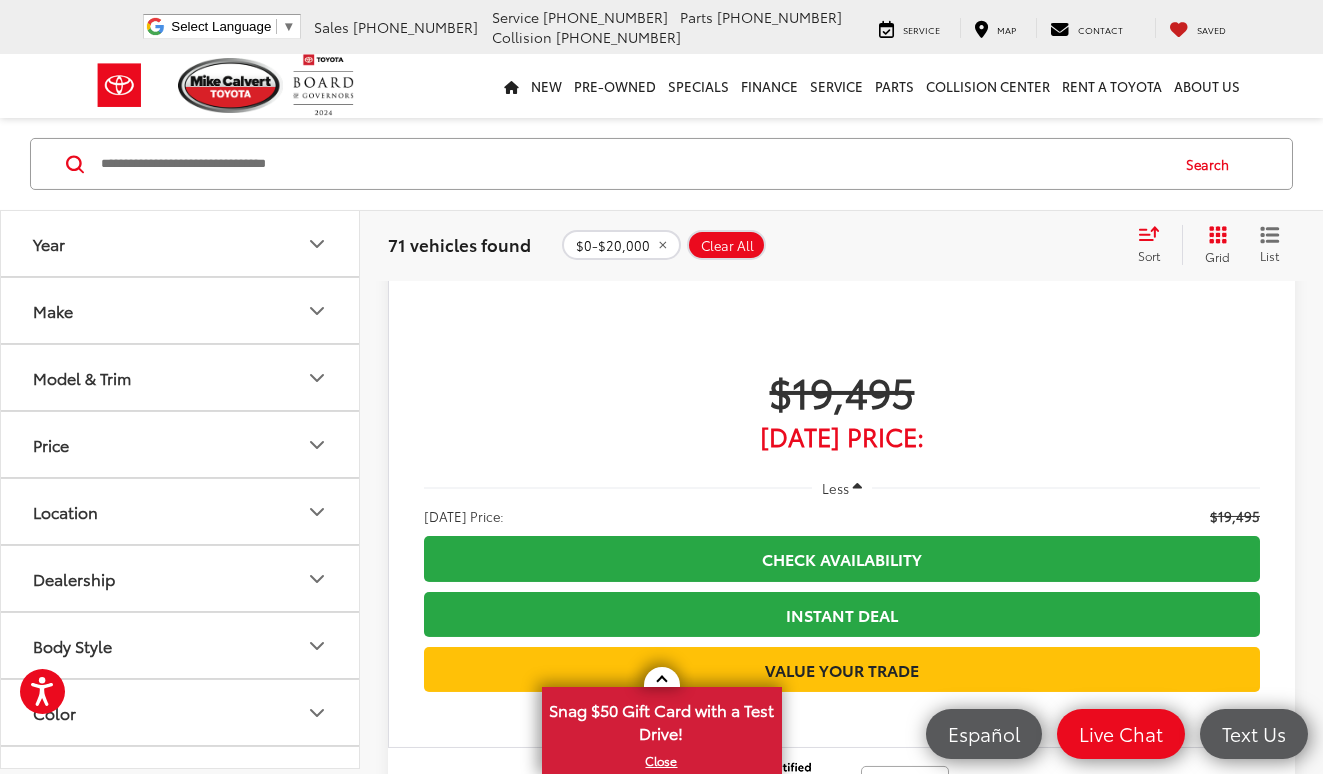click at bounding box center [842, 8884] 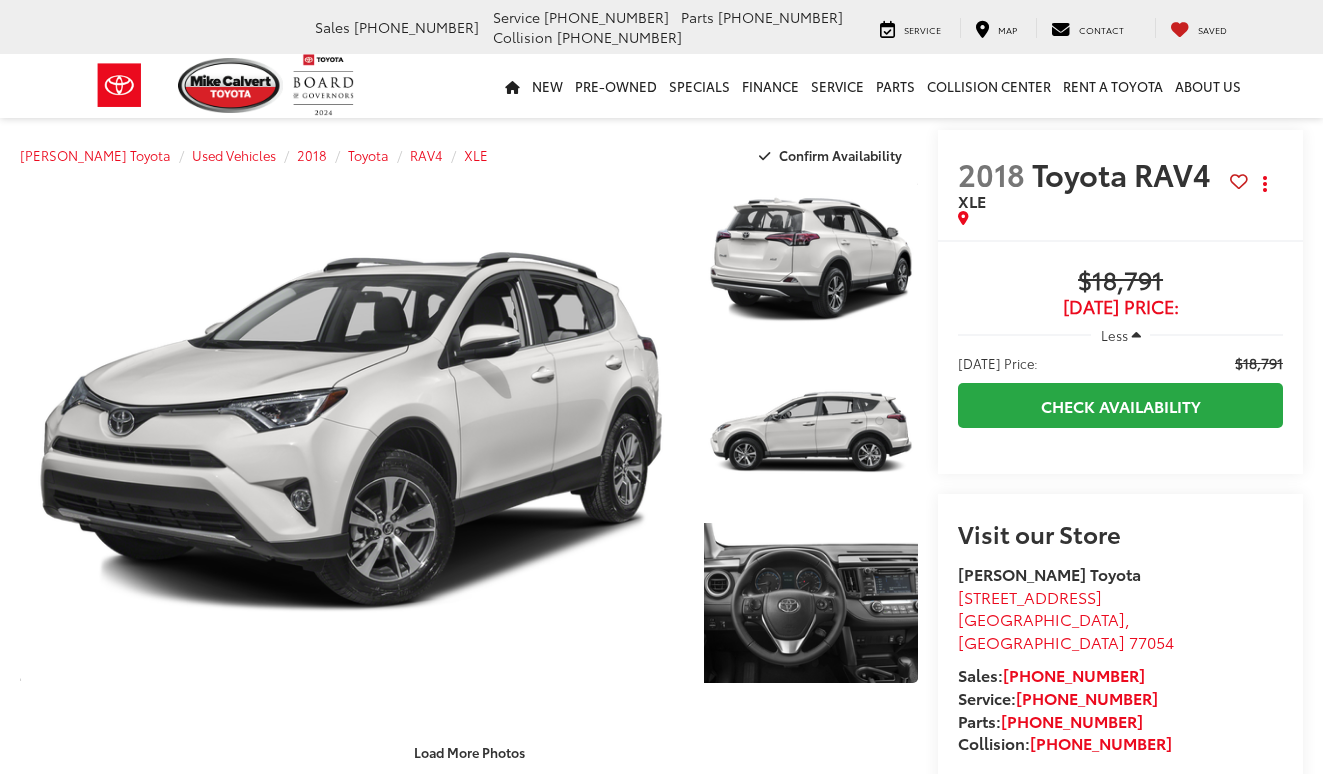 scroll, scrollTop: 0, scrollLeft: 0, axis: both 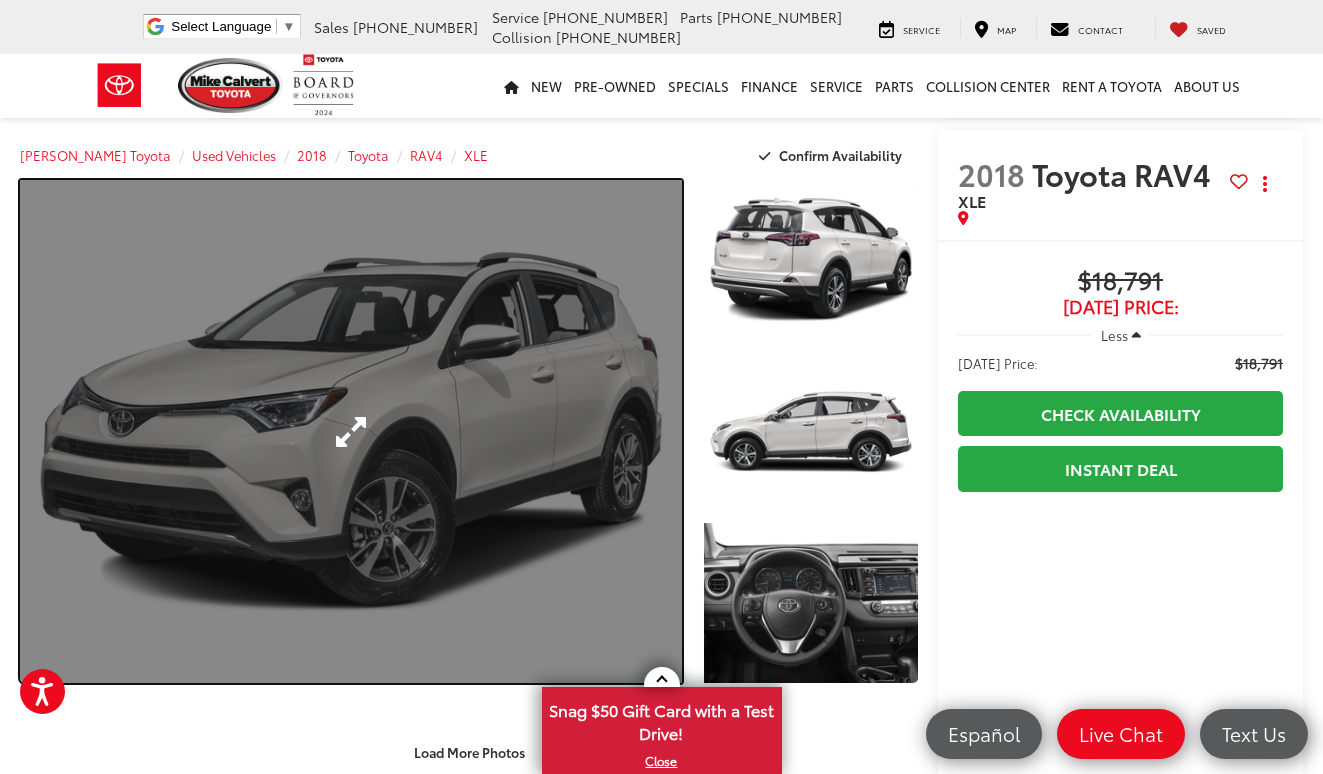 click at bounding box center (351, 431) 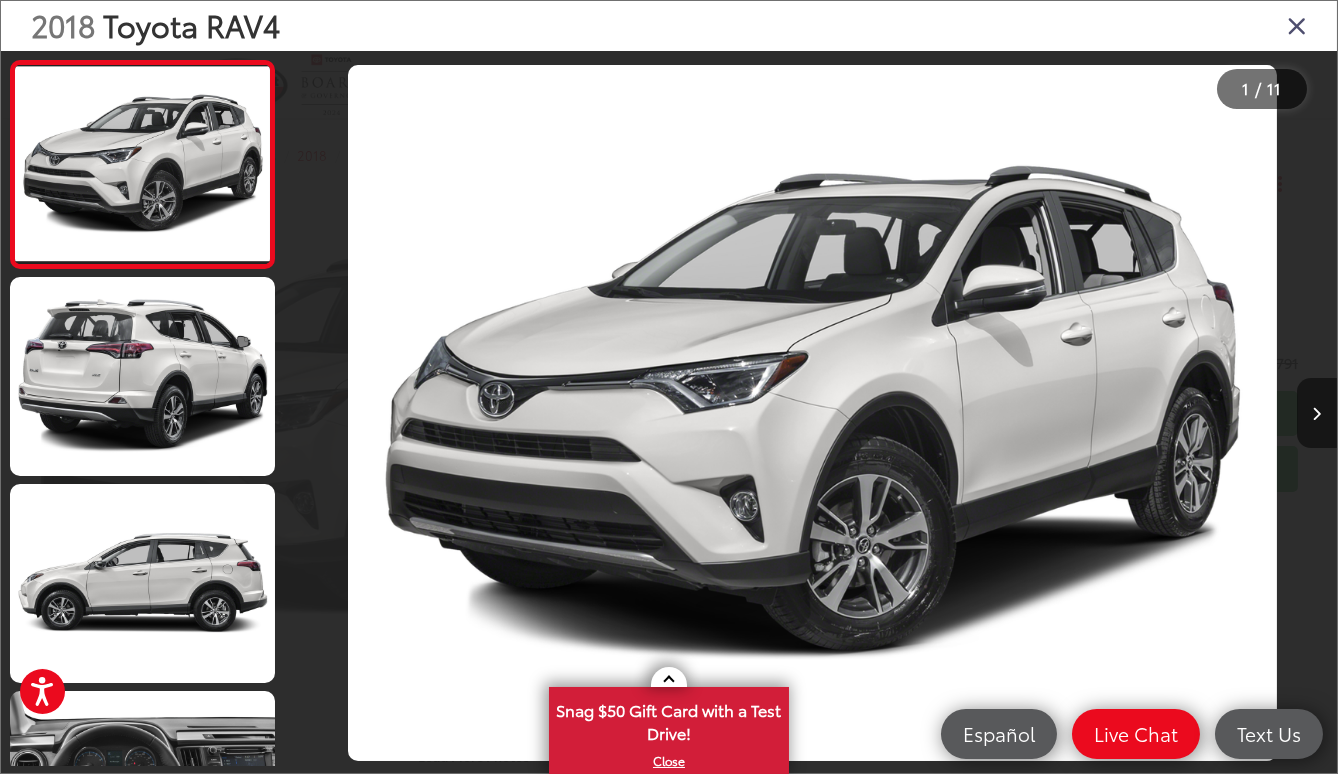 click at bounding box center (1317, 413) 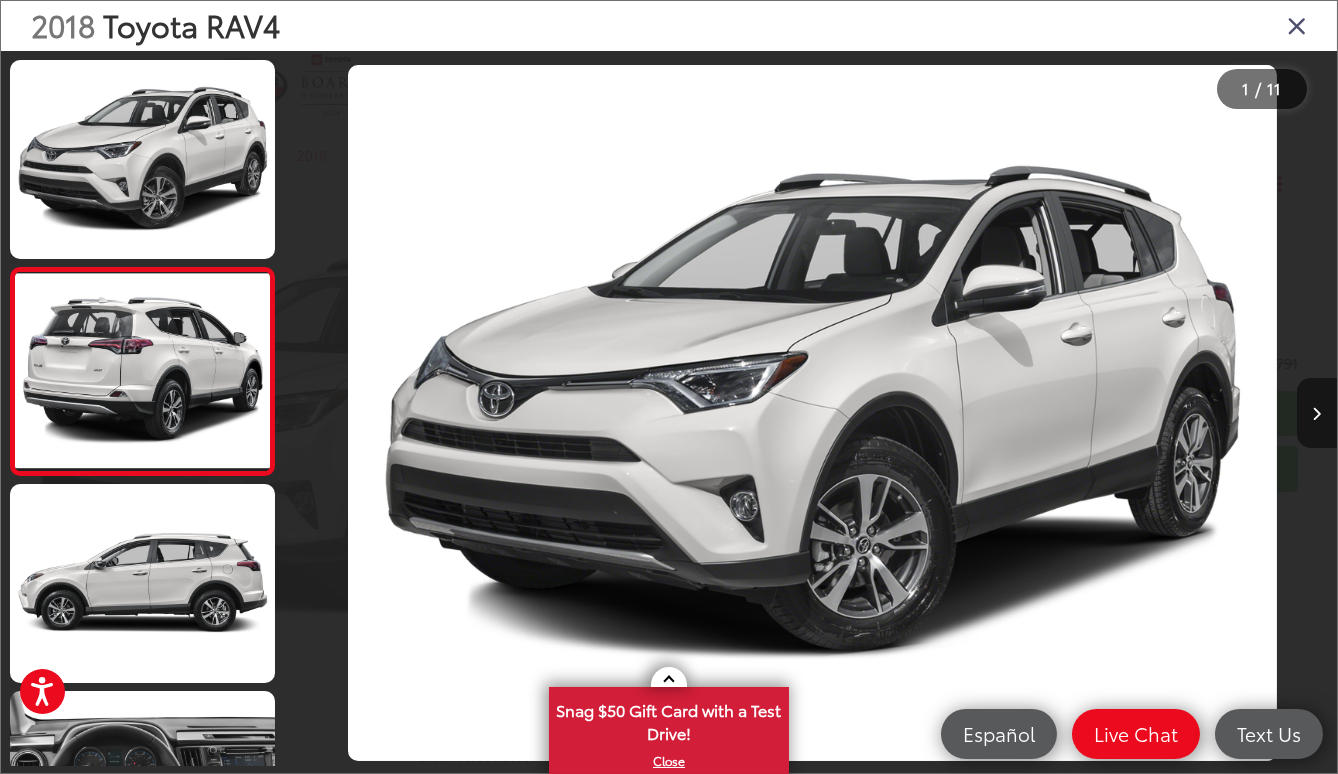 scroll, scrollTop: 0, scrollLeft: 116, axis: horizontal 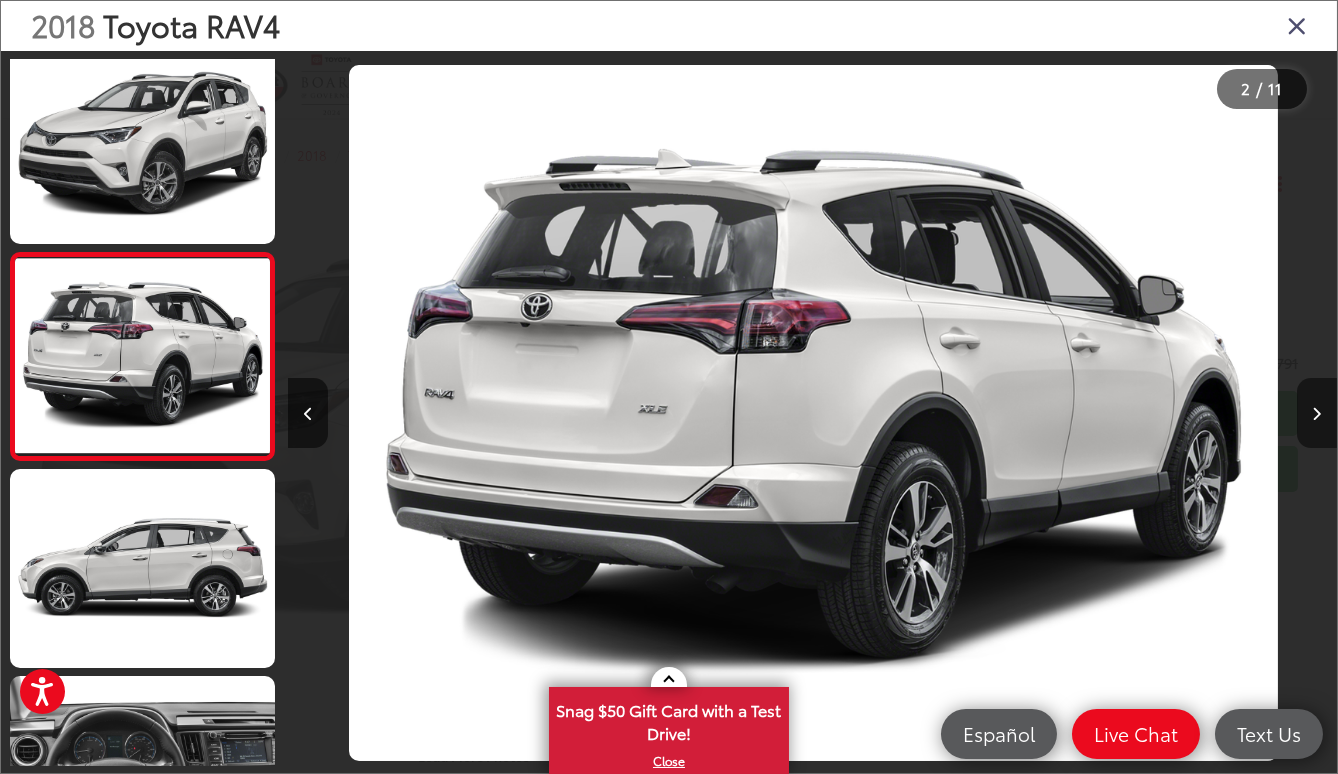 click at bounding box center [1317, 413] 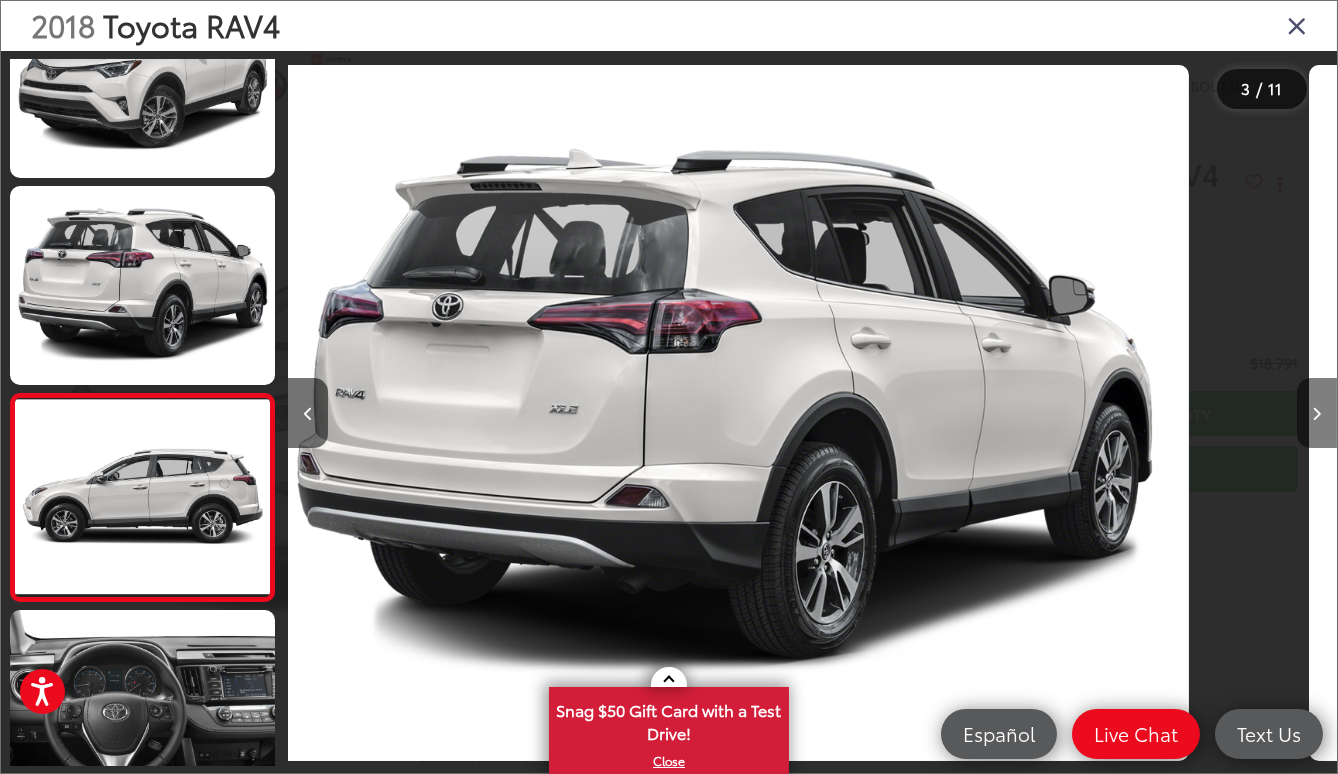 scroll, scrollTop: 0, scrollLeft: 1408, axis: horizontal 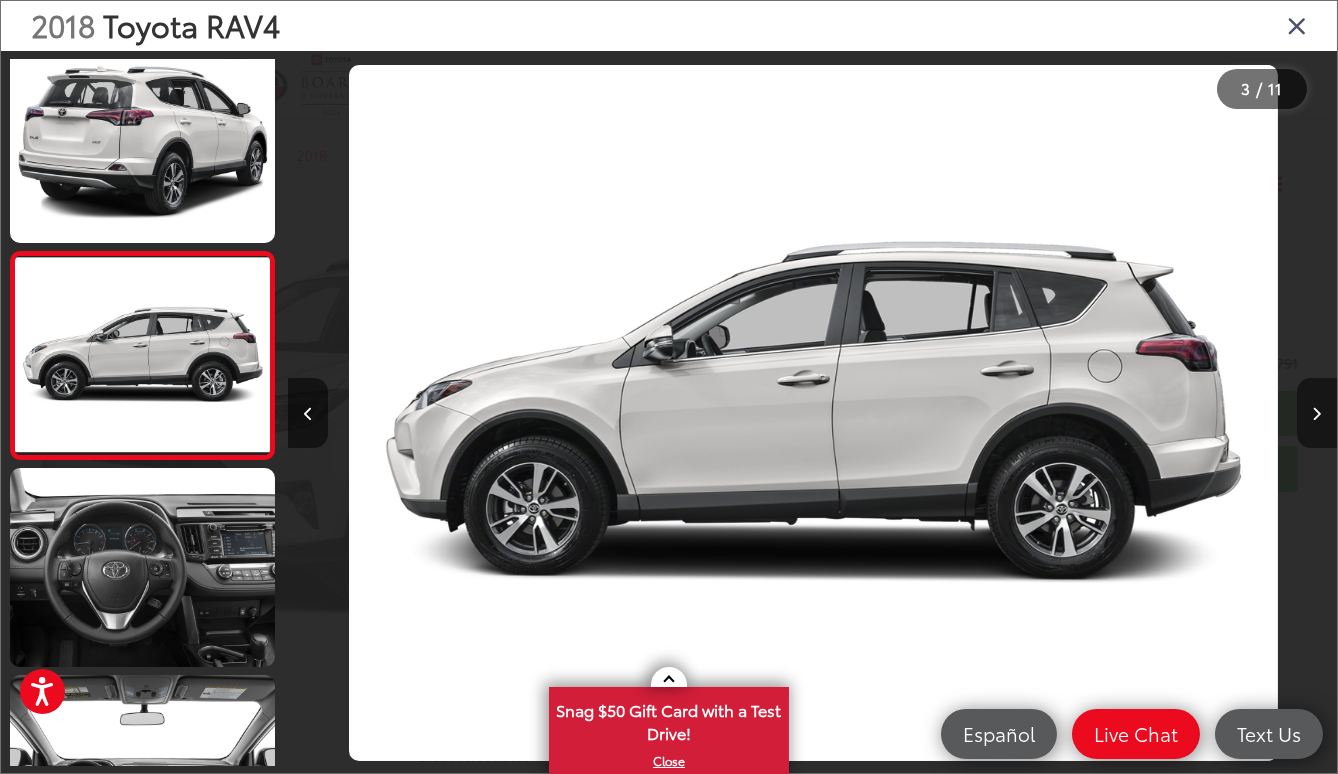 click at bounding box center (1317, 414) 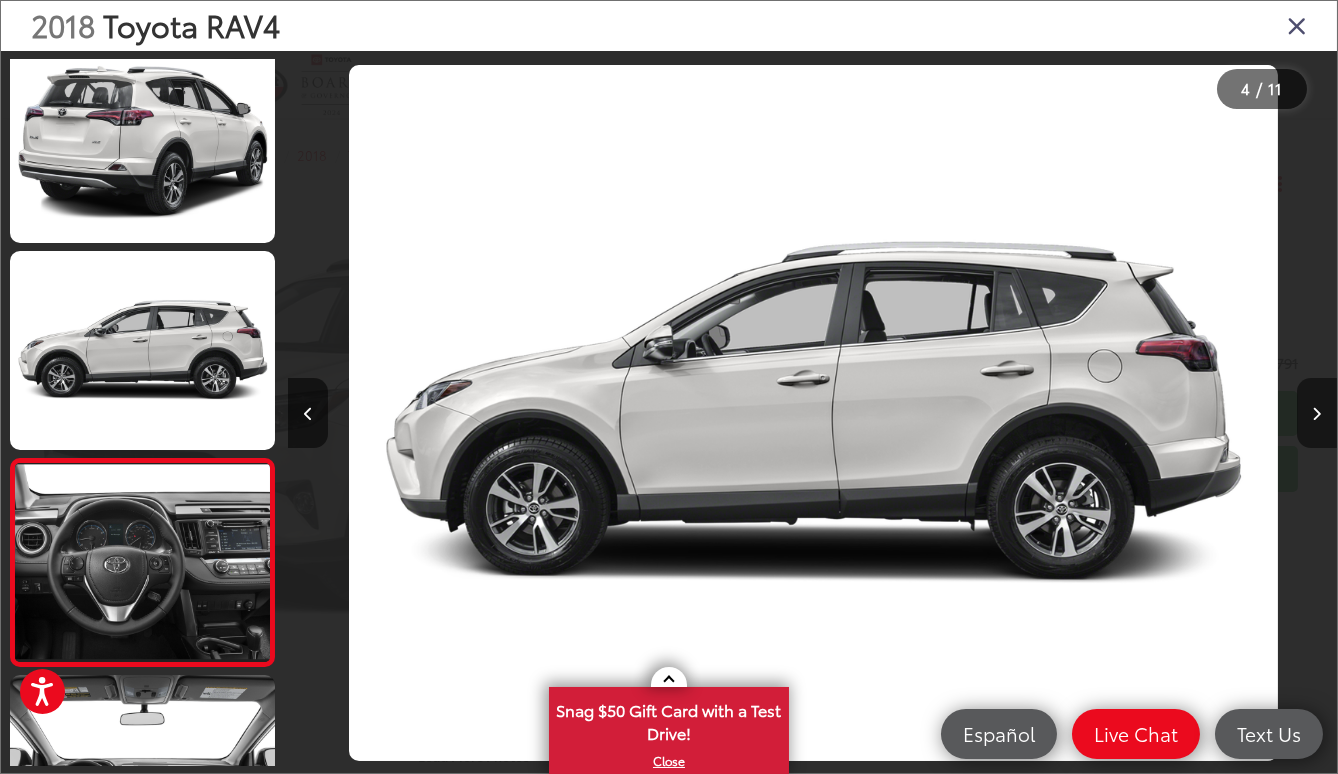 scroll, scrollTop: 0, scrollLeft: 2457, axis: horizontal 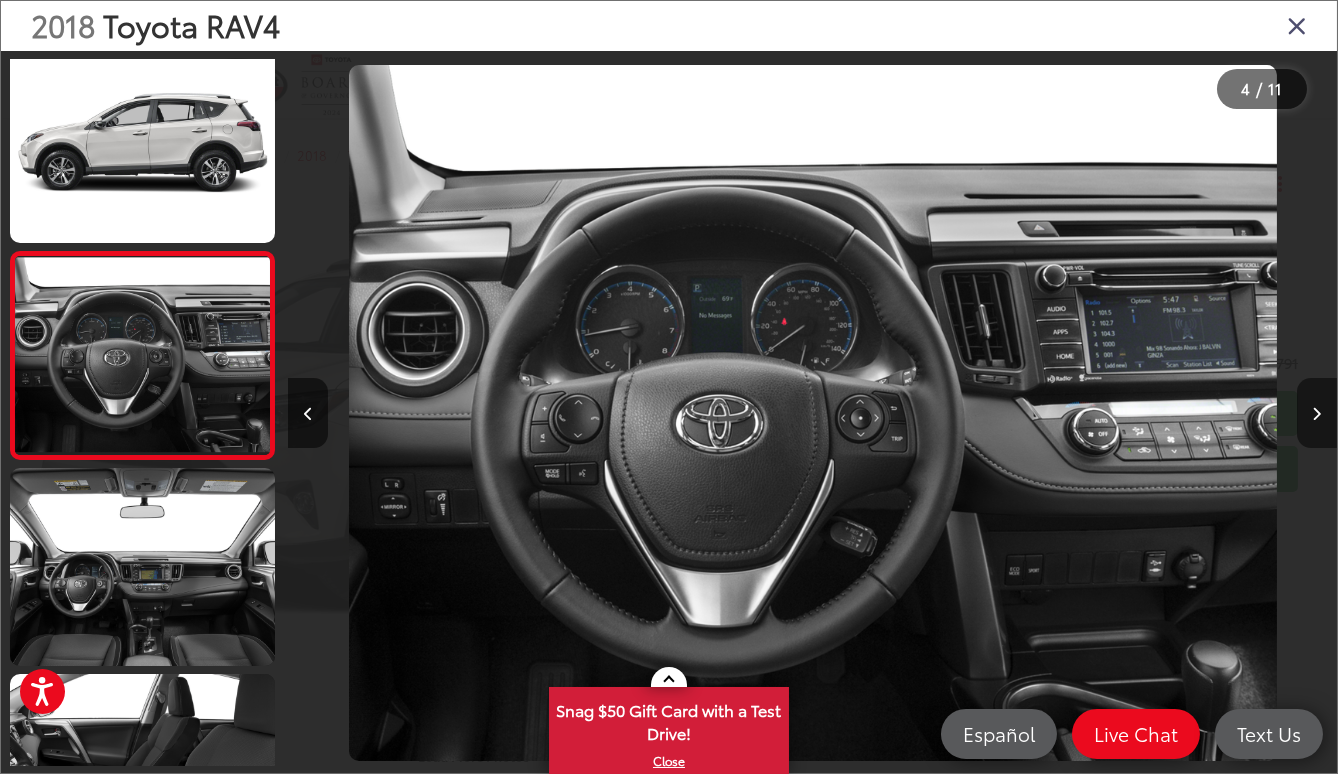click at bounding box center (1317, 414) 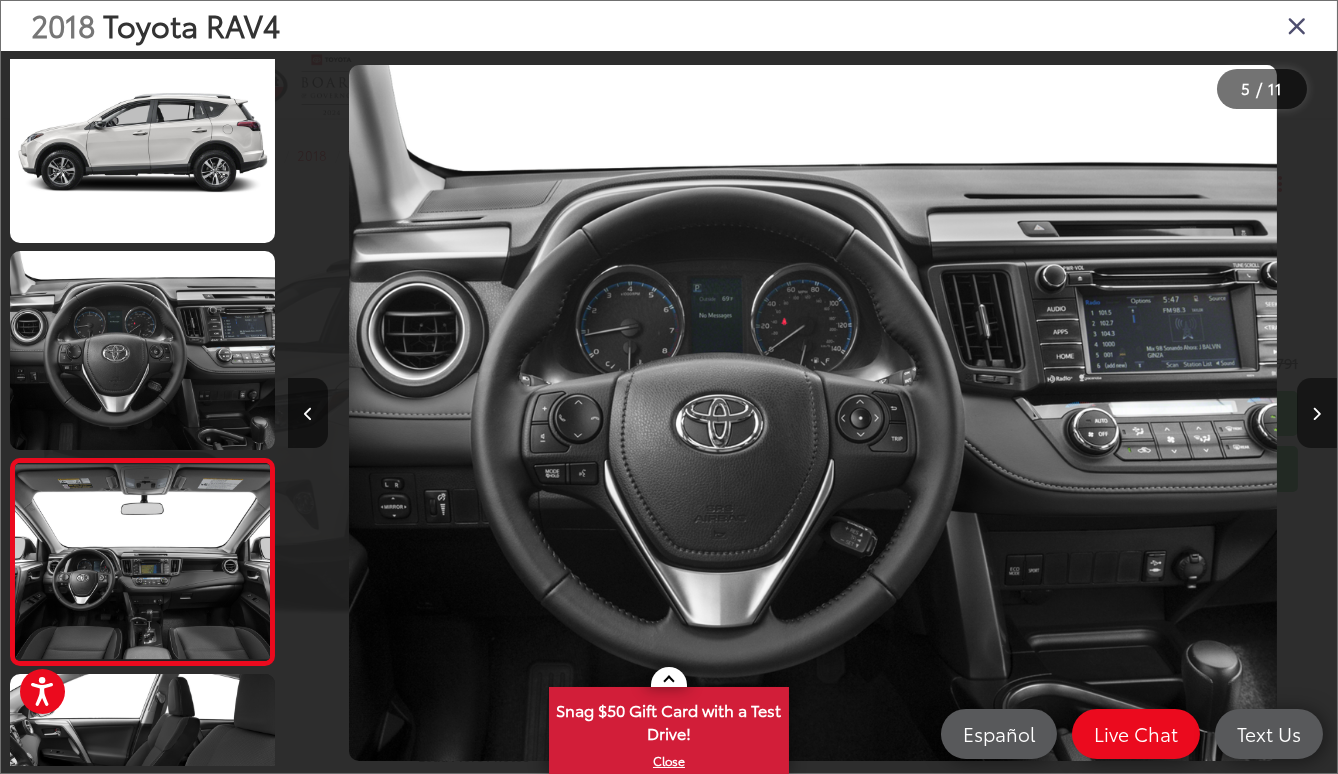 scroll, scrollTop: 0, scrollLeft: 3507, axis: horizontal 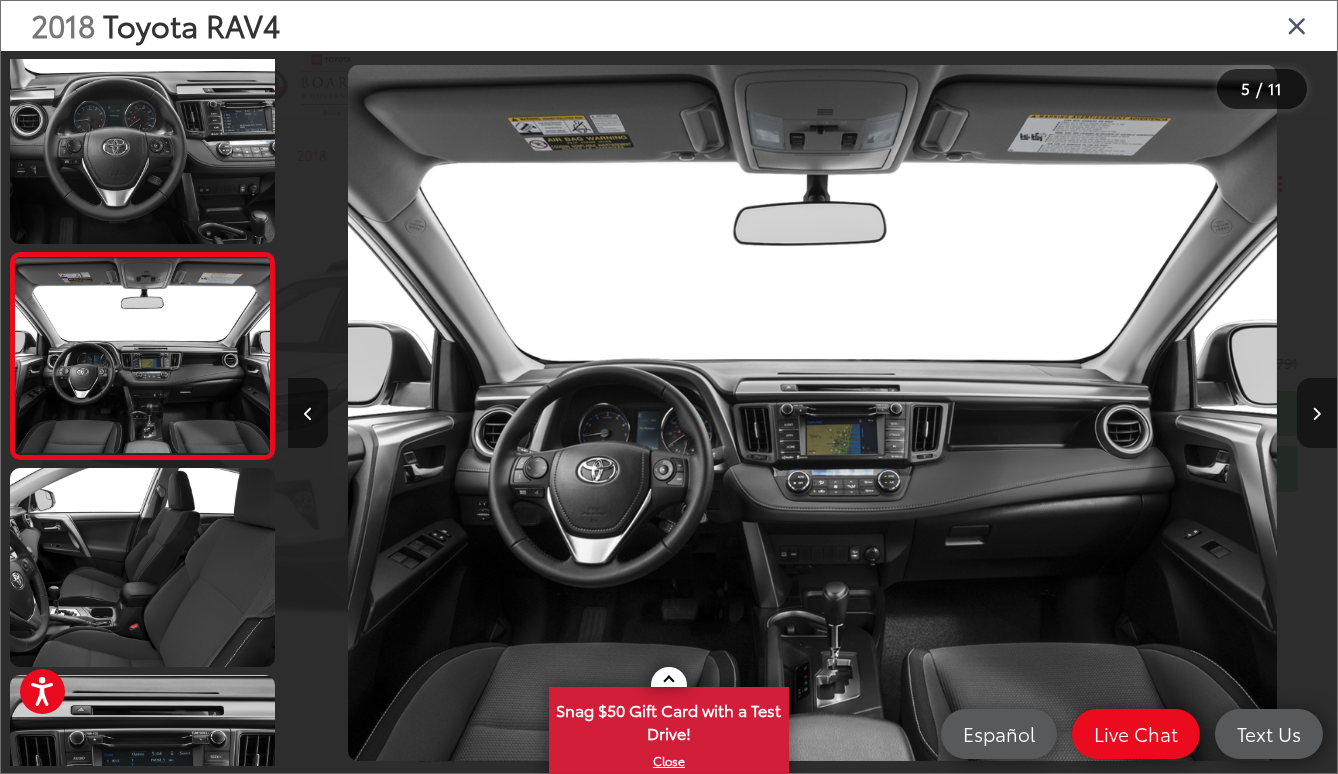 click at bounding box center (1317, 414) 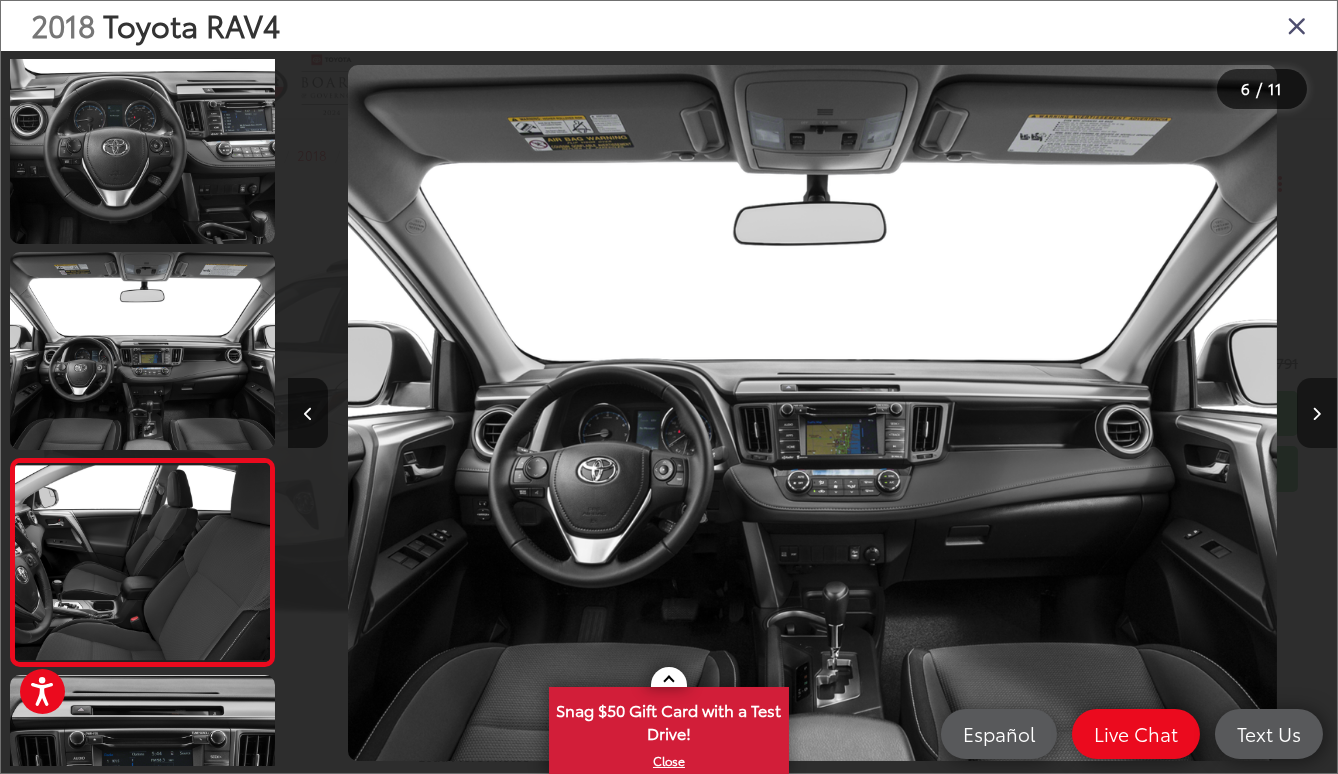 scroll, scrollTop: 0, scrollLeft: 4555, axis: horizontal 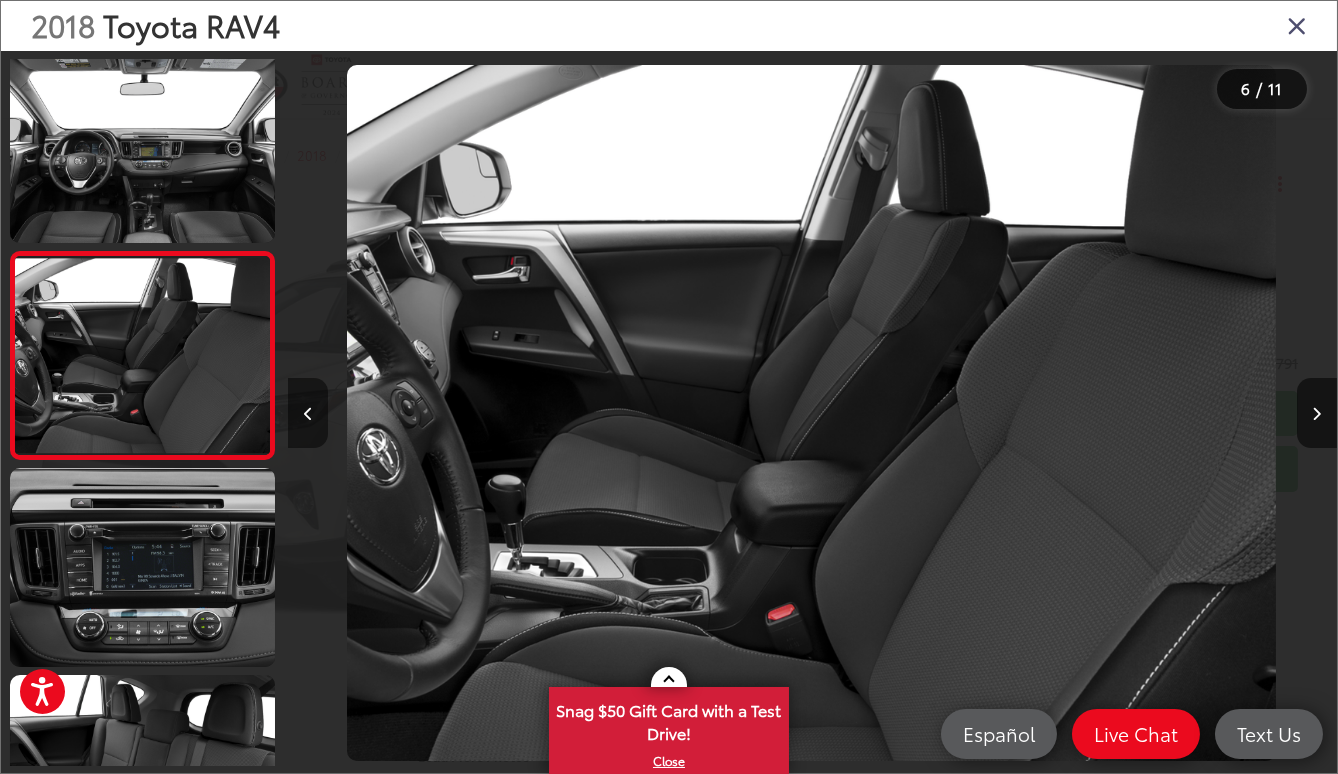 click at bounding box center (308, 414) 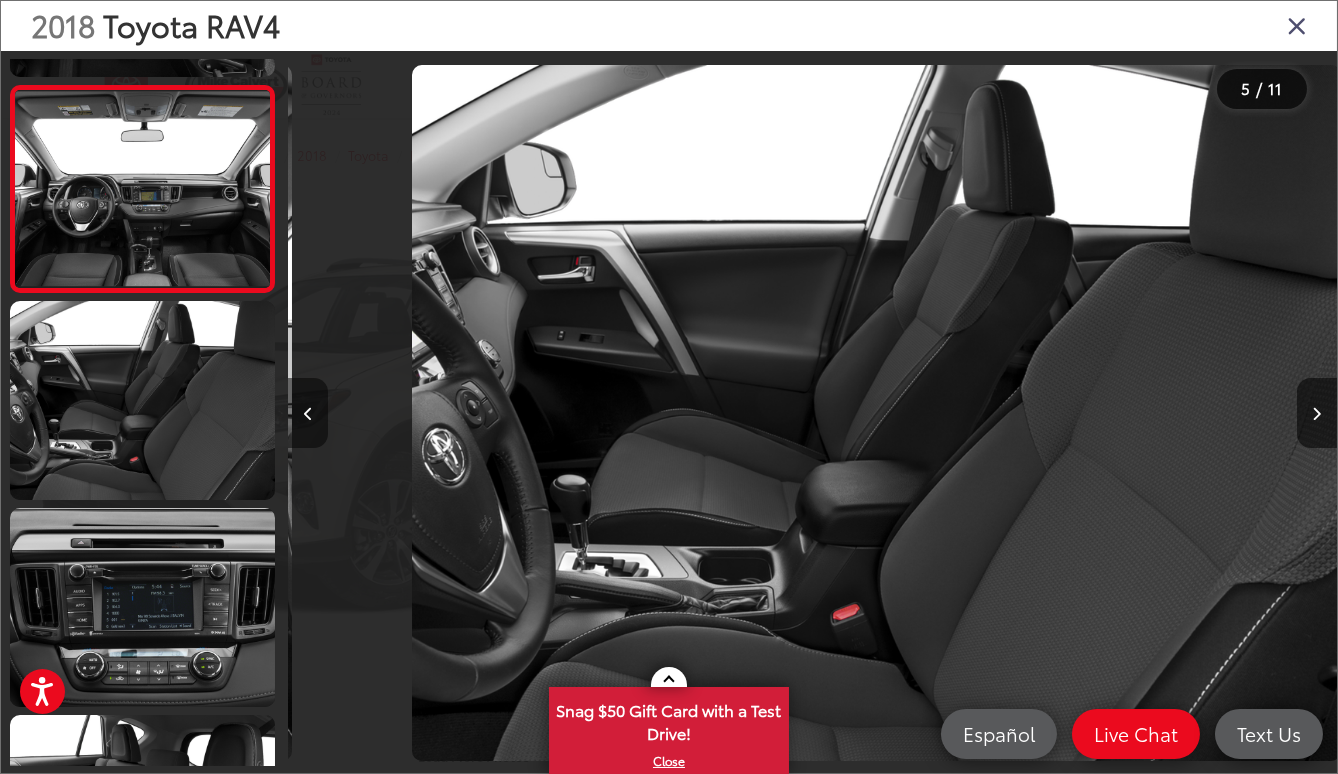 scroll, scrollTop: 0, scrollLeft: 4932, axis: horizontal 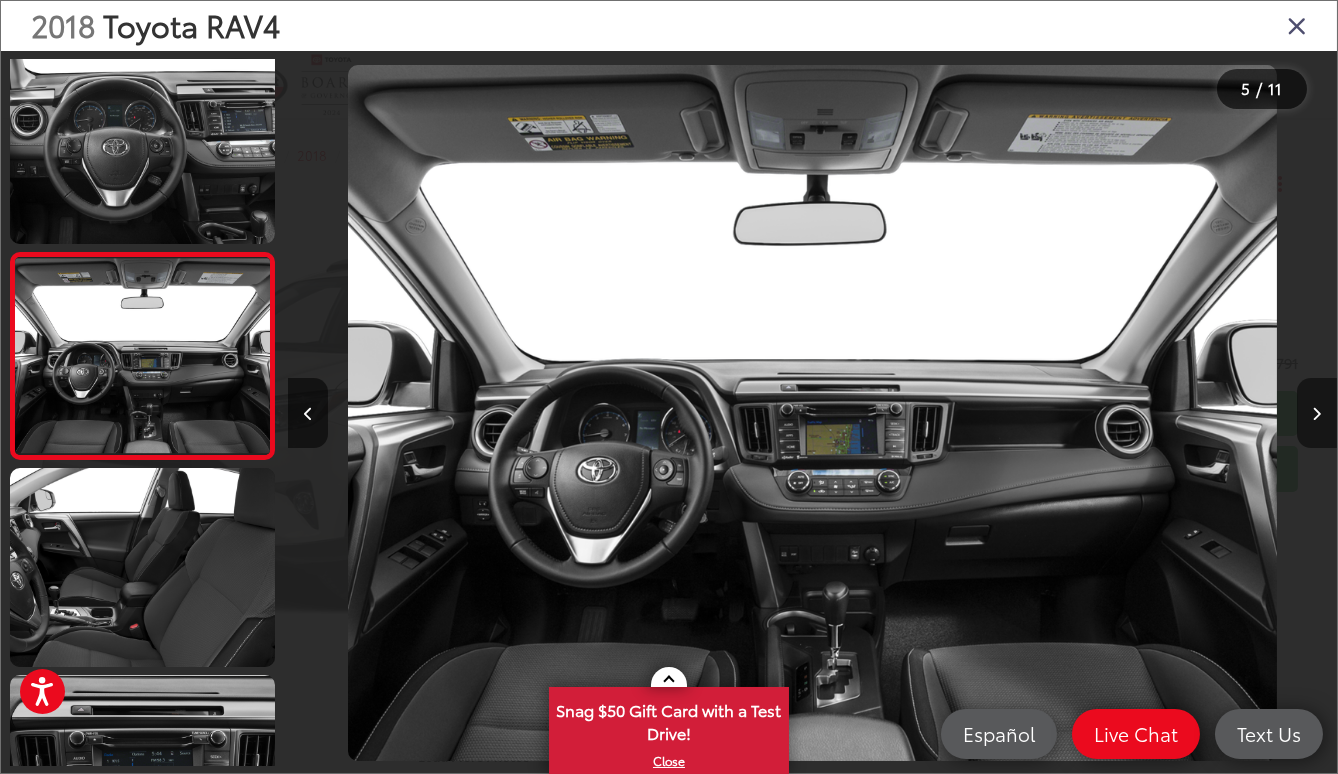 click at bounding box center (1317, 414) 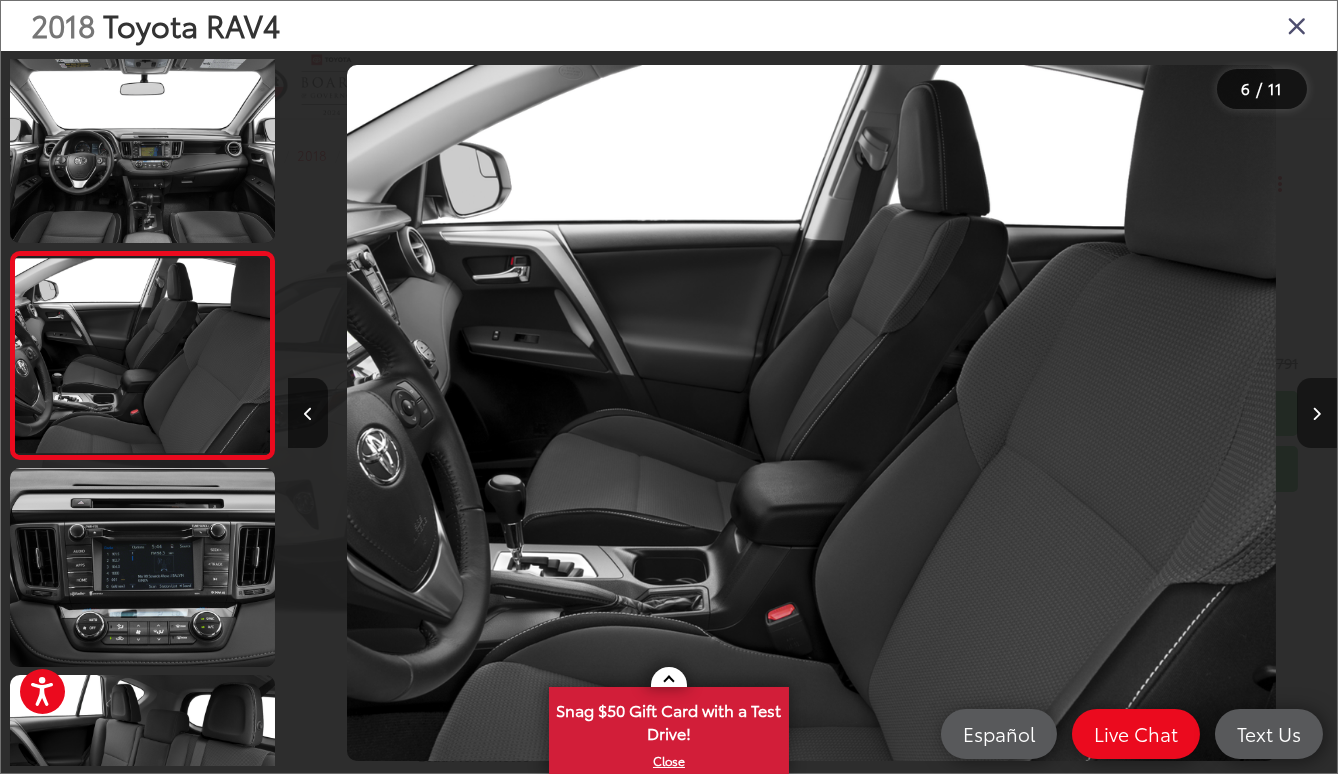 click at bounding box center [1317, 414] 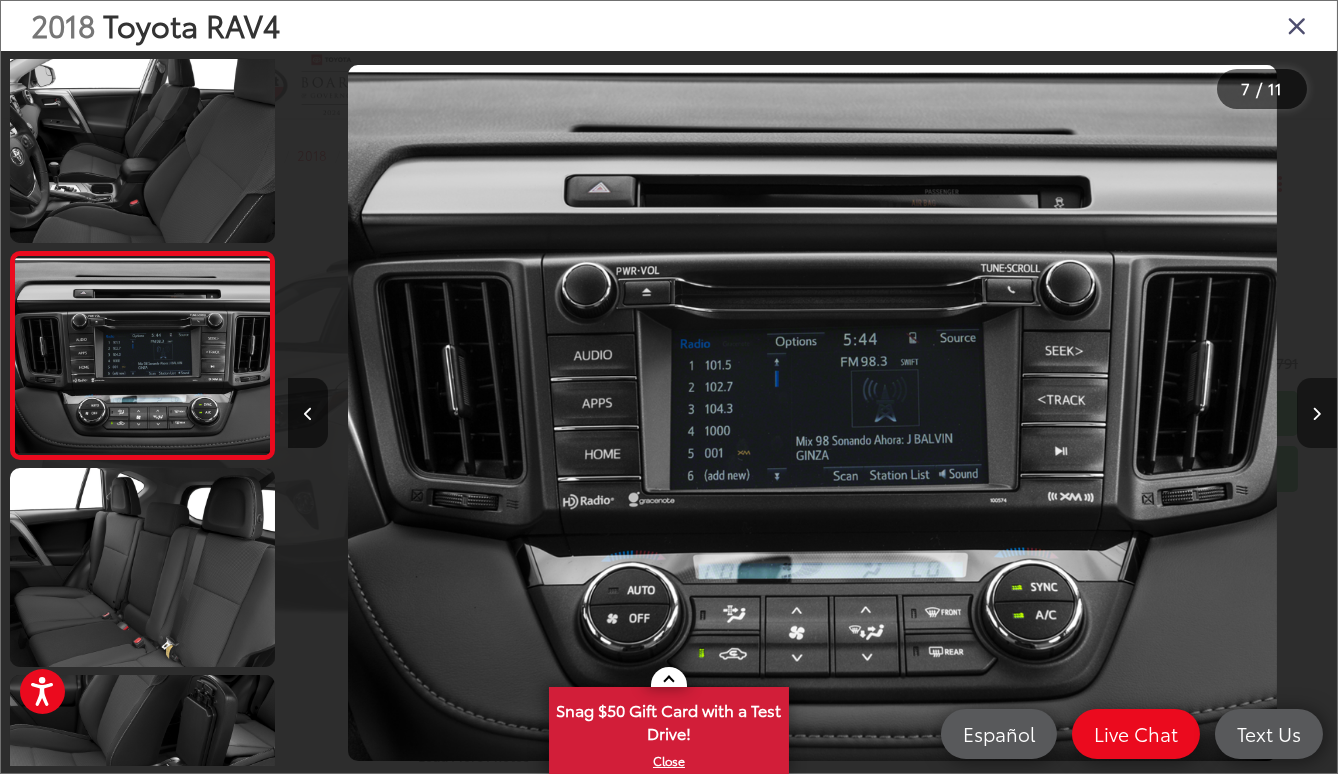 click at bounding box center (1317, 414) 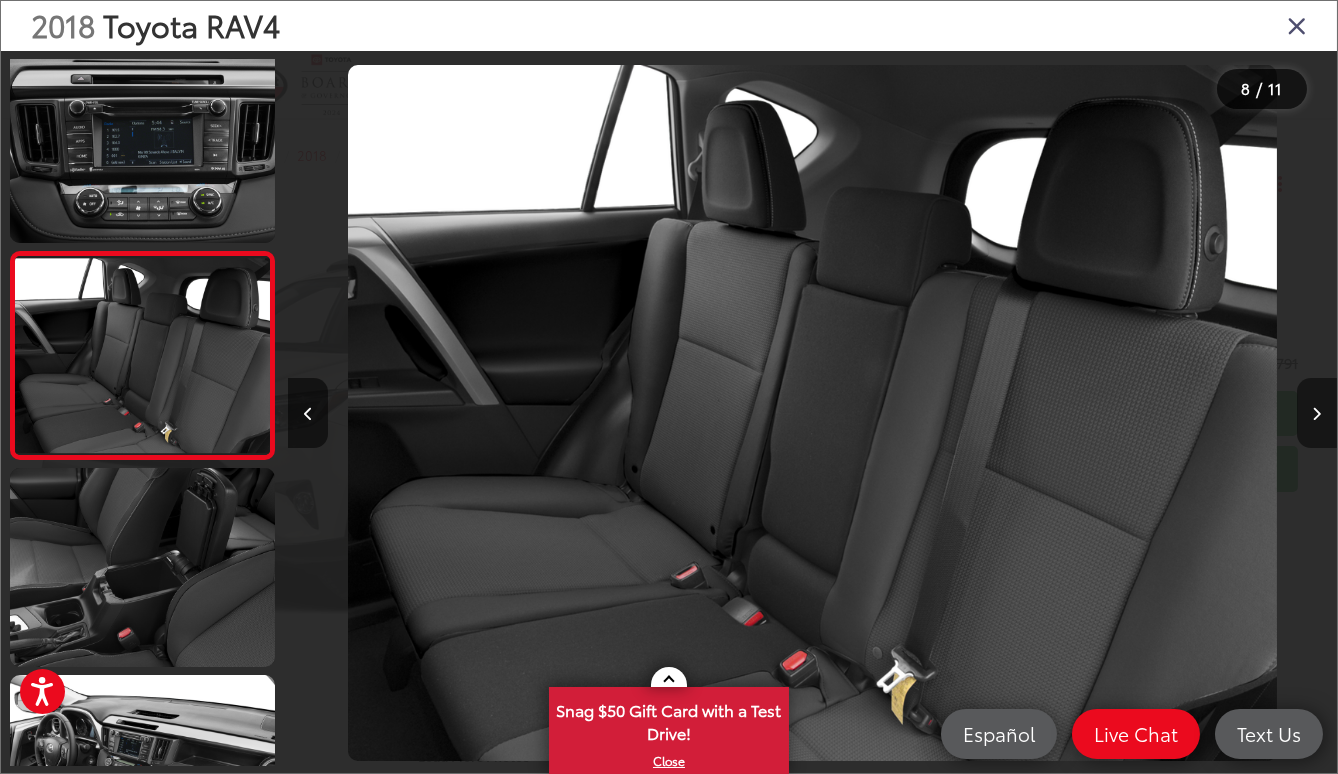 click at bounding box center (1317, 414) 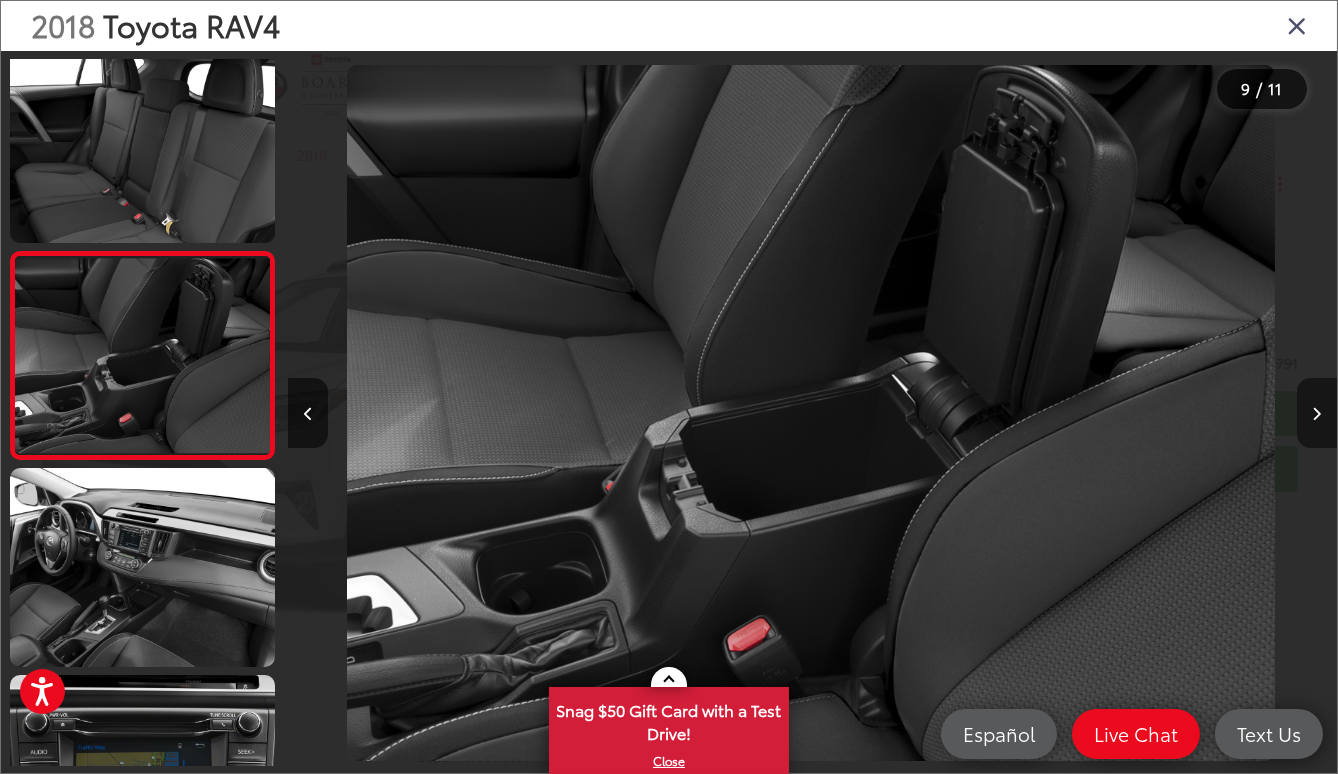 click at bounding box center [1317, 414] 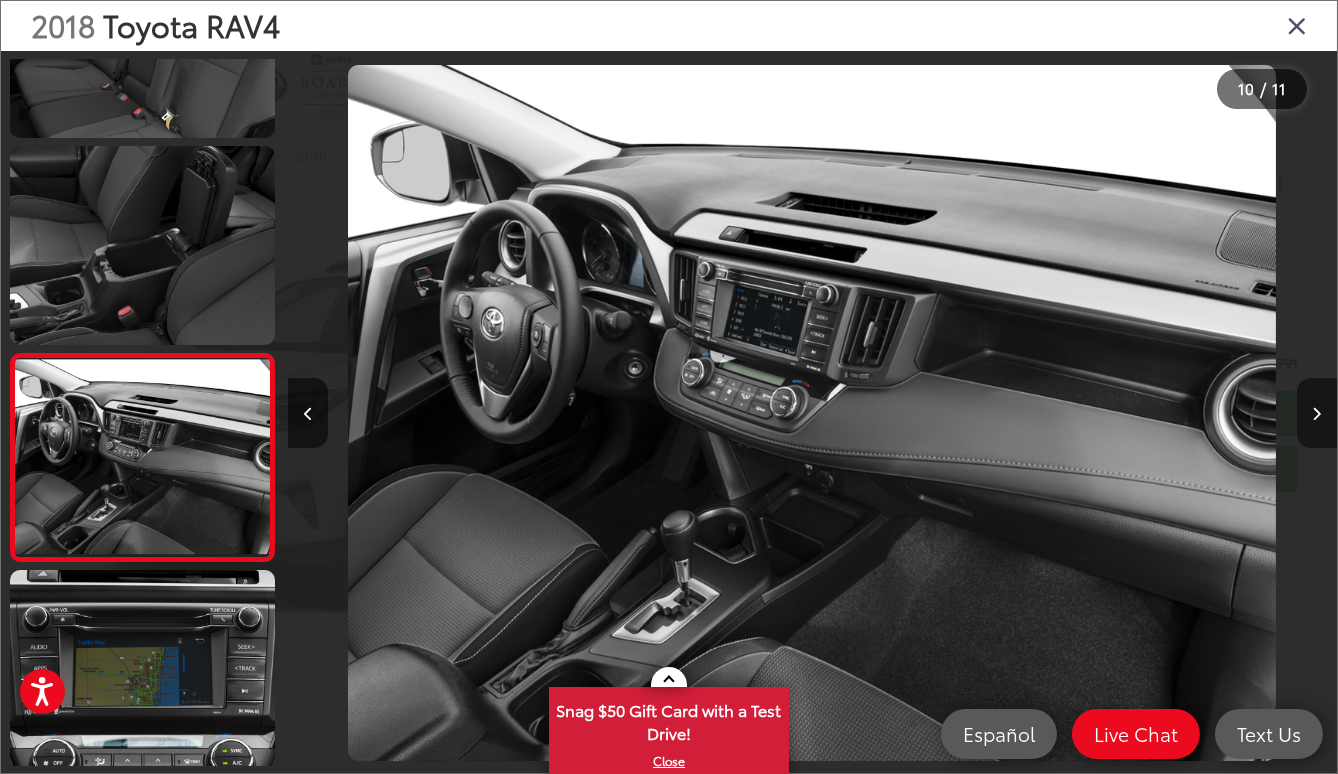 click at bounding box center [1317, 414] 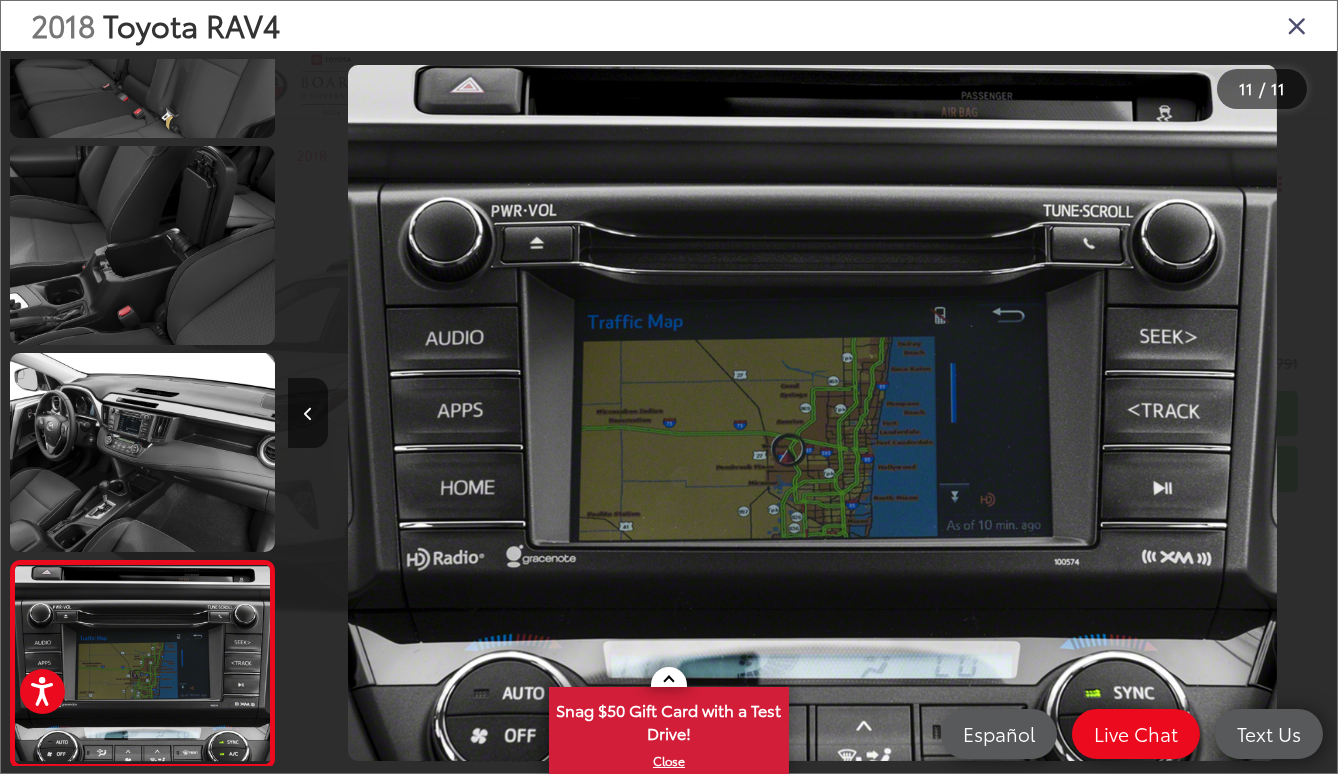 click at bounding box center (1297, 25) 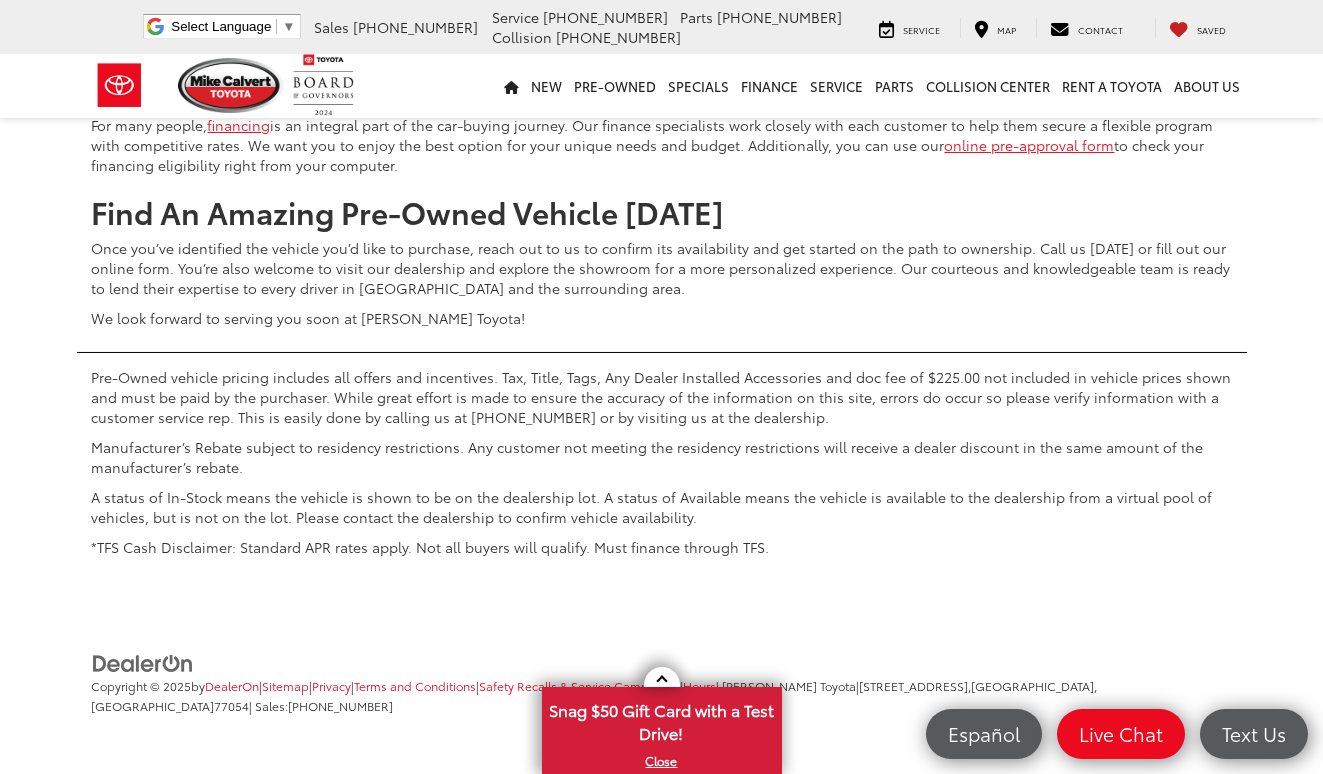 scroll, scrollTop: 3533, scrollLeft: 0, axis: vertical 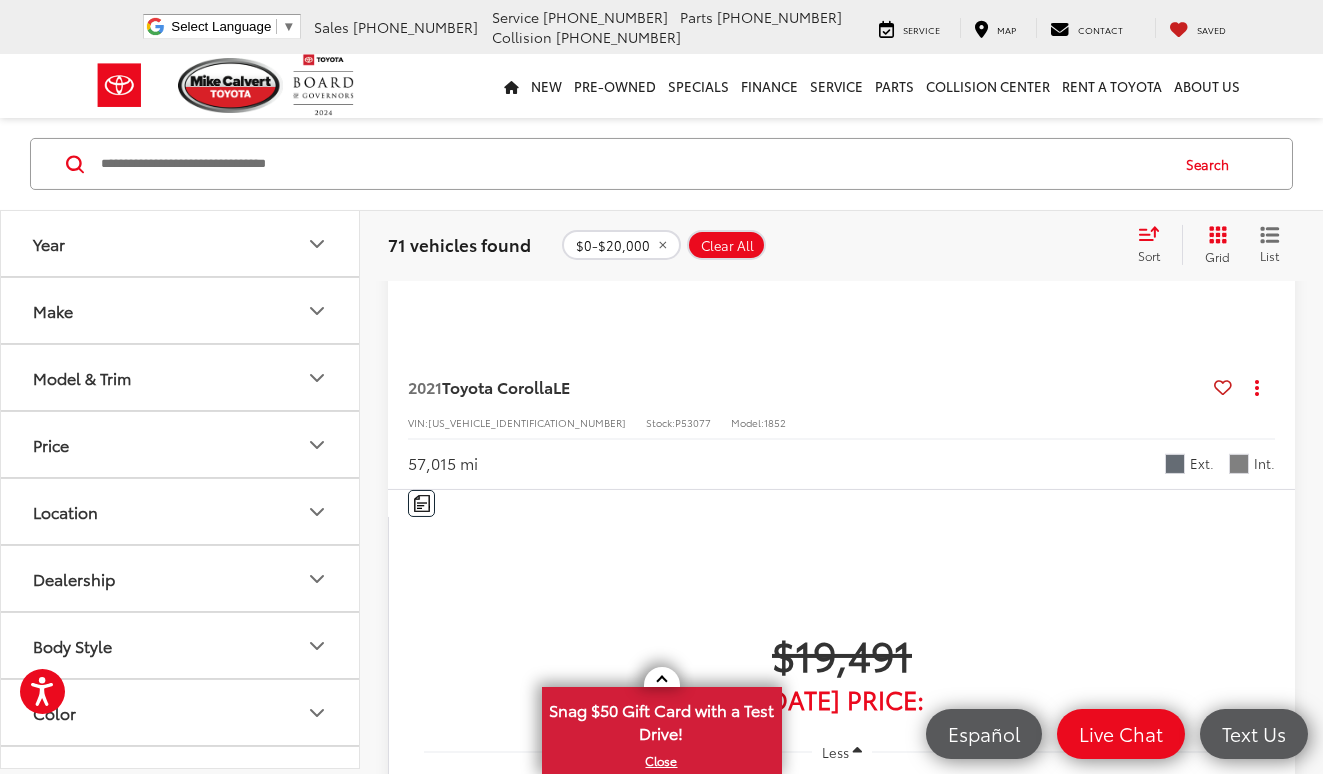 click on "Next" at bounding box center [1075, 10350] 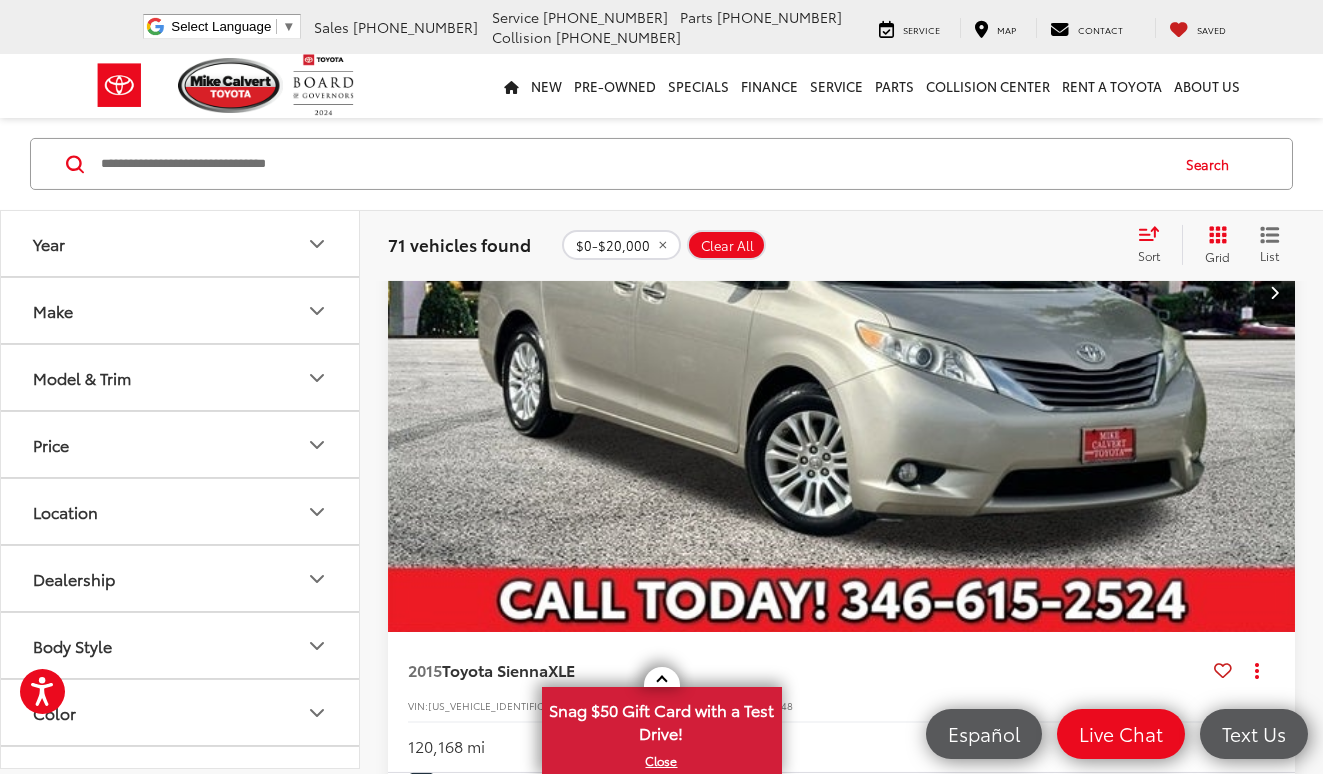 scroll, scrollTop: 8328, scrollLeft: 0, axis: vertical 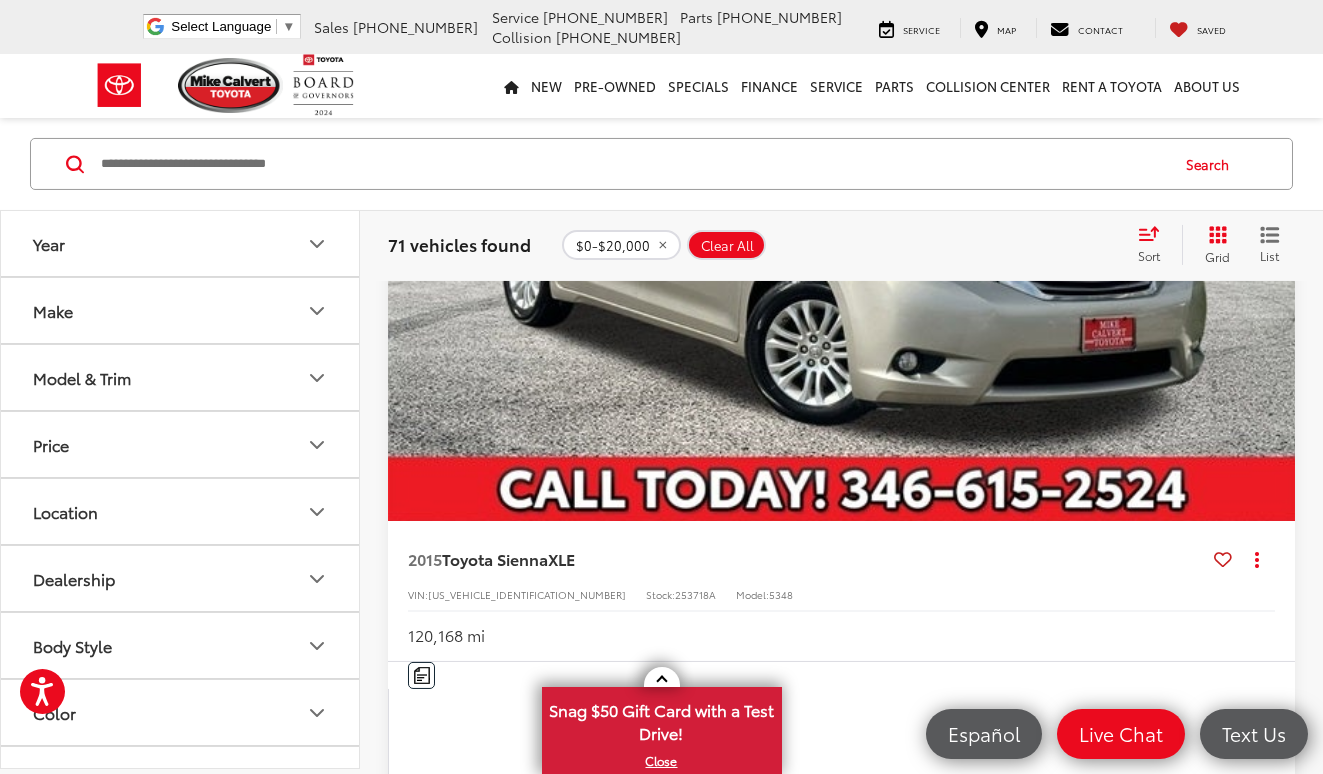 click on "Next" at bounding box center (1075, 10755) 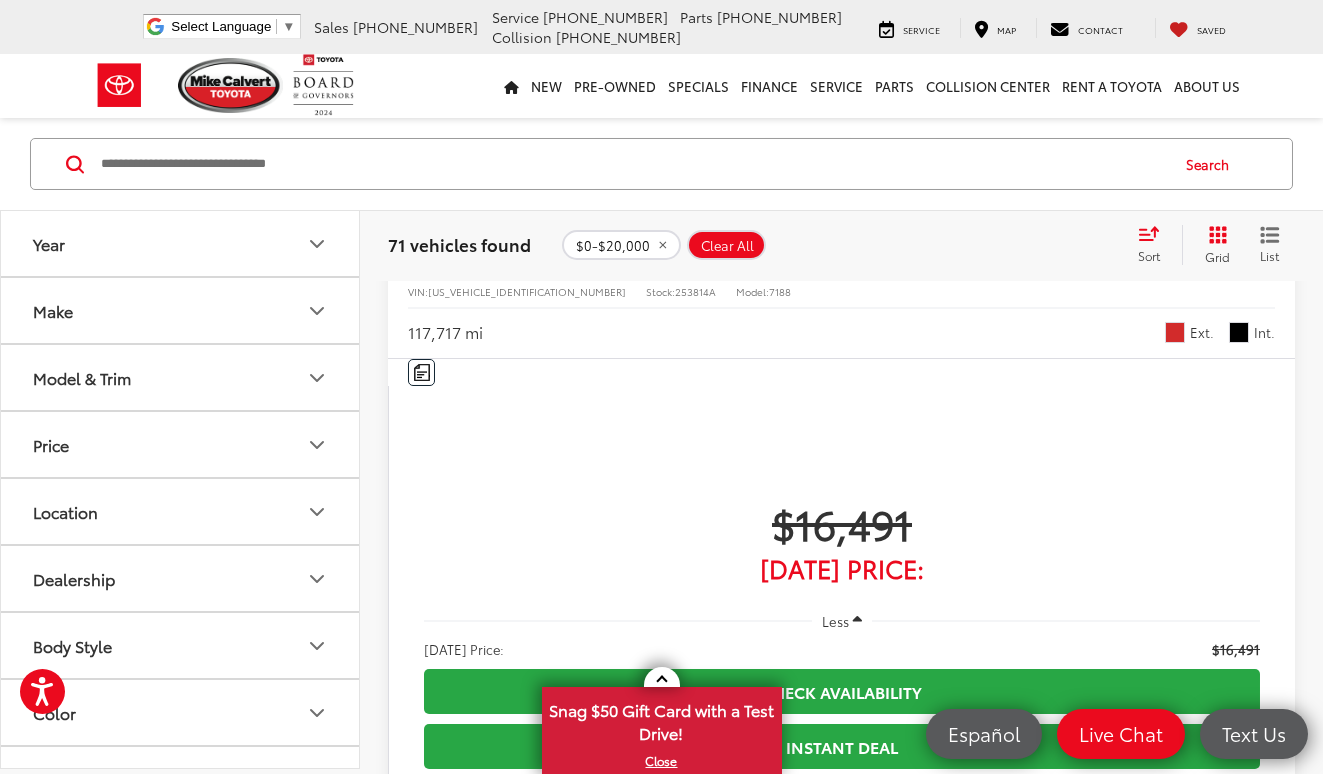 scroll, scrollTop: 928, scrollLeft: 0, axis: vertical 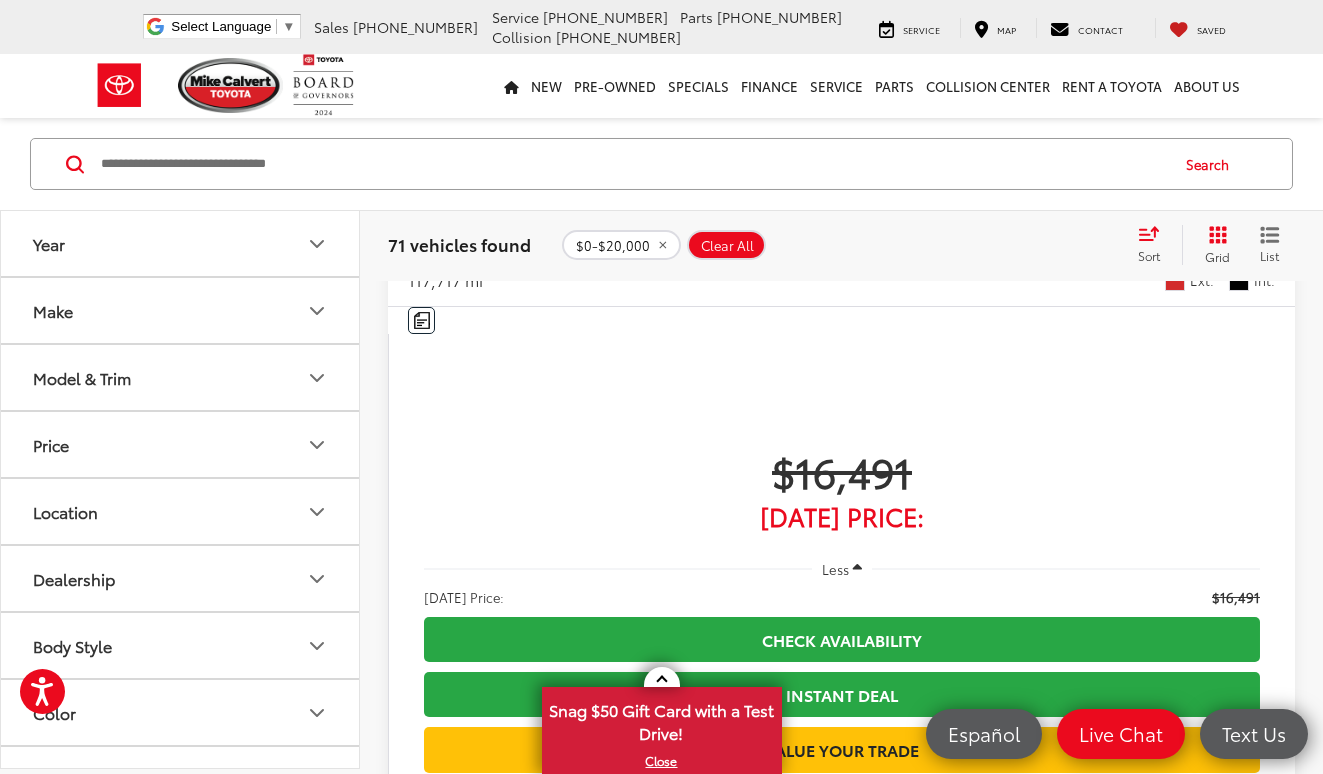 click at bounding box center (842, 1377) 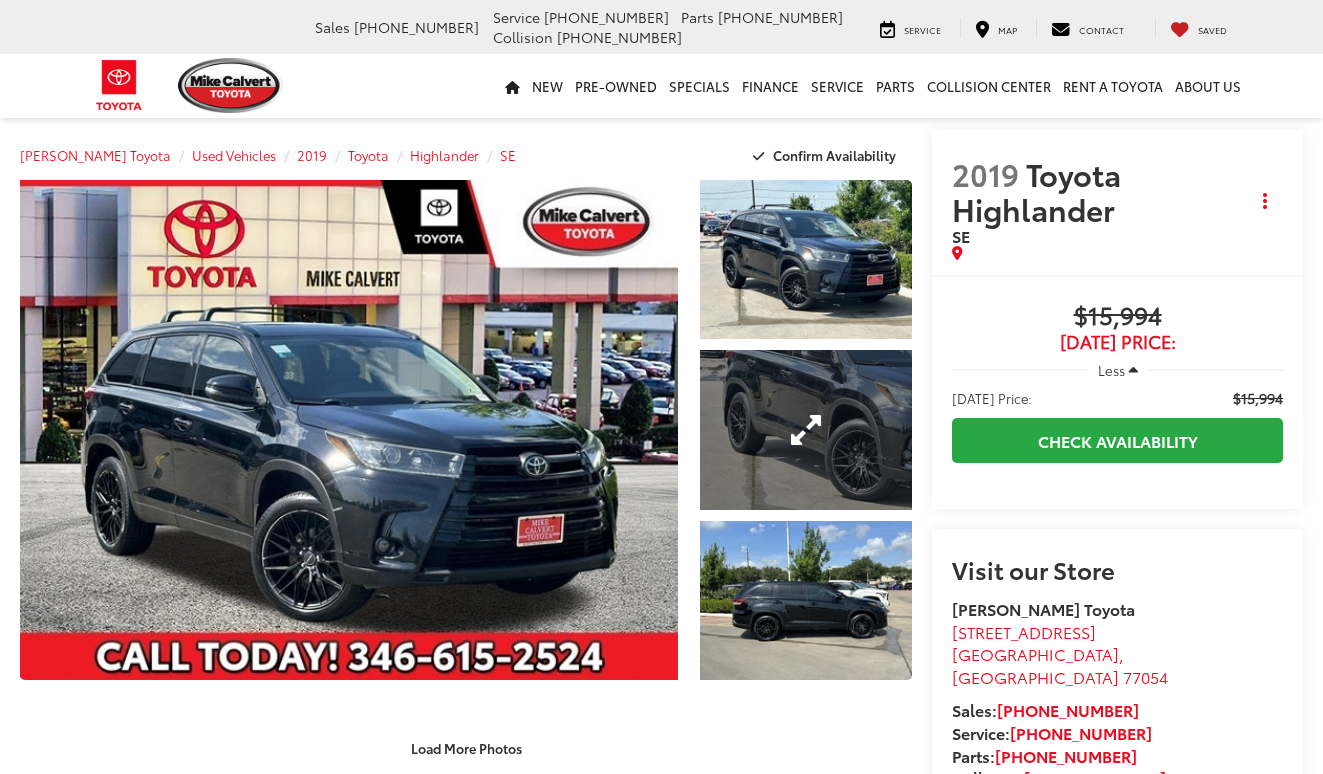 scroll, scrollTop: 0, scrollLeft: 0, axis: both 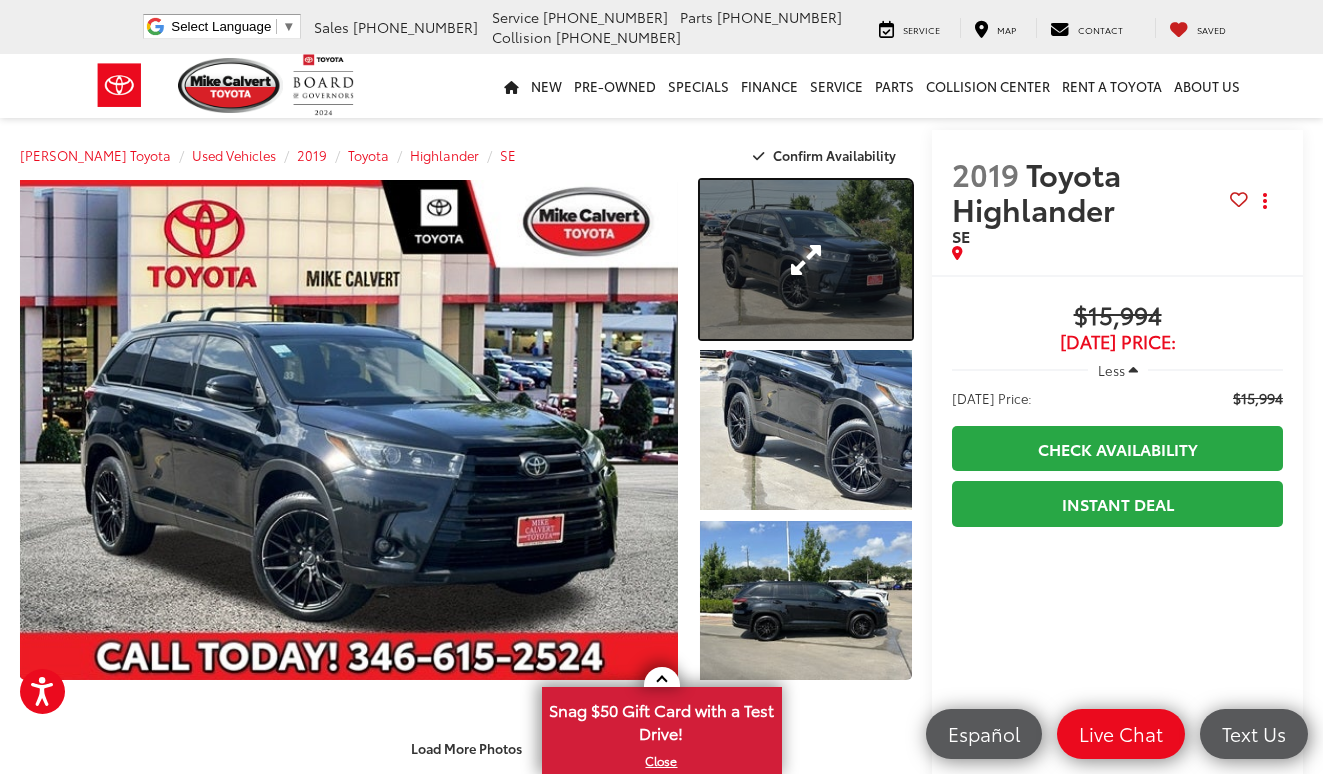 click at bounding box center [806, 259] 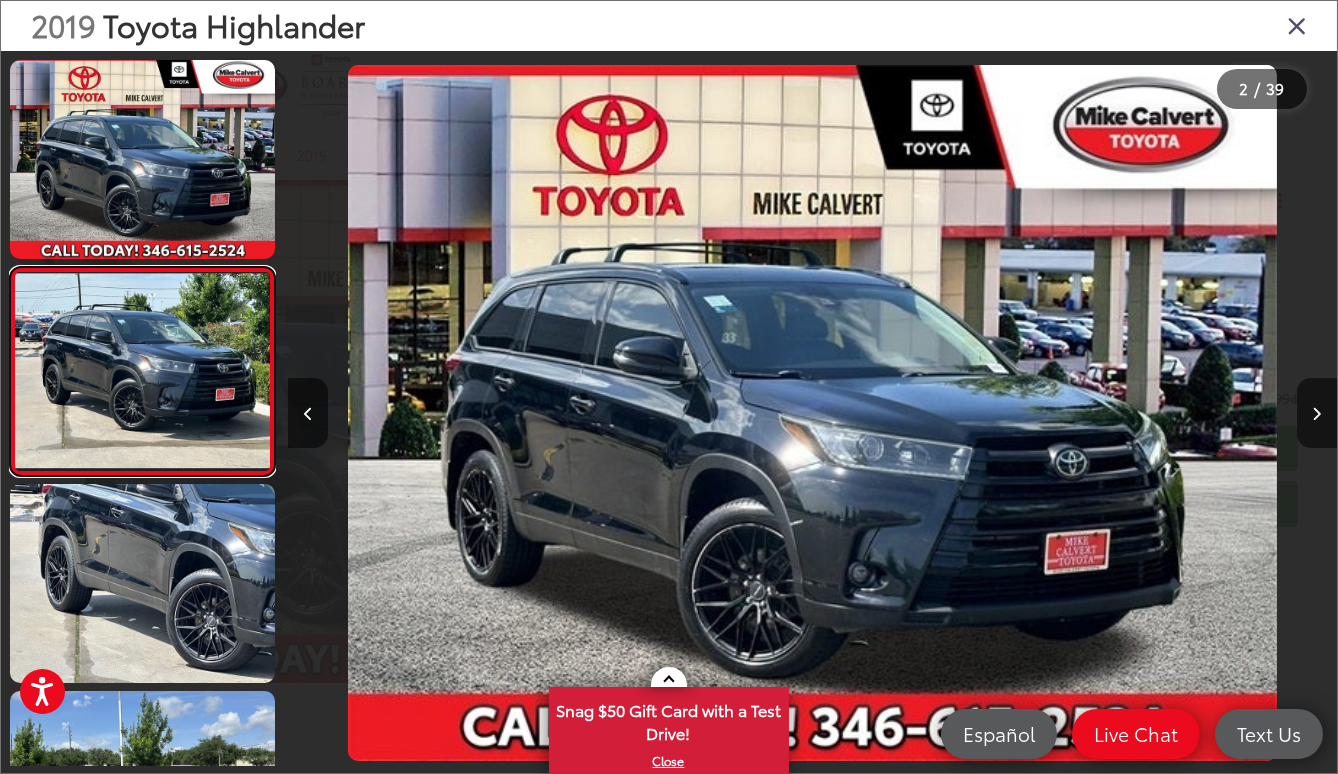 scroll, scrollTop: 0, scrollLeft: 565, axis: horizontal 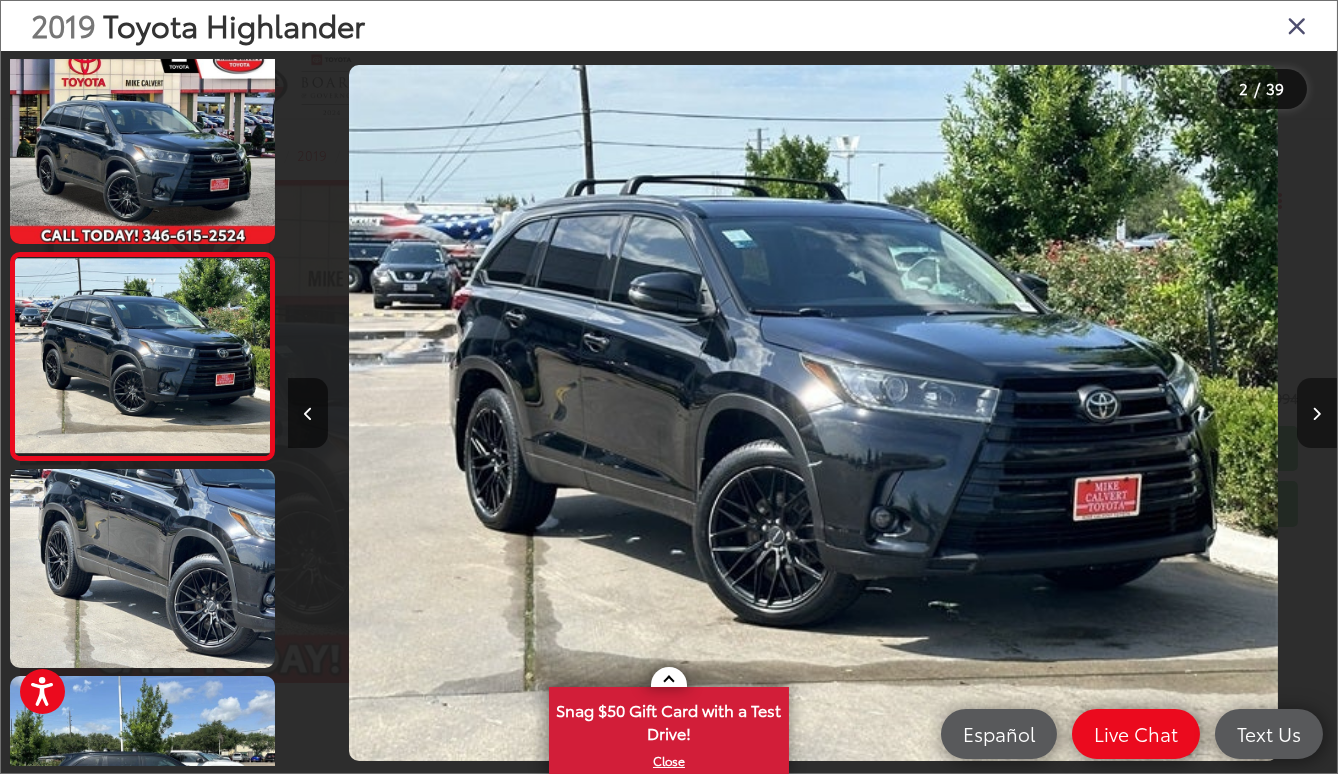 click at bounding box center [1317, 413] 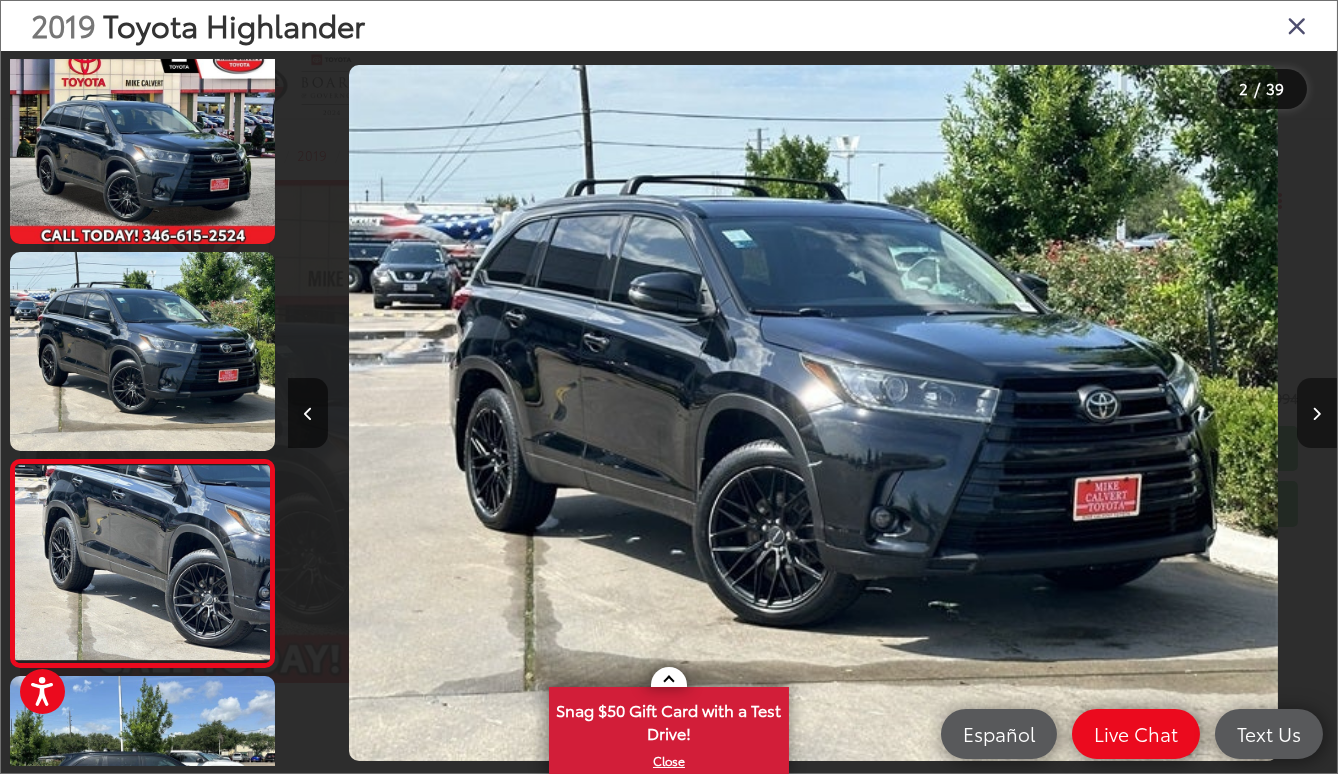 scroll, scrollTop: 0, scrollLeft: 1137, axis: horizontal 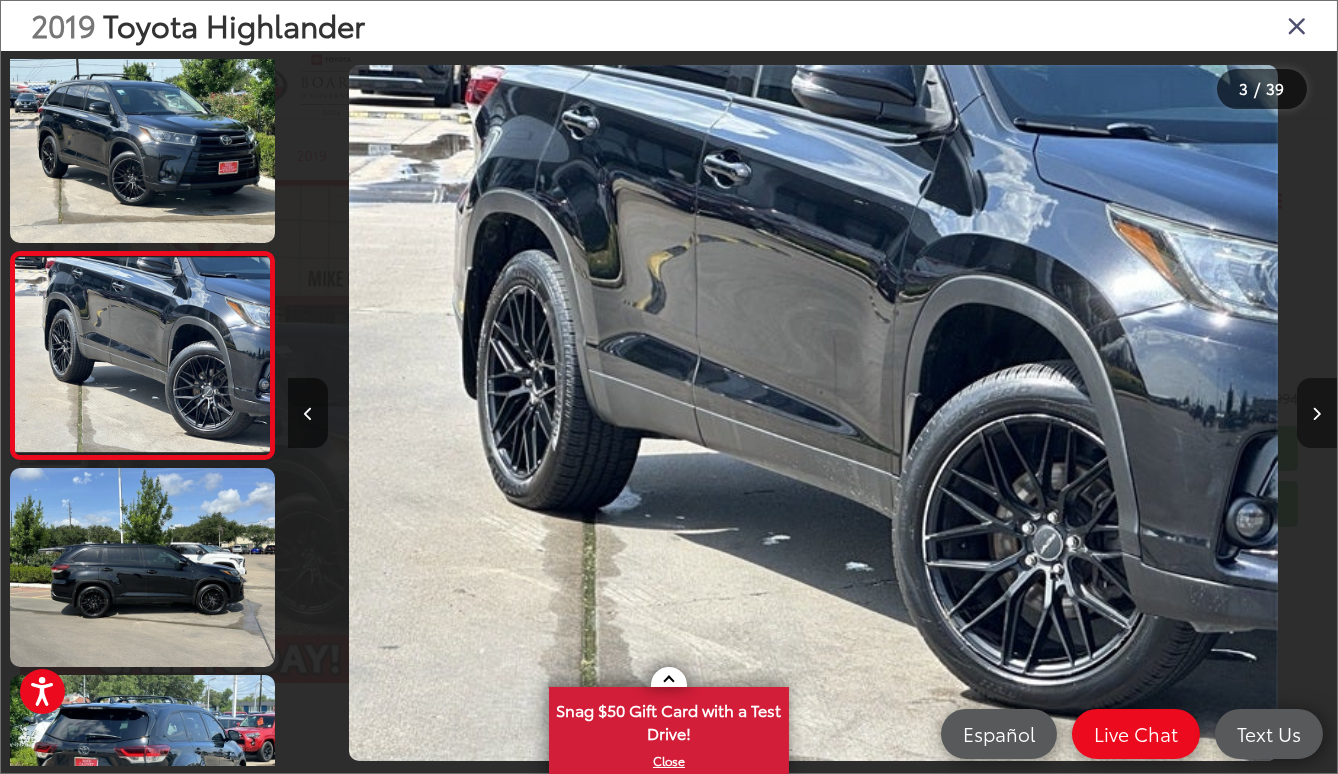 click at bounding box center [1317, 414] 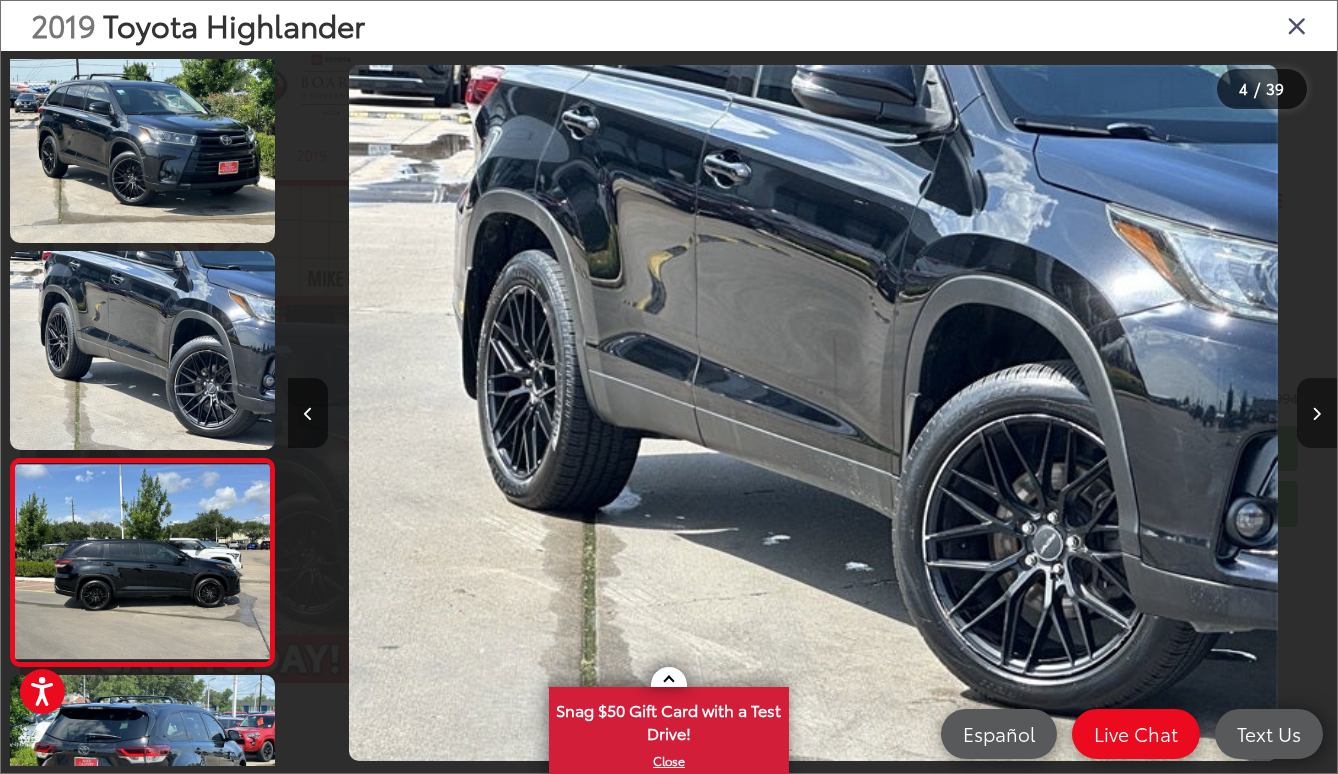 scroll, scrollTop: 0, scrollLeft: 2185, axis: horizontal 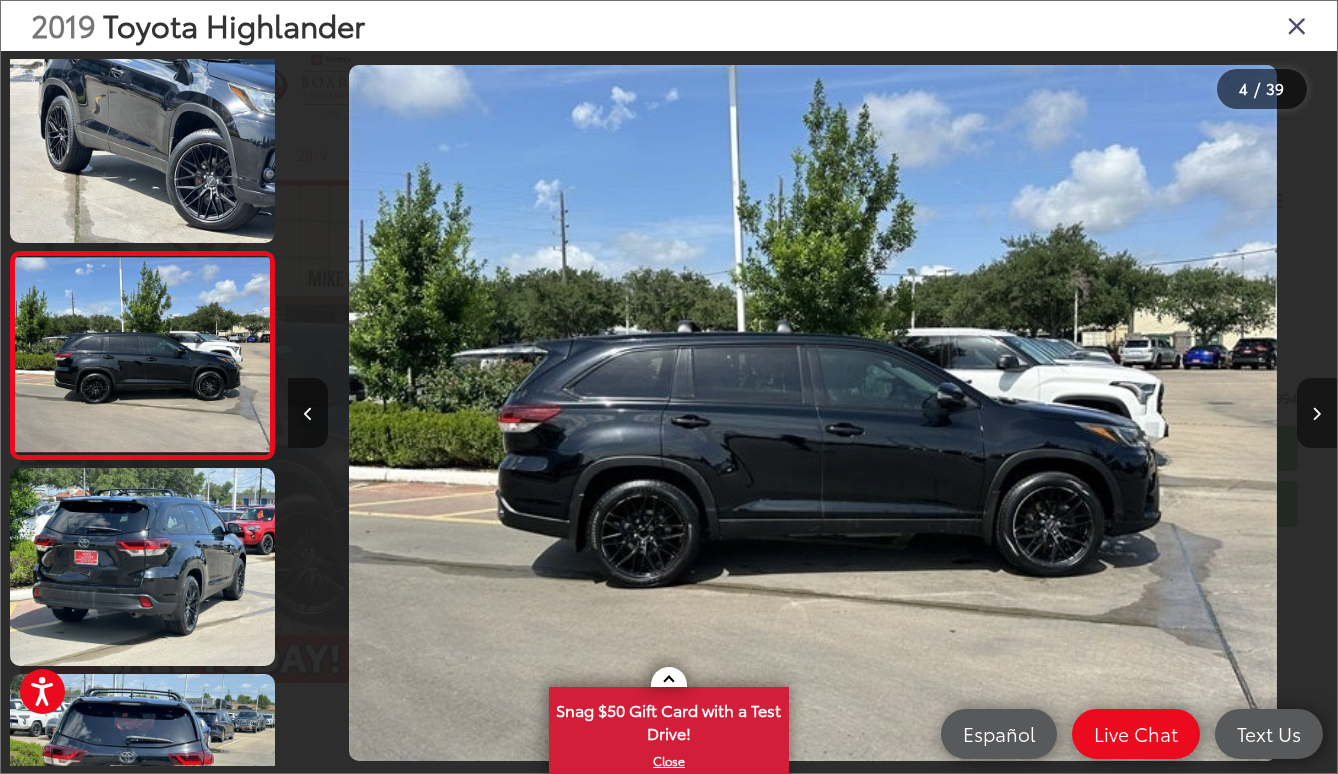 click at bounding box center [1317, 414] 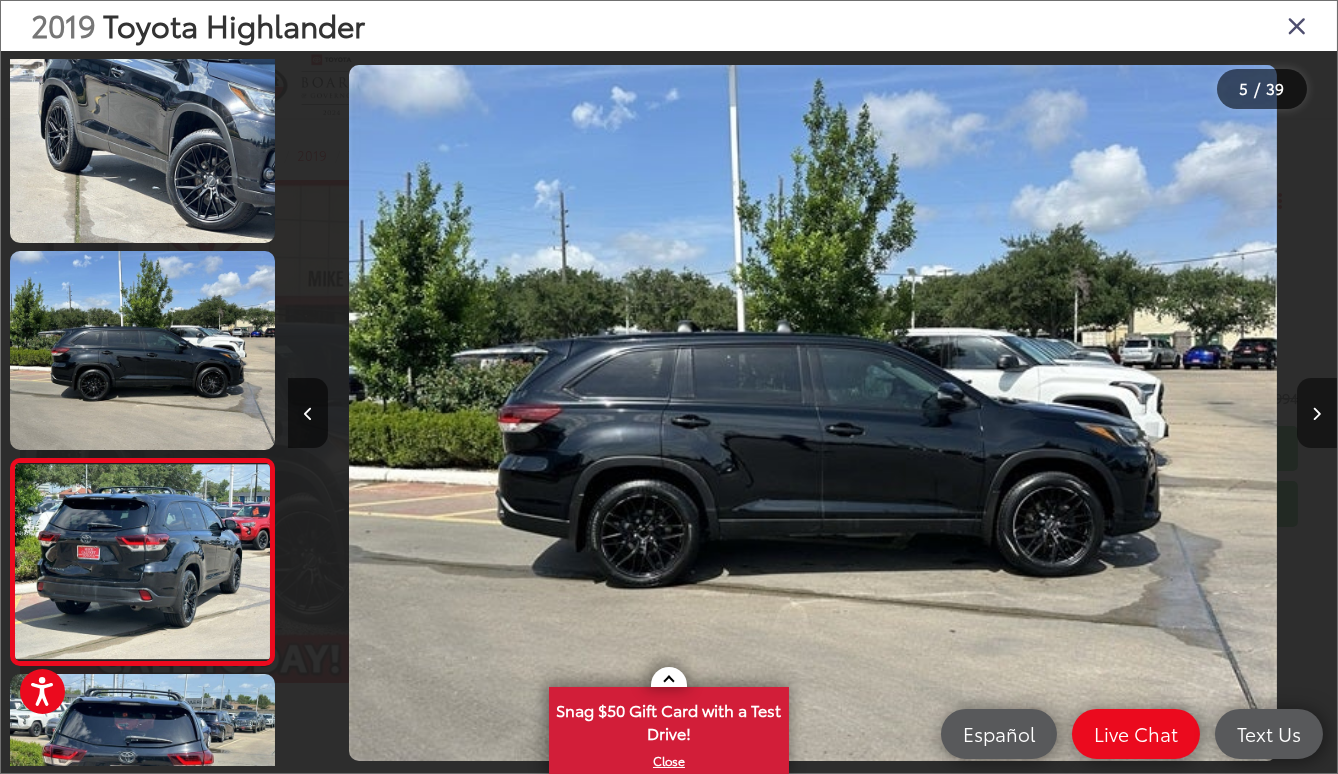 scroll, scrollTop: 0, scrollLeft: 3507, axis: horizontal 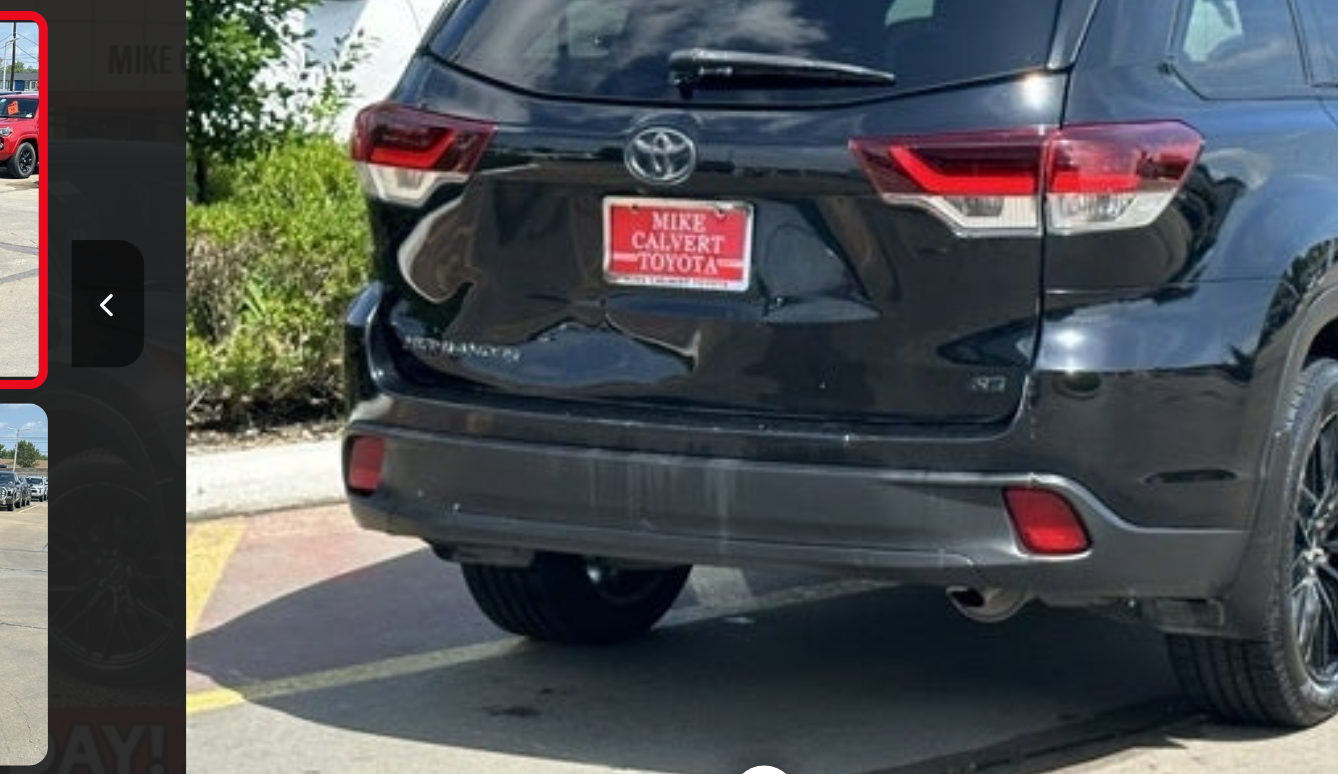 click at bounding box center [815, 413] 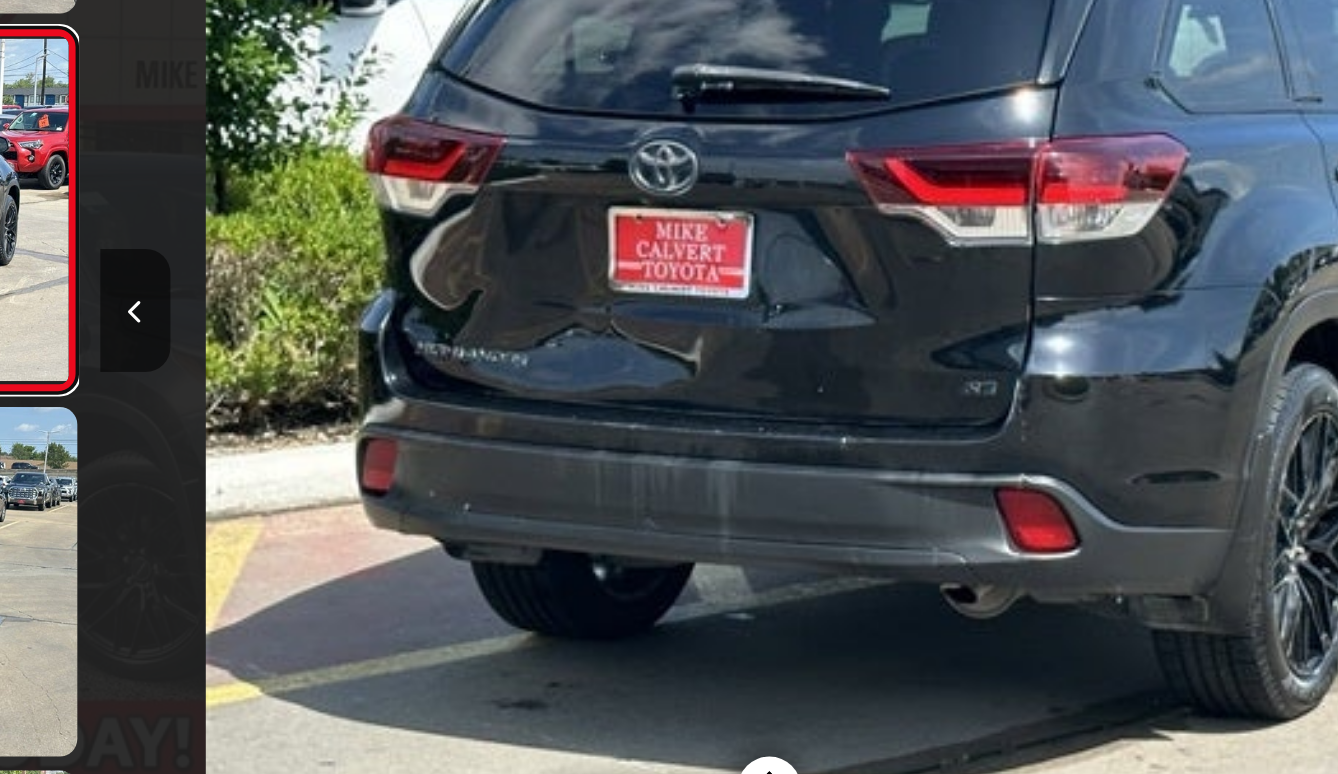 scroll, scrollTop: 0, scrollLeft: 4208, axis: horizontal 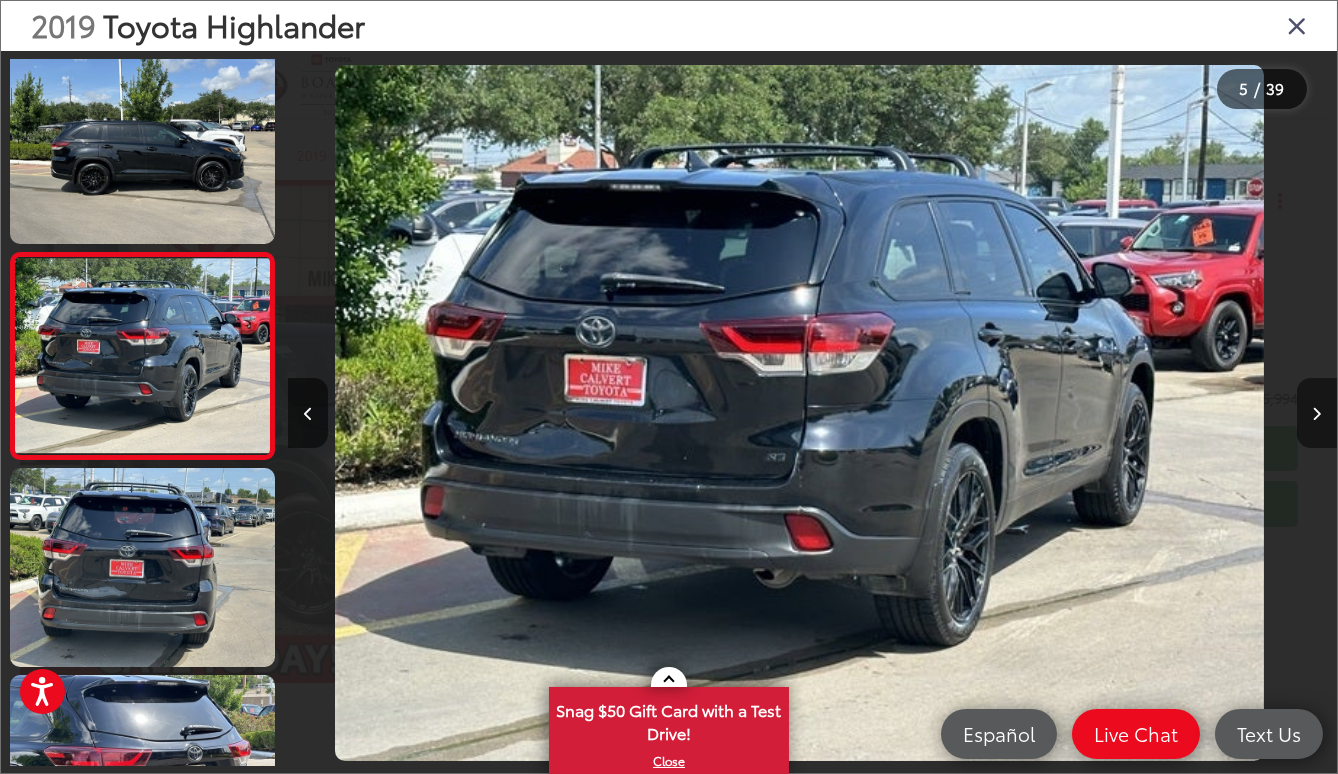 click at bounding box center [1317, 414] 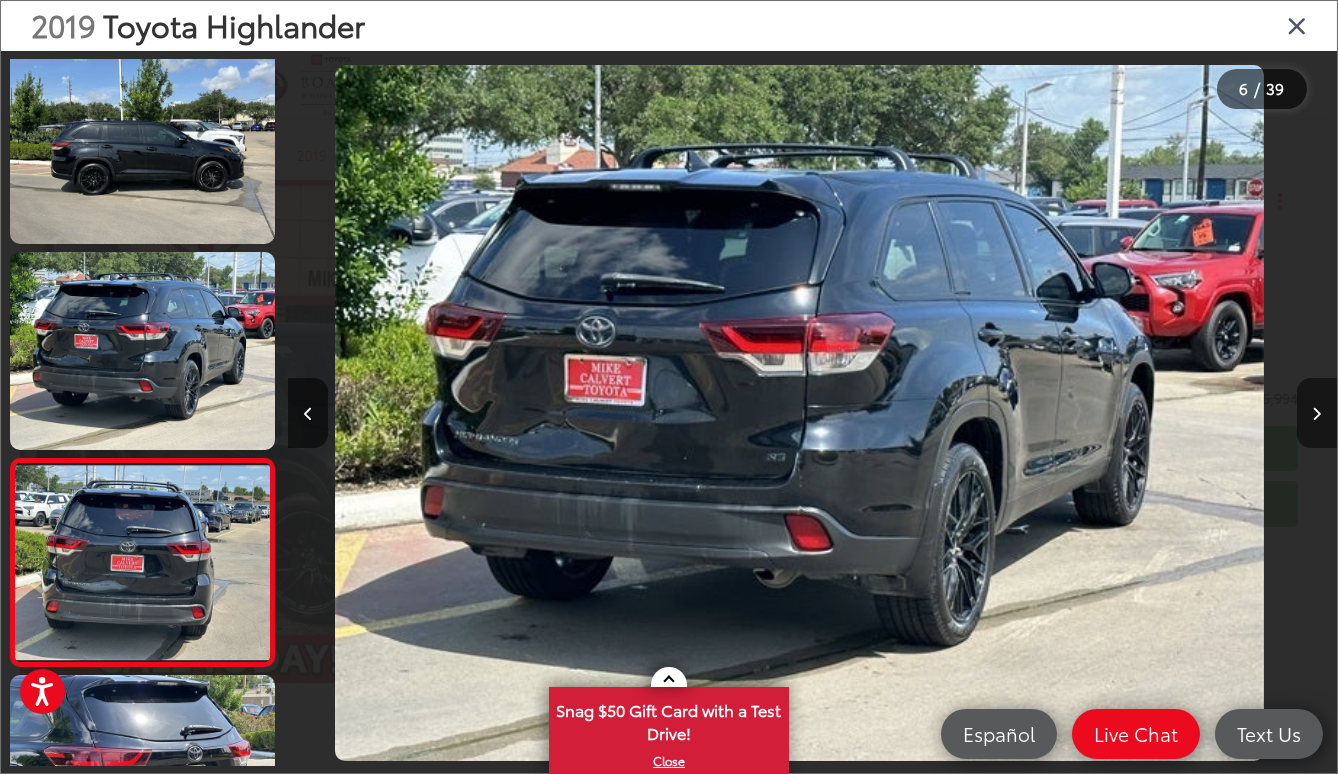 scroll, scrollTop: 0, scrollLeft: 4521, axis: horizontal 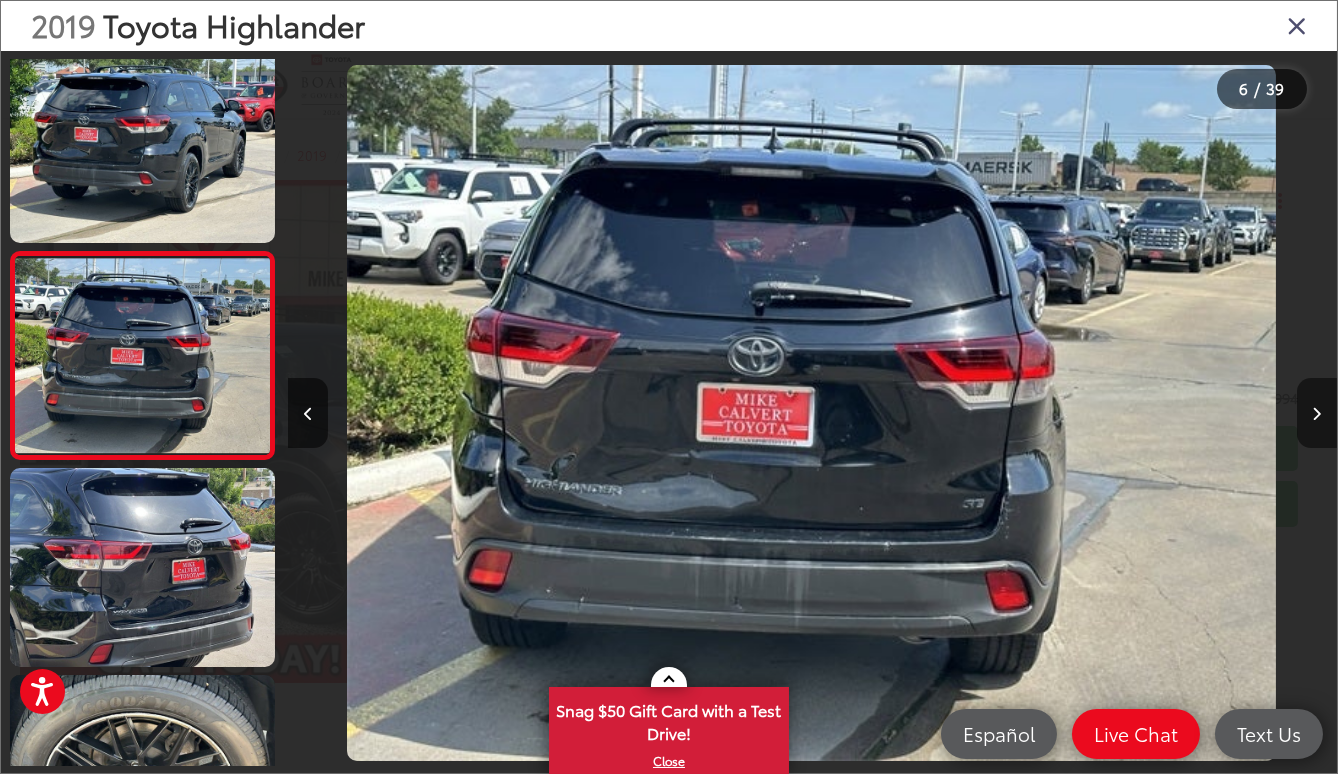 click at bounding box center (1317, 414) 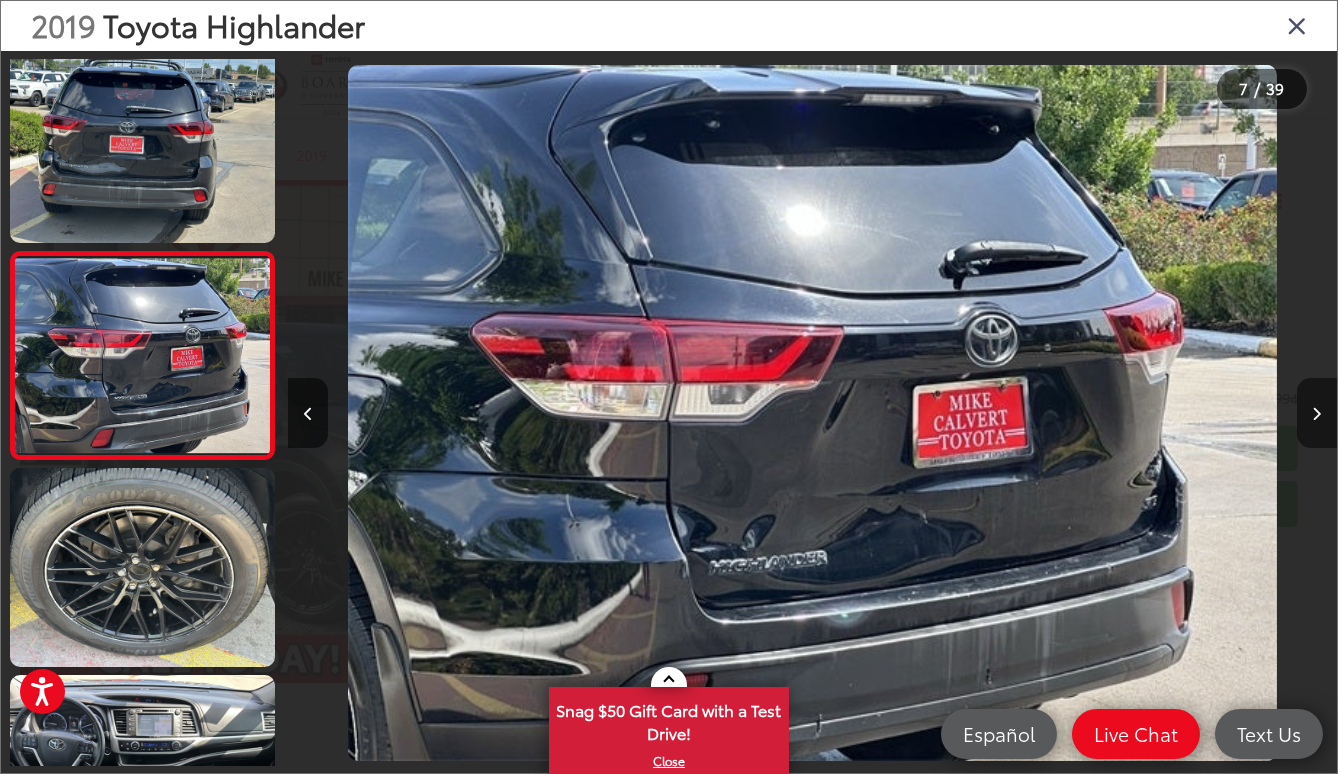 click at bounding box center (1317, 413) 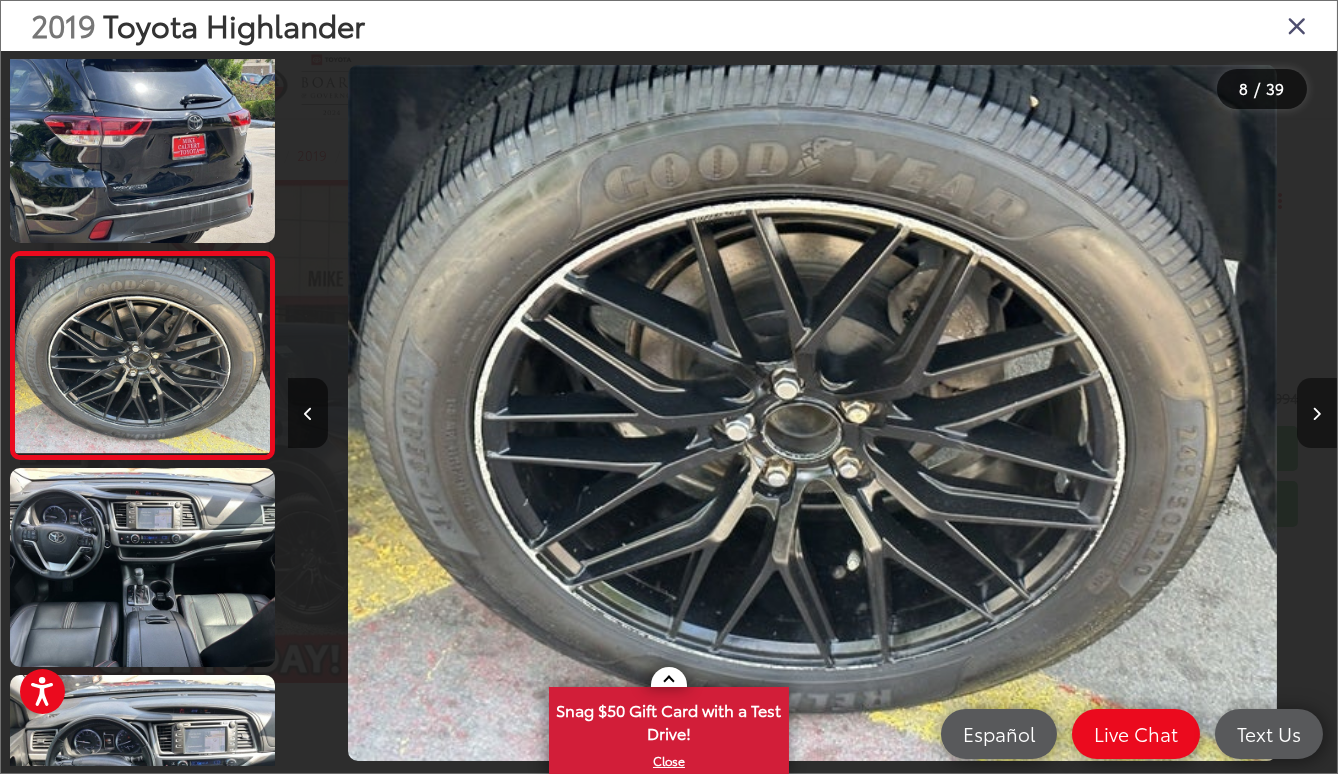click at bounding box center [1317, 413] 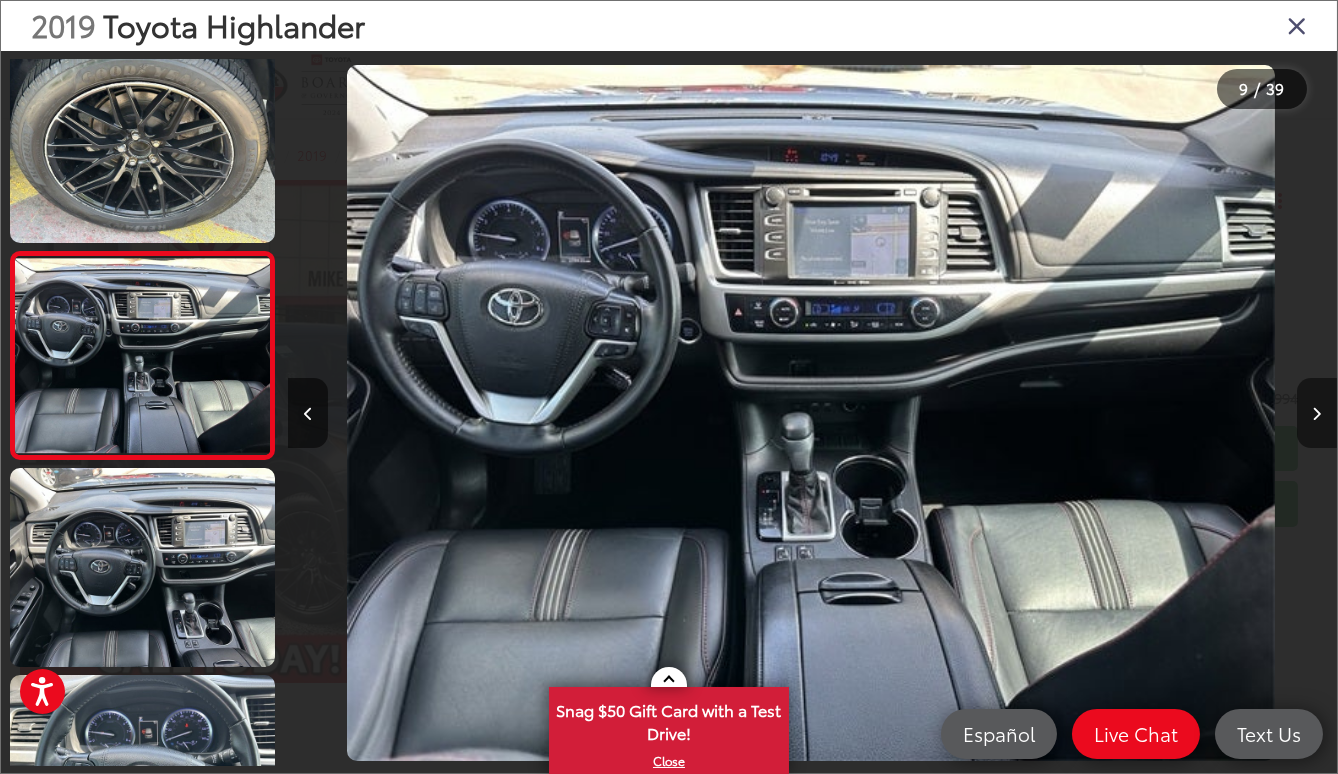 click at bounding box center [1317, 413] 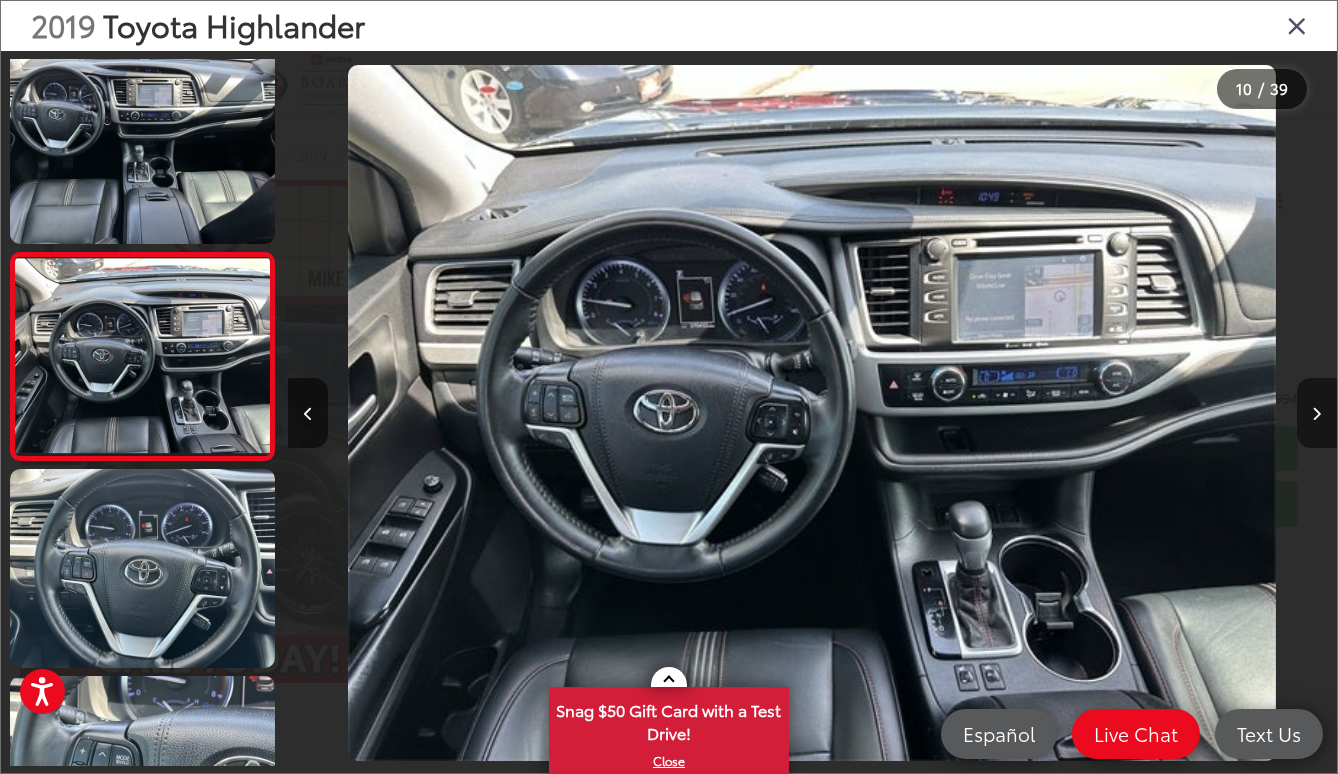 click at bounding box center (1317, 413) 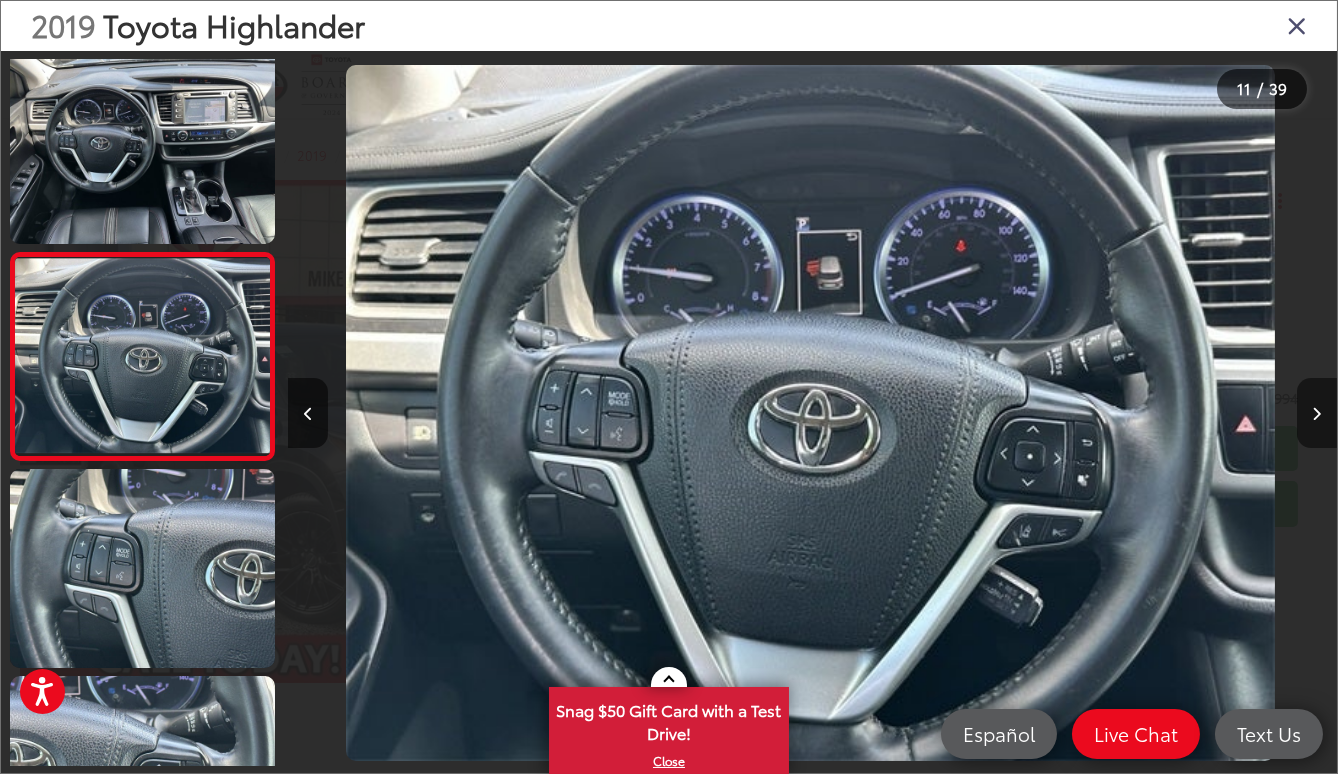click at bounding box center [1317, 413] 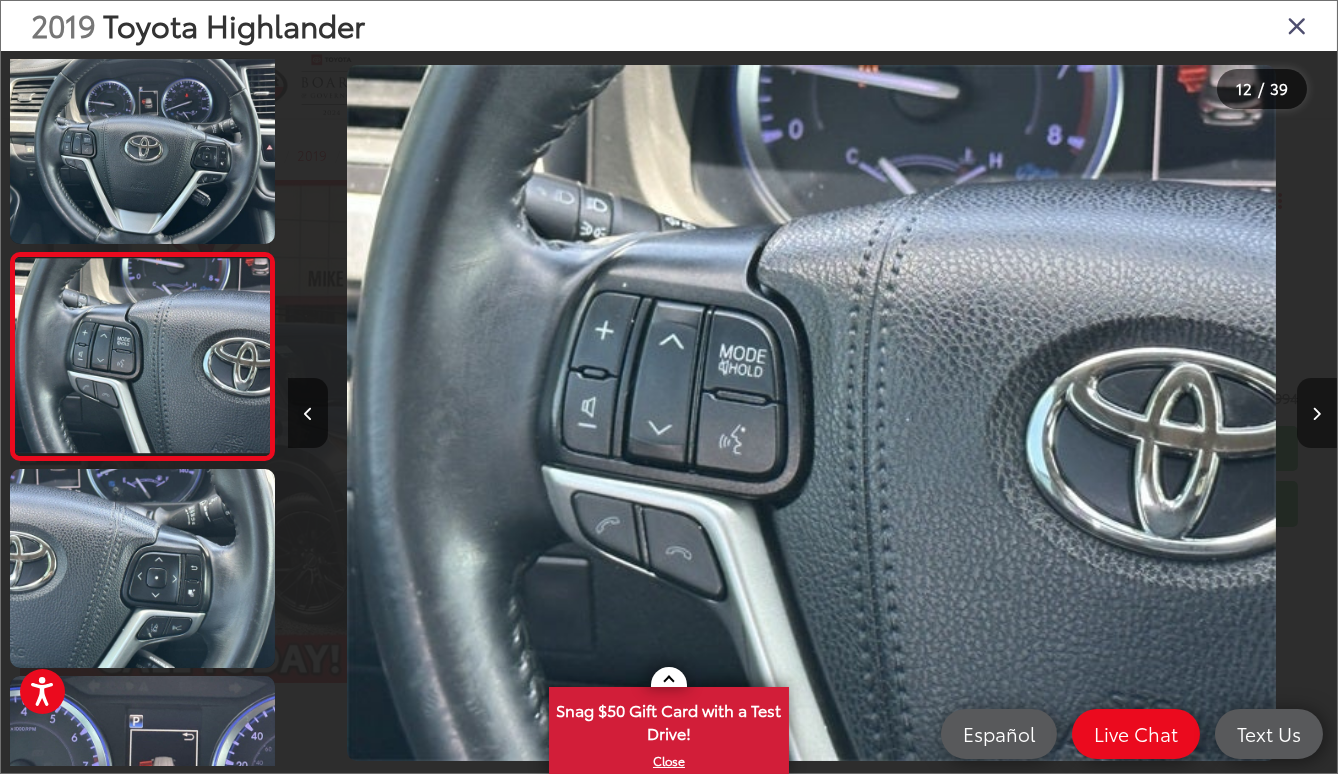click at bounding box center [1317, 413] 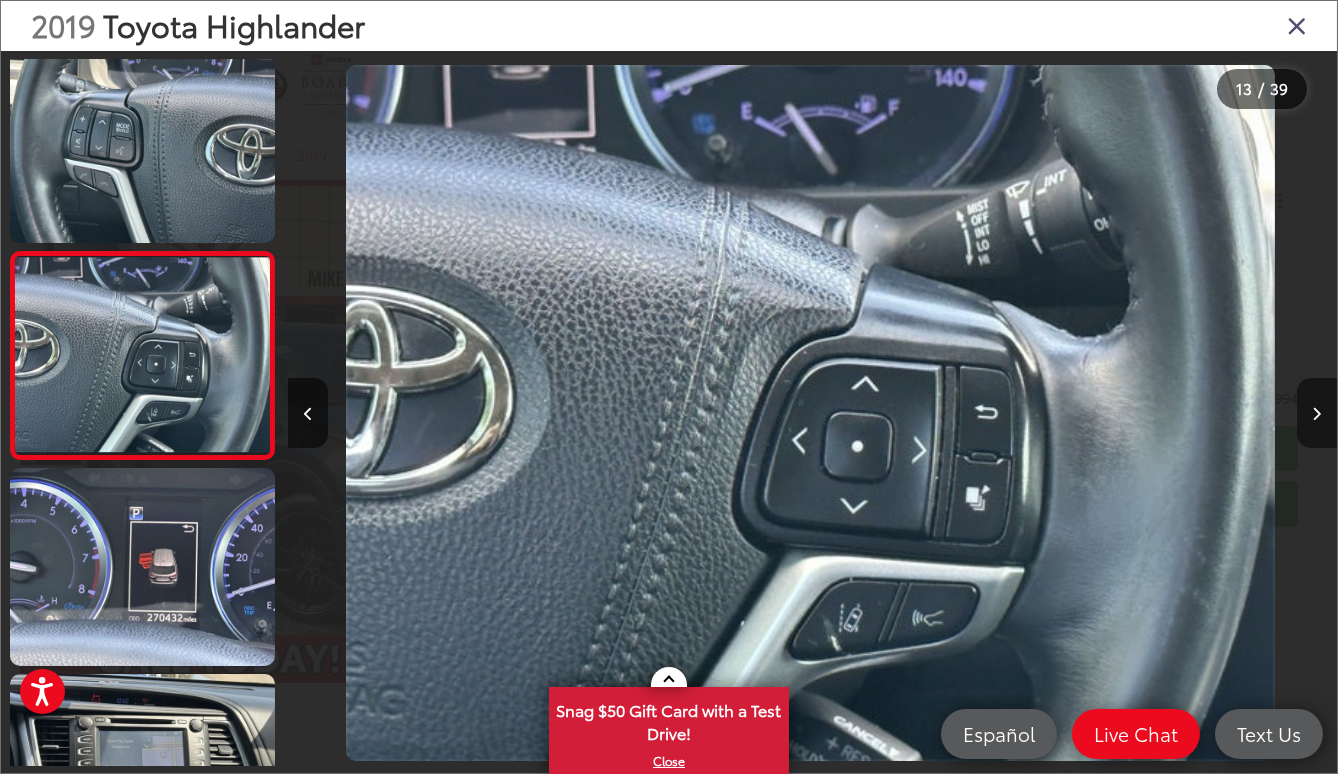 click at bounding box center (1317, 413) 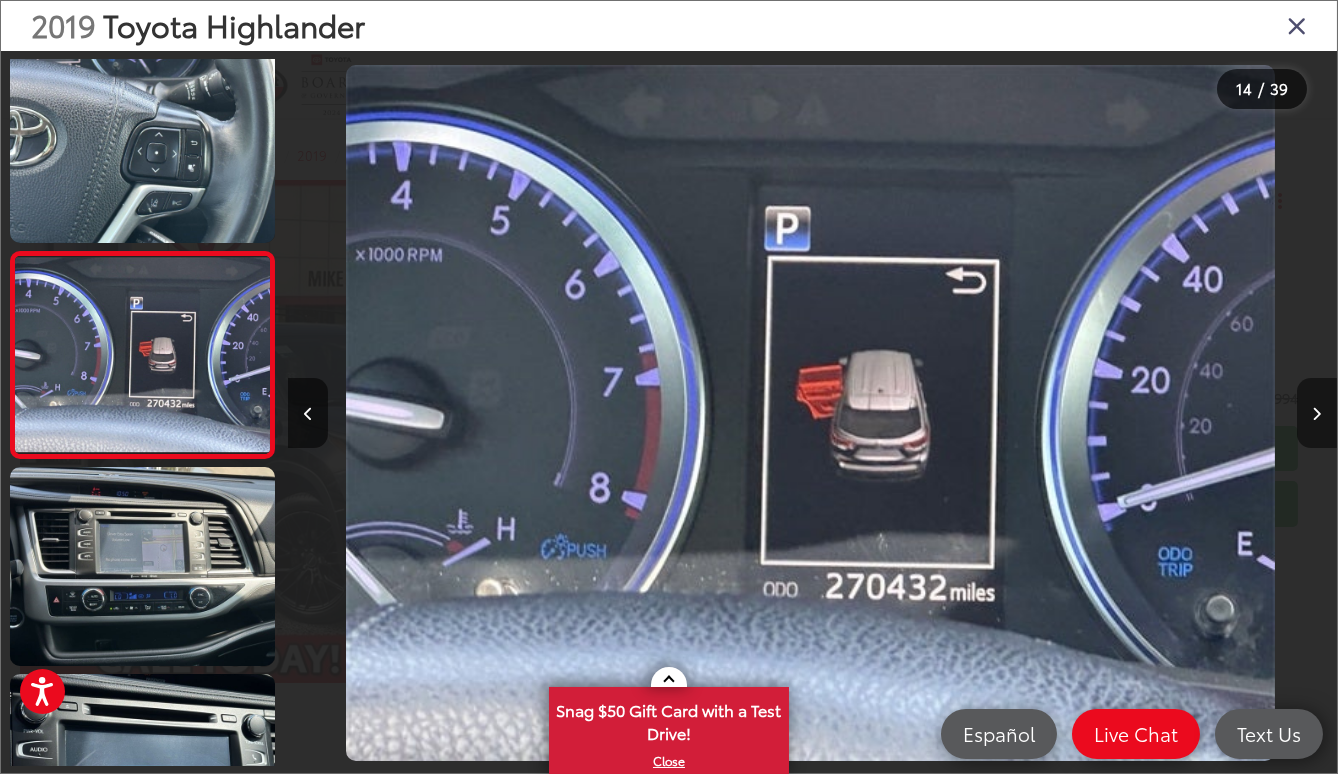 click at bounding box center [1317, 413] 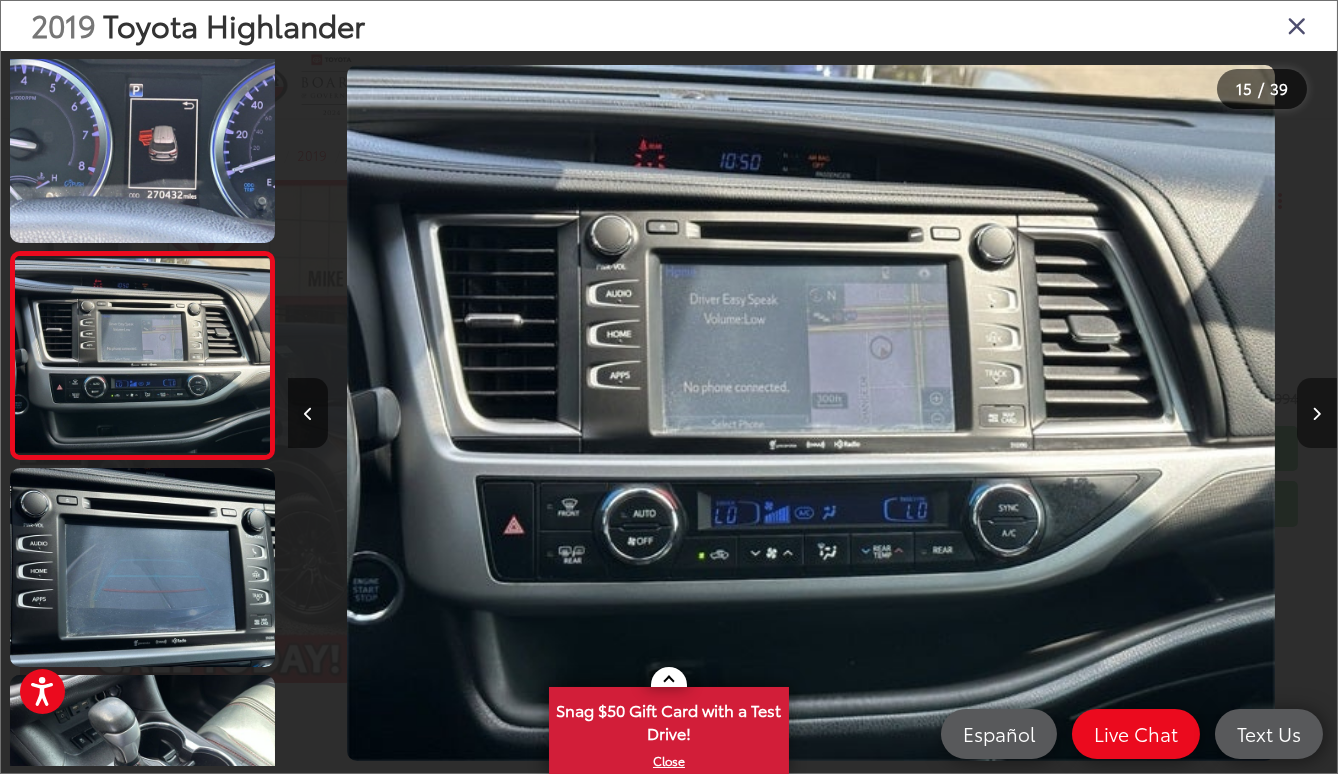 click at bounding box center [1317, 413] 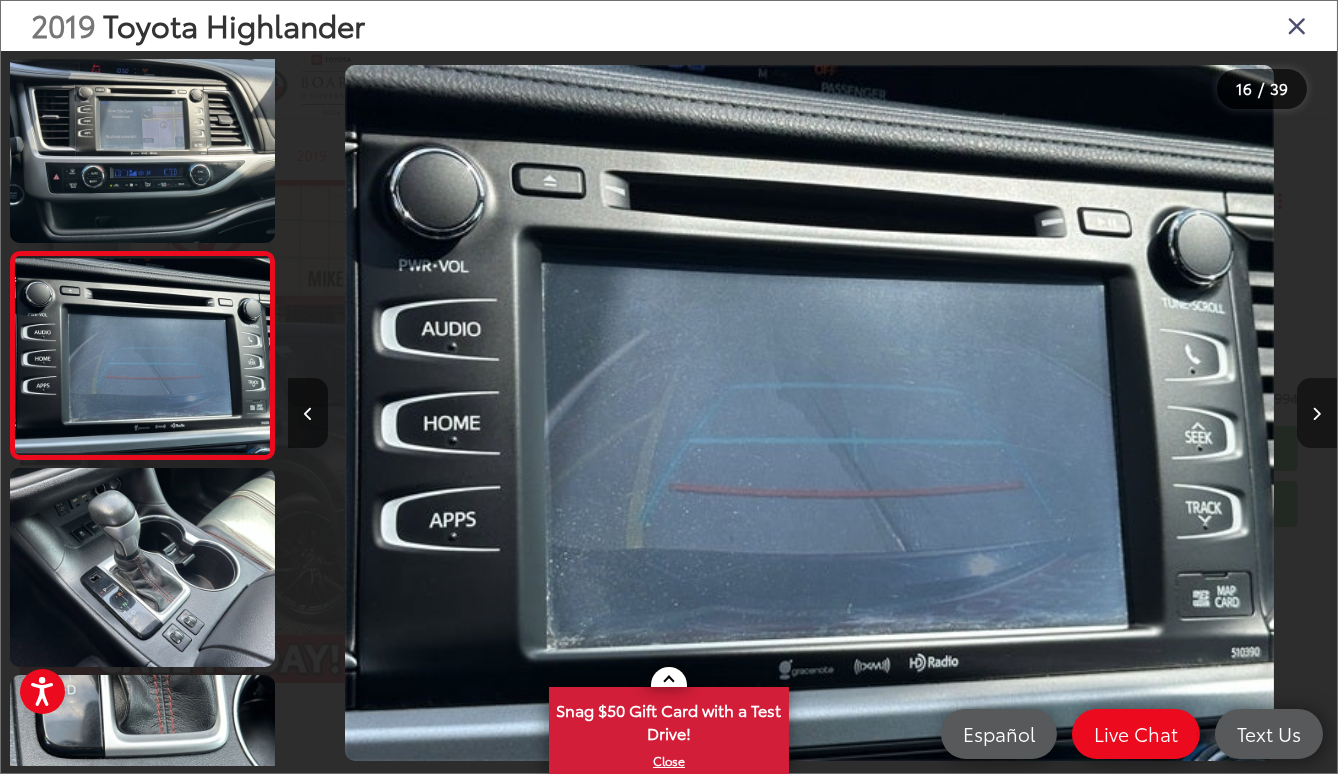 click at bounding box center [1317, 413] 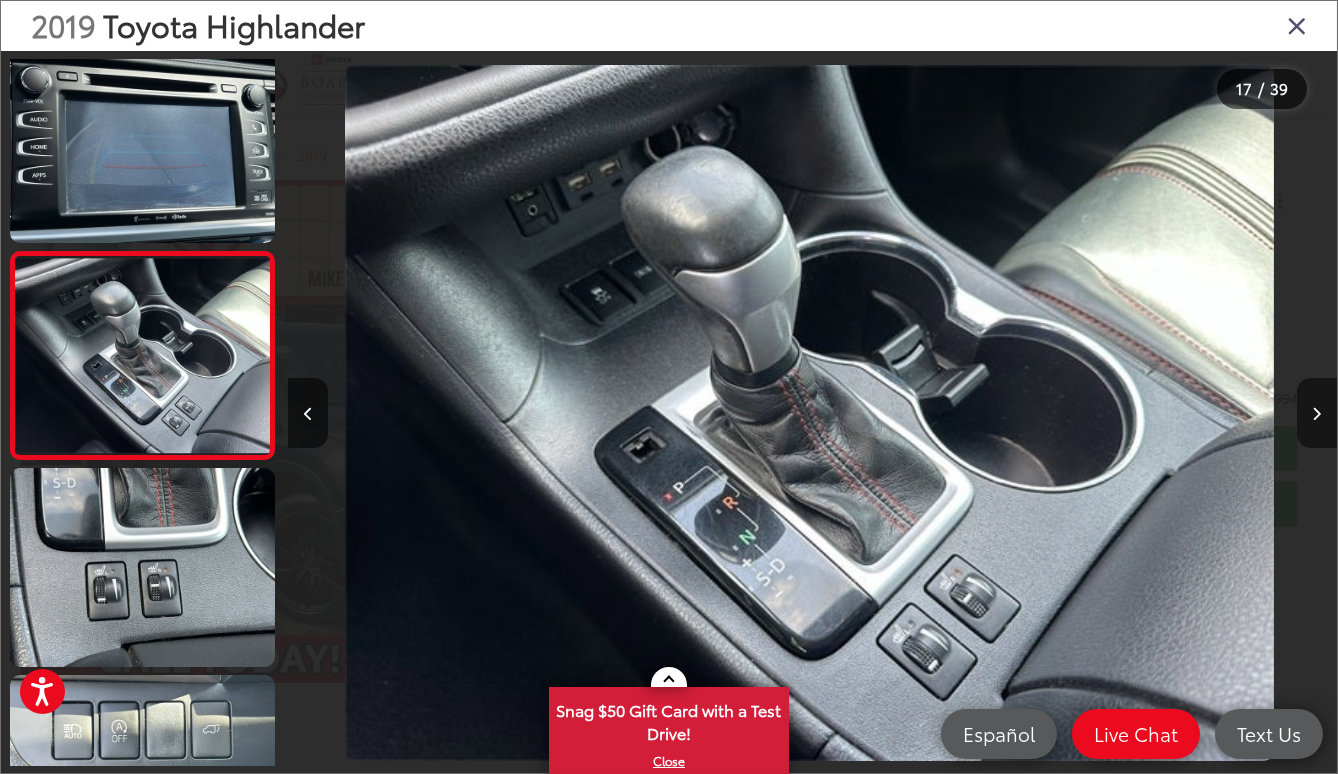 click at bounding box center (1317, 413) 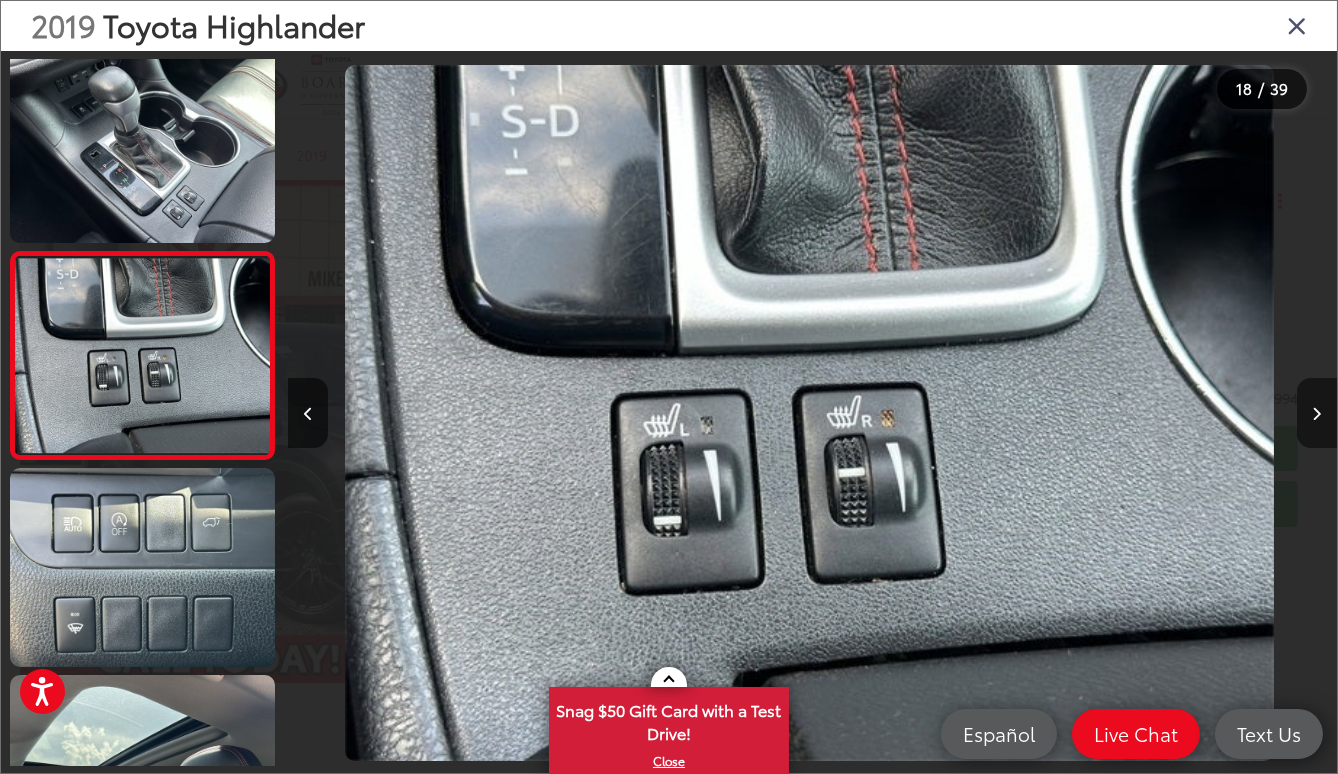 click at bounding box center [1317, 413] 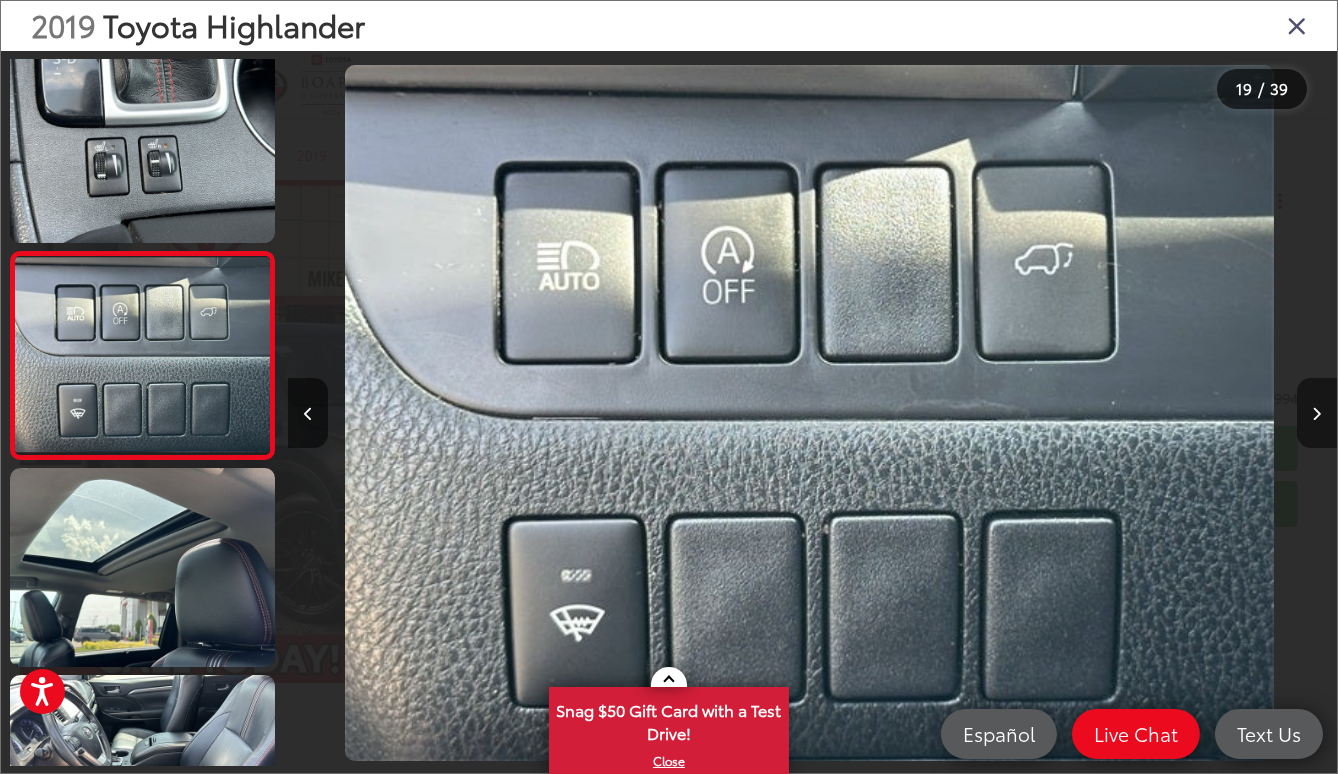 click at bounding box center [1317, 413] 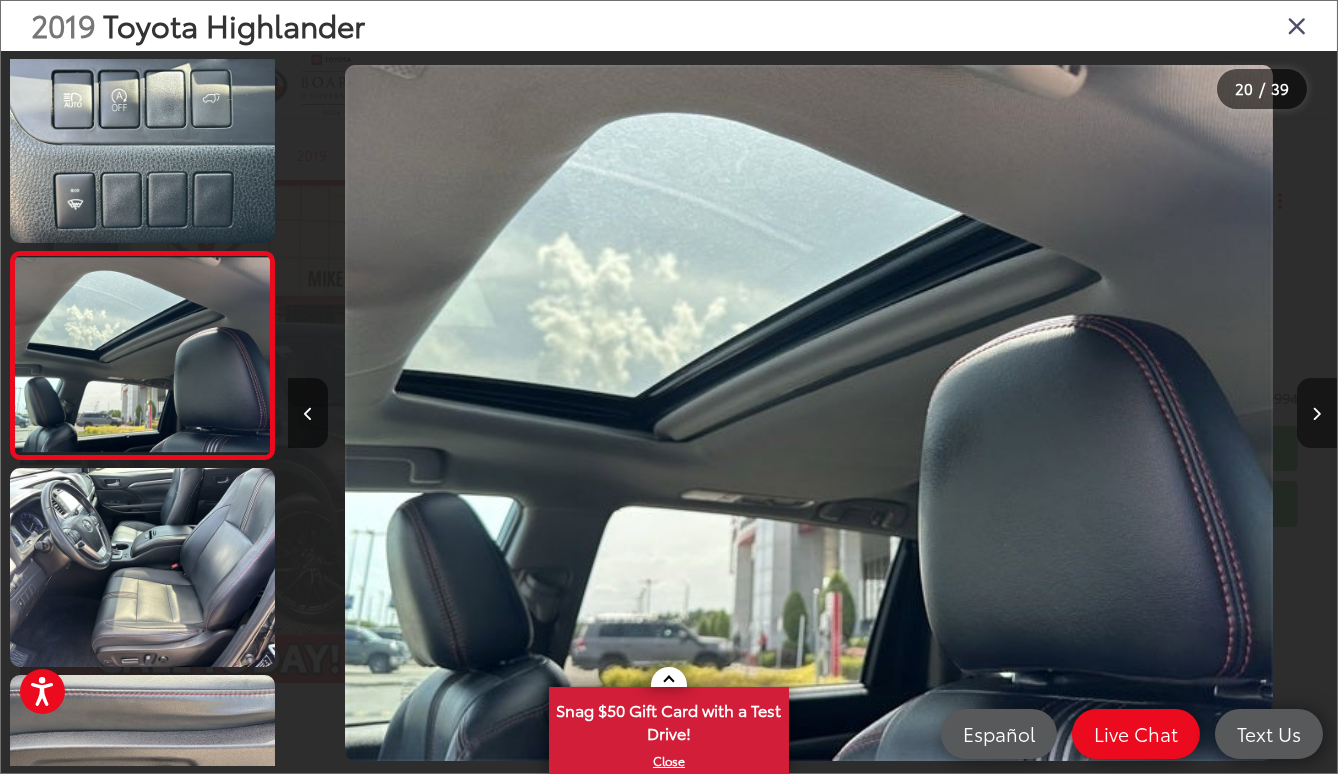 click at bounding box center [1317, 413] 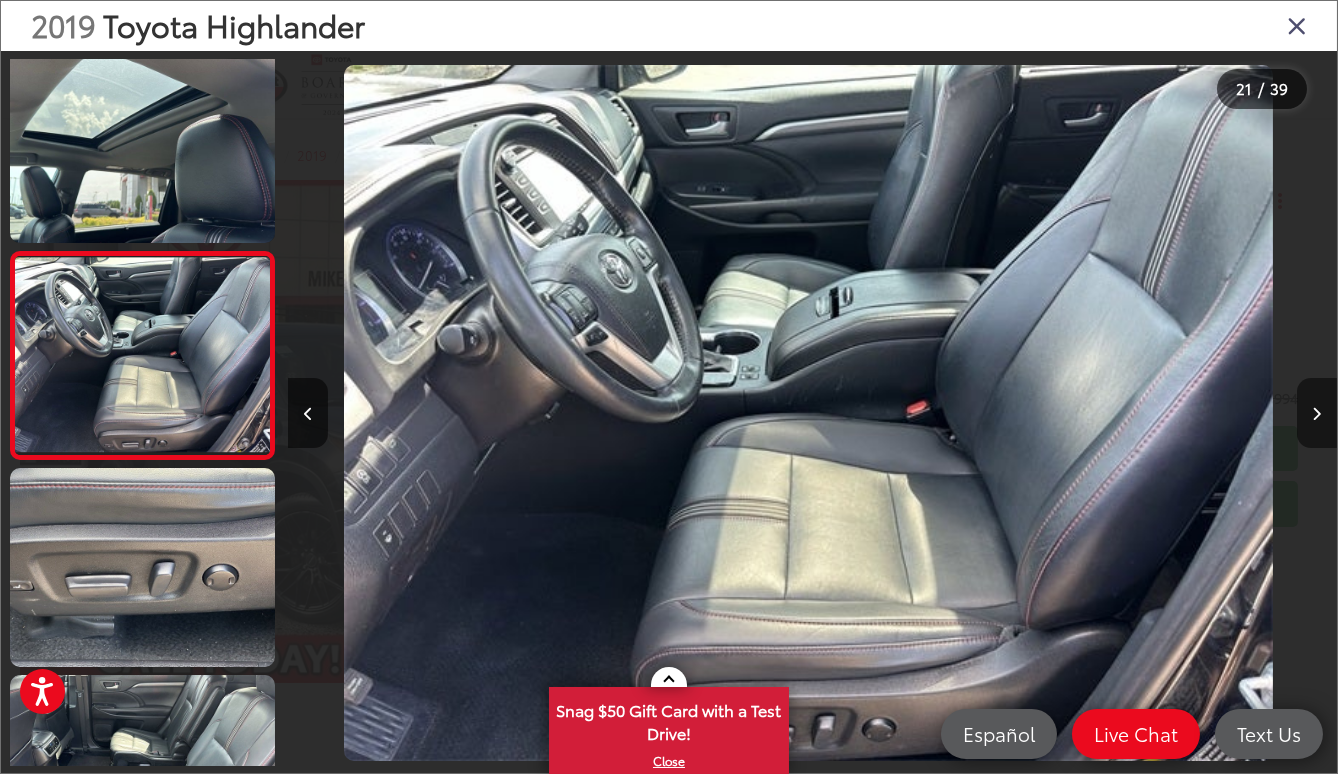 click at bounding box center [1317, 413] 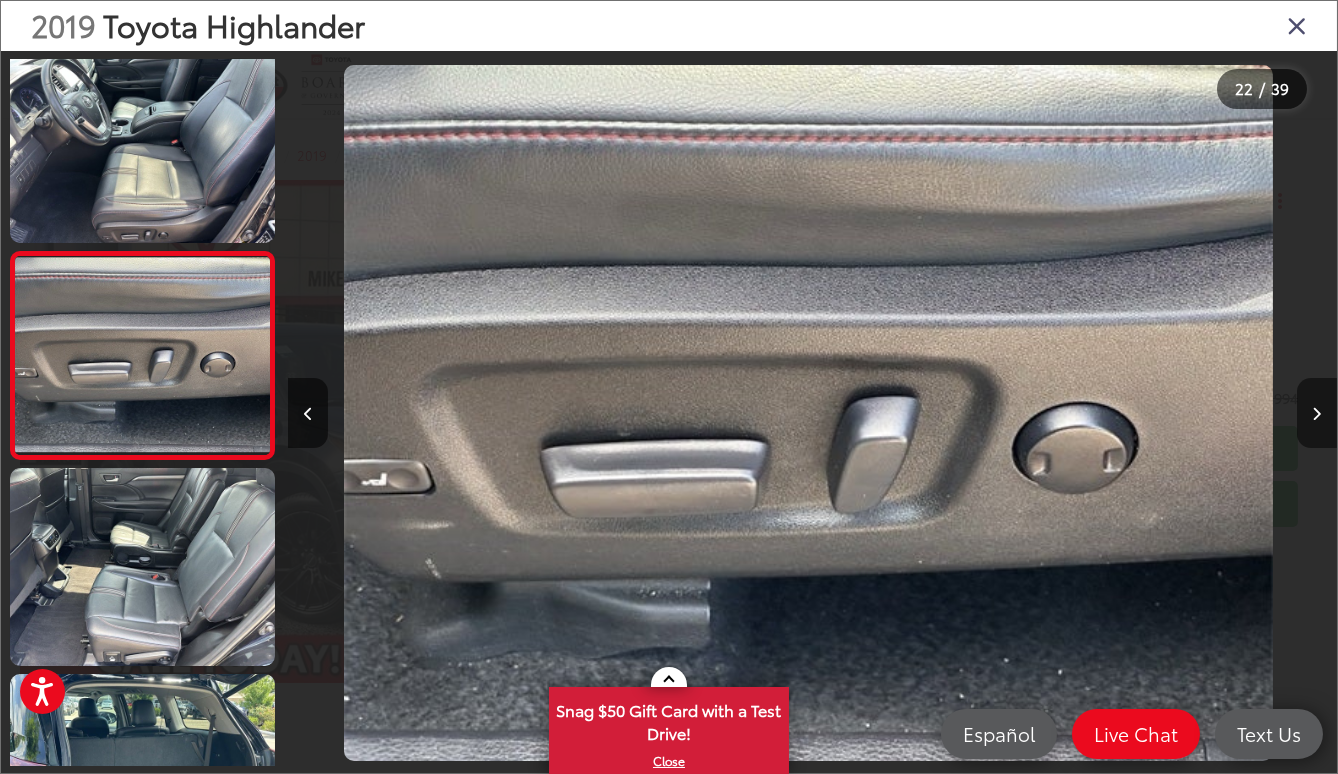 click at bounding box center [1317, 413] 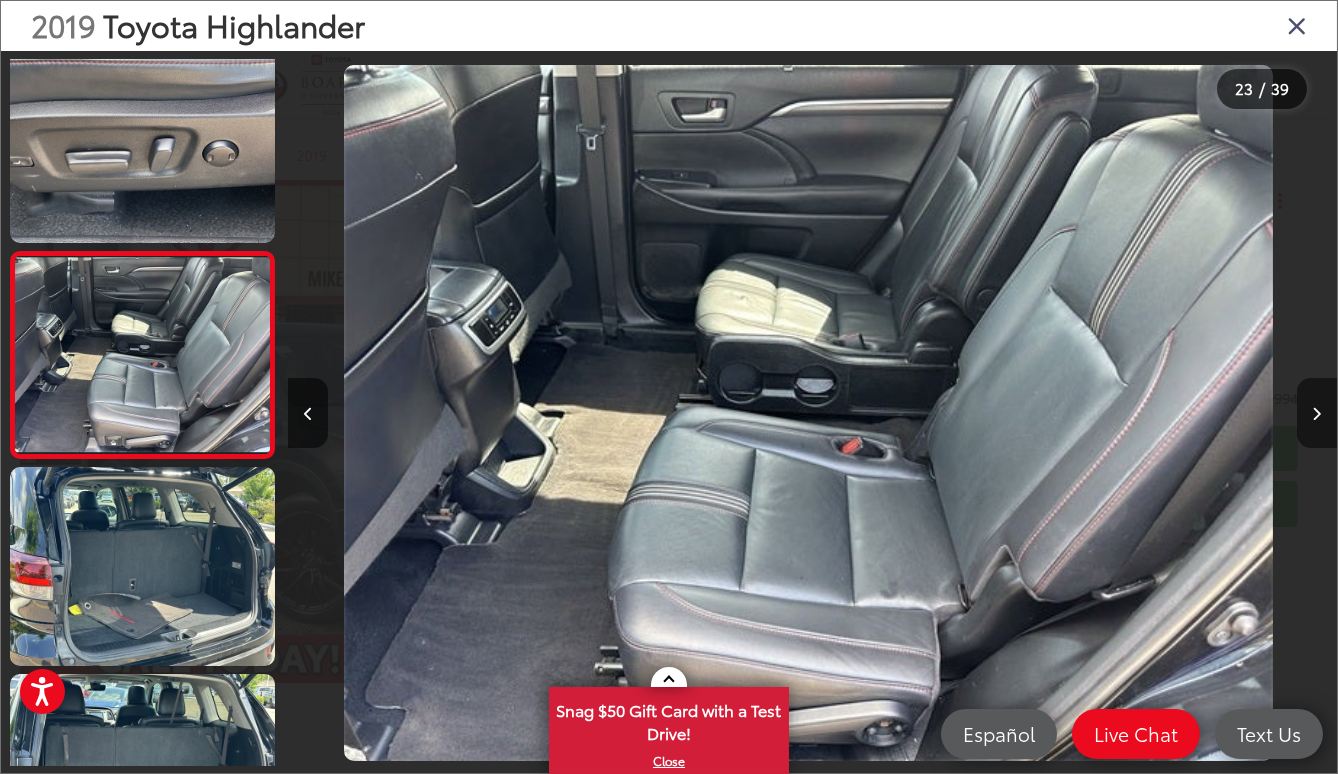 click at bounding box center [1317, 413] 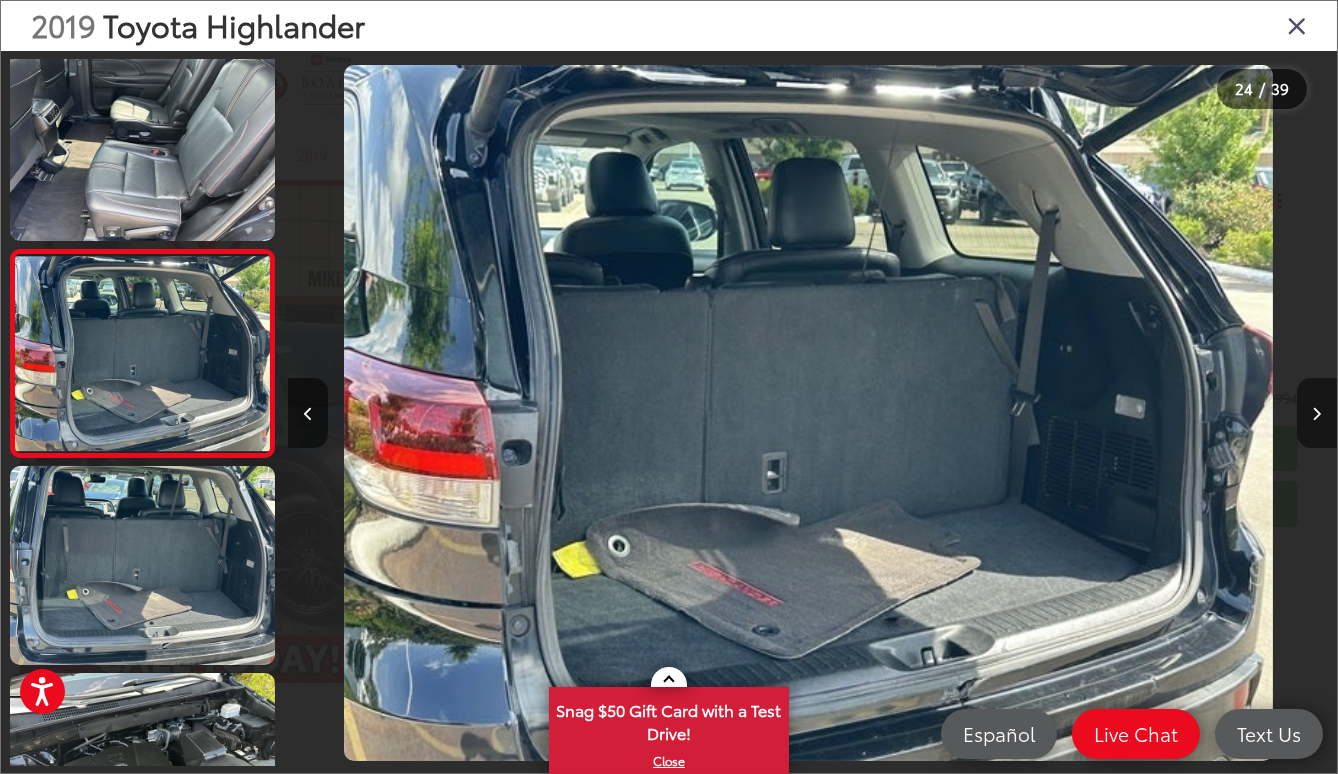 click at bounding box center [1317, 413] 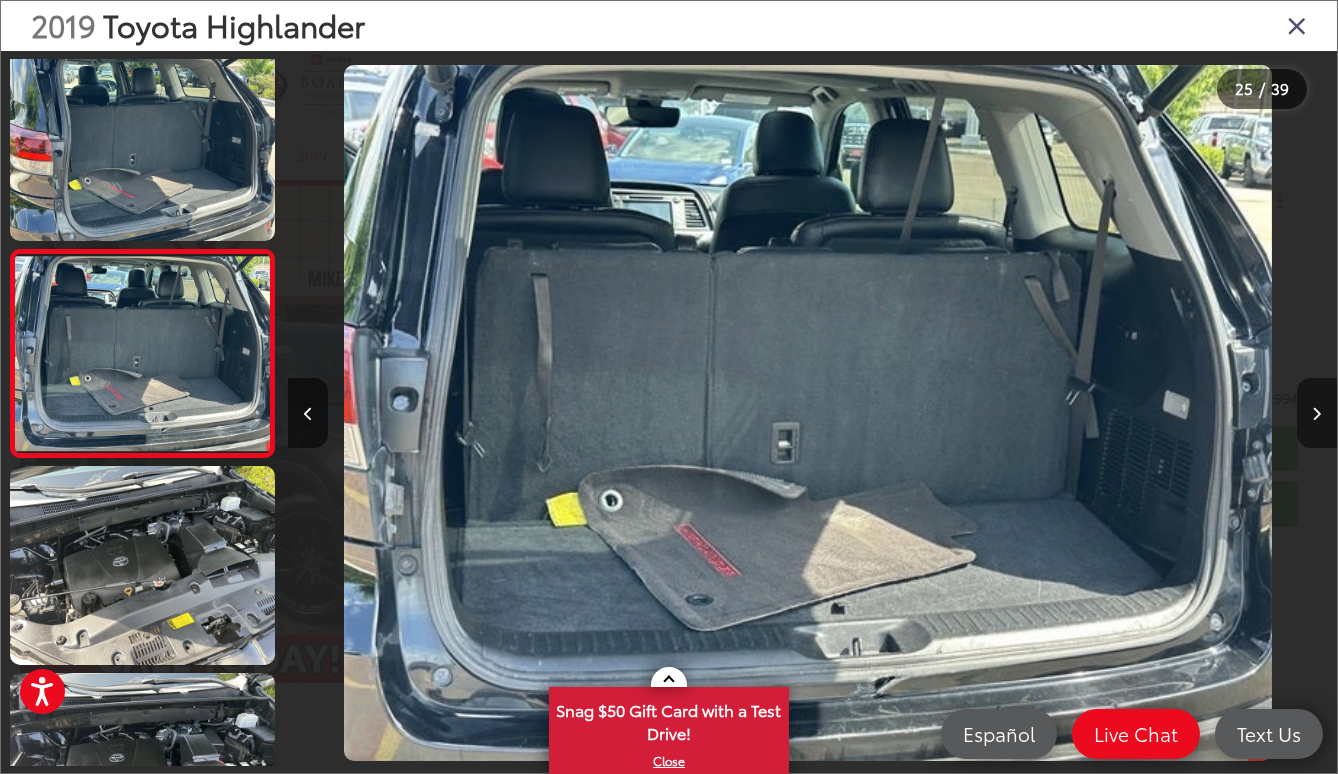 click at bounding box center (1317, 413) 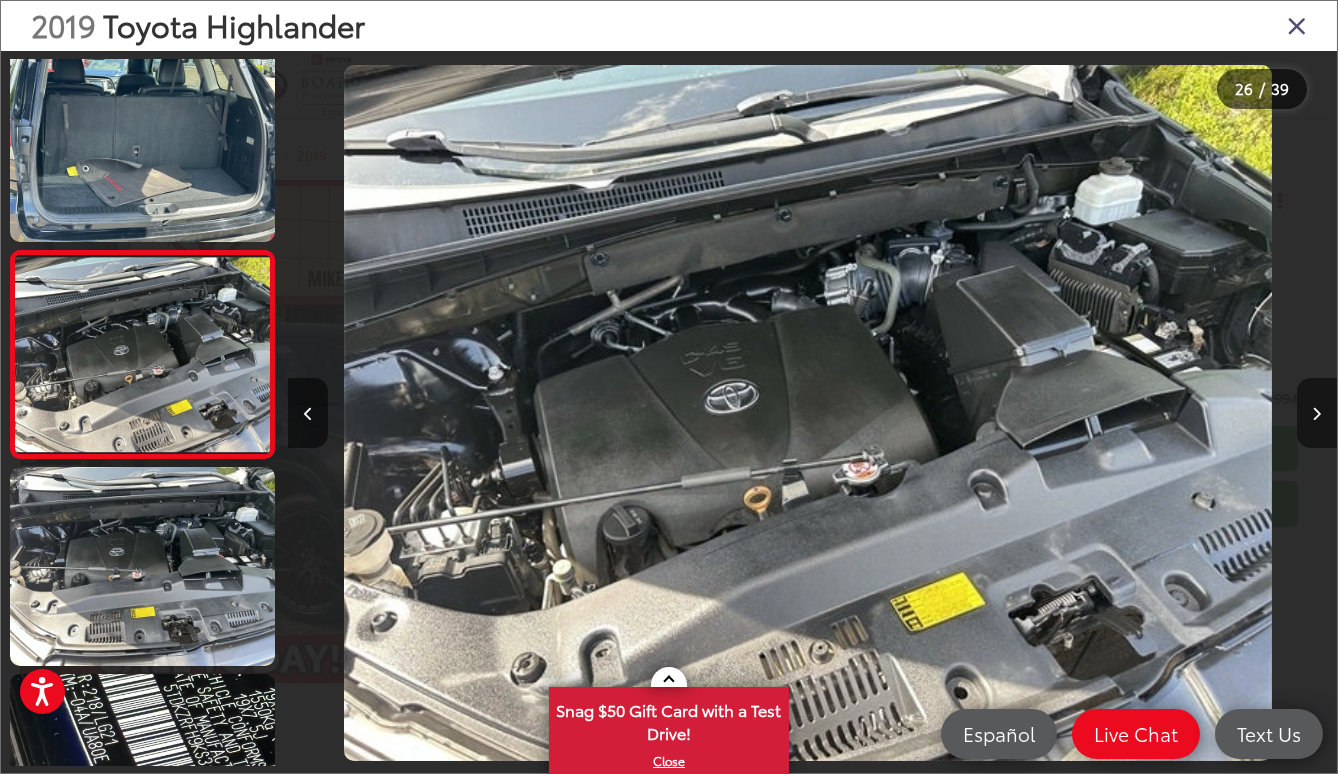 click at bounding box center (1317, 413) 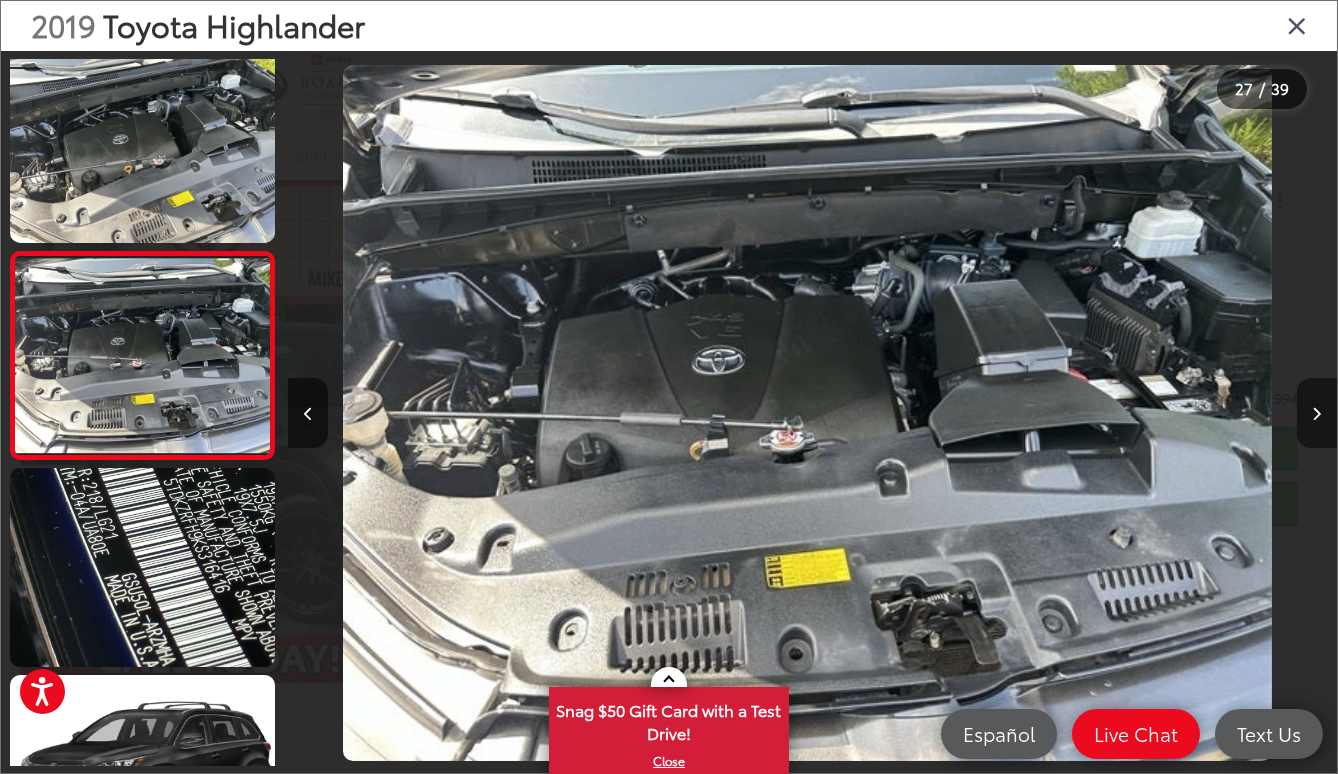 click at bounding box center (1317, 413) 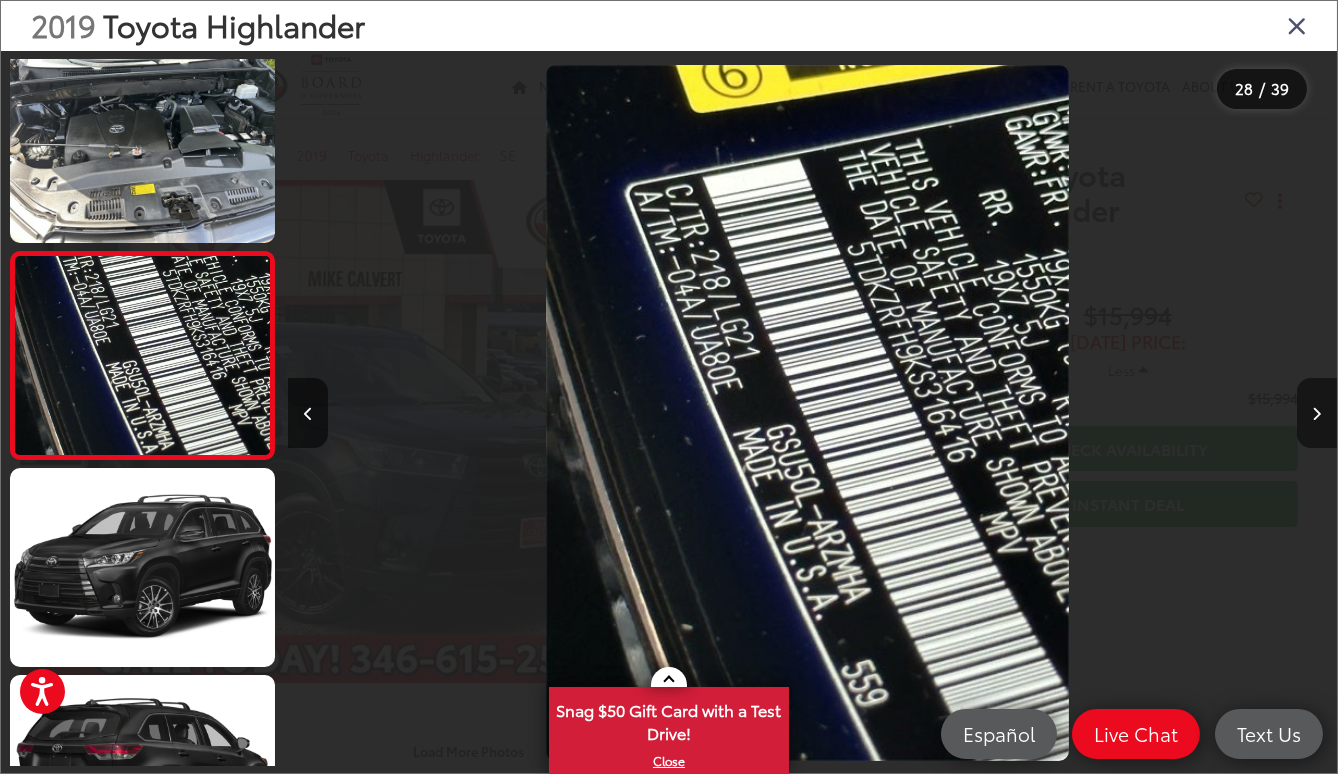 click at bounding box center [1317, 413] 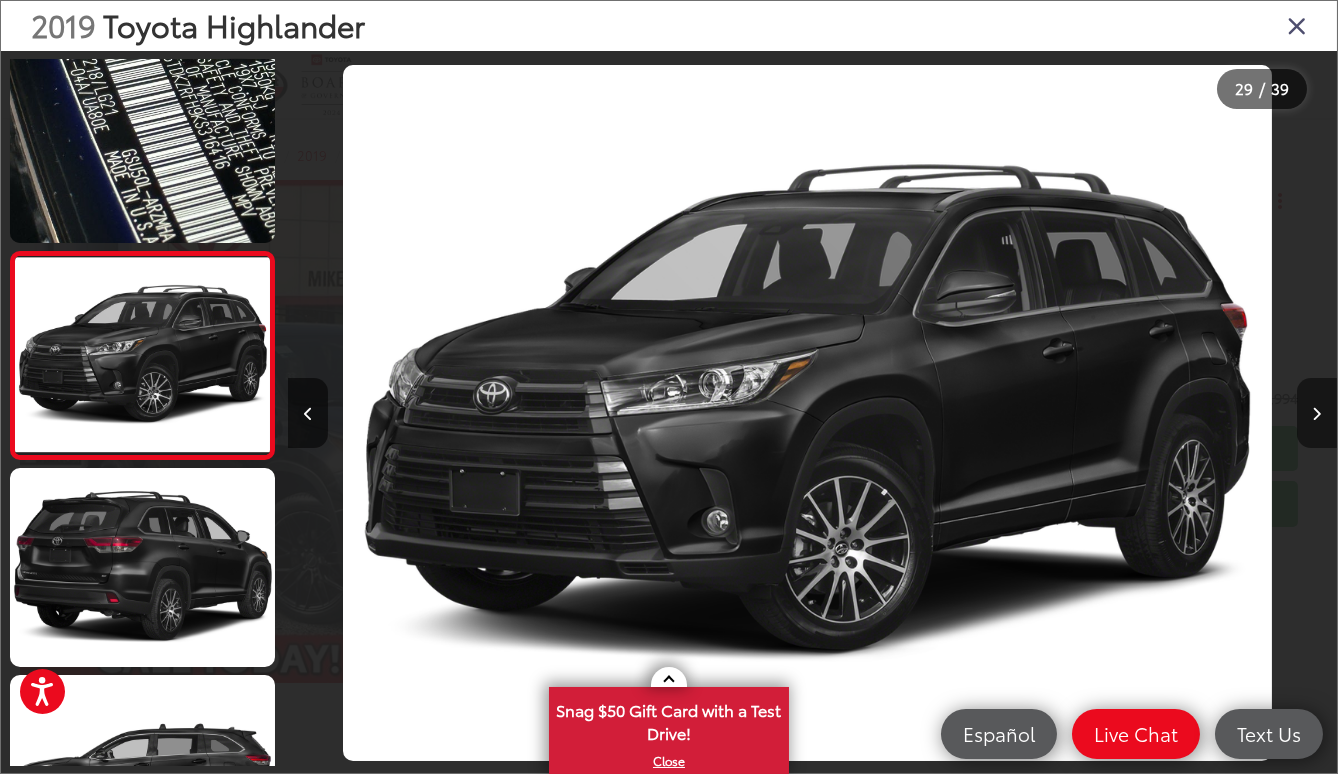 click at bounding box center [1317, 413] 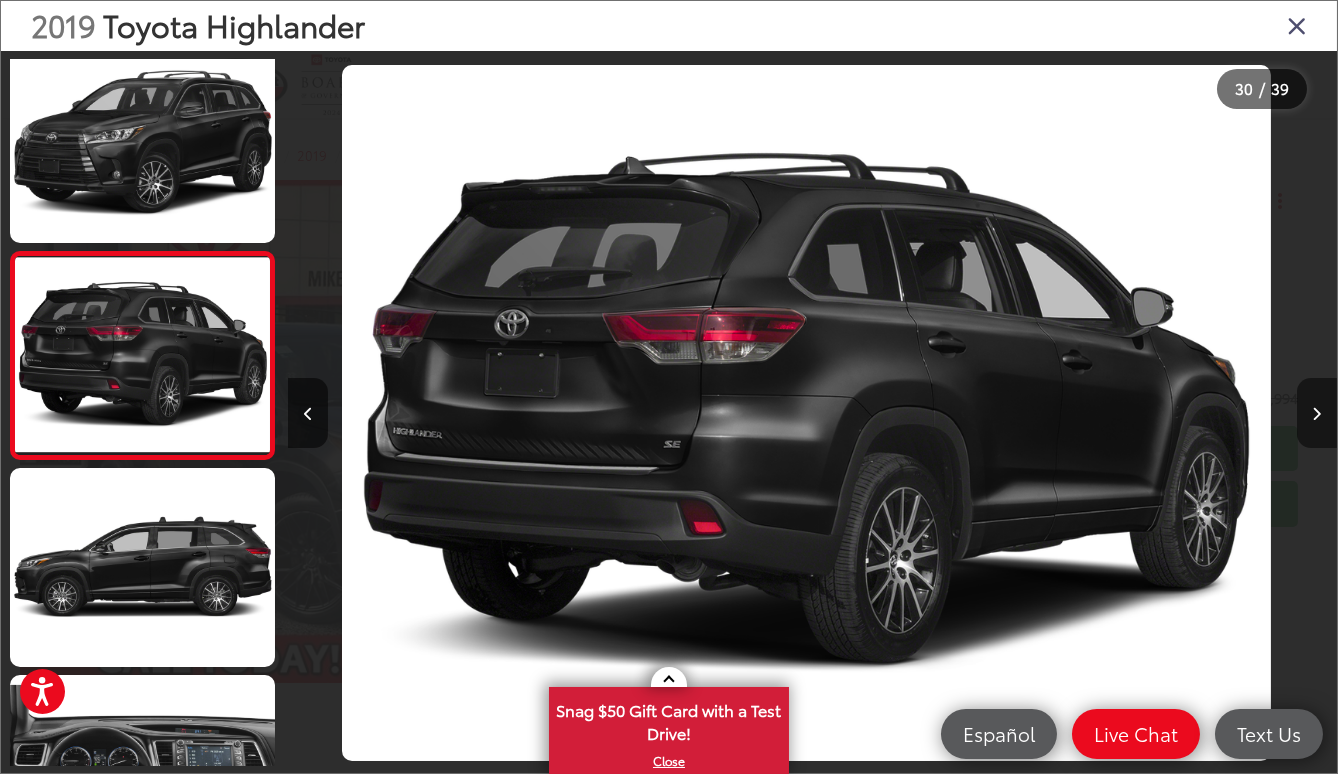 click at bounding box center [1317, 413] 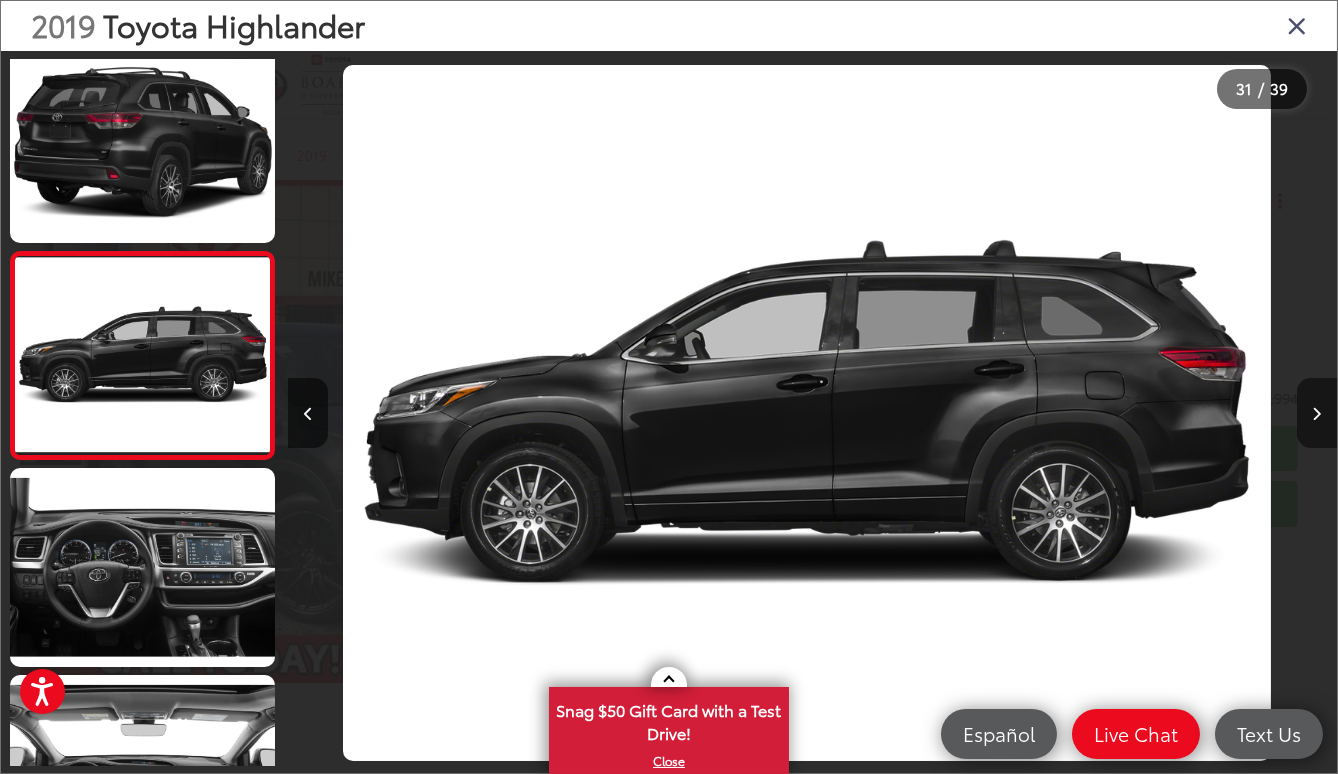 click at bounding box center [1317, 413] 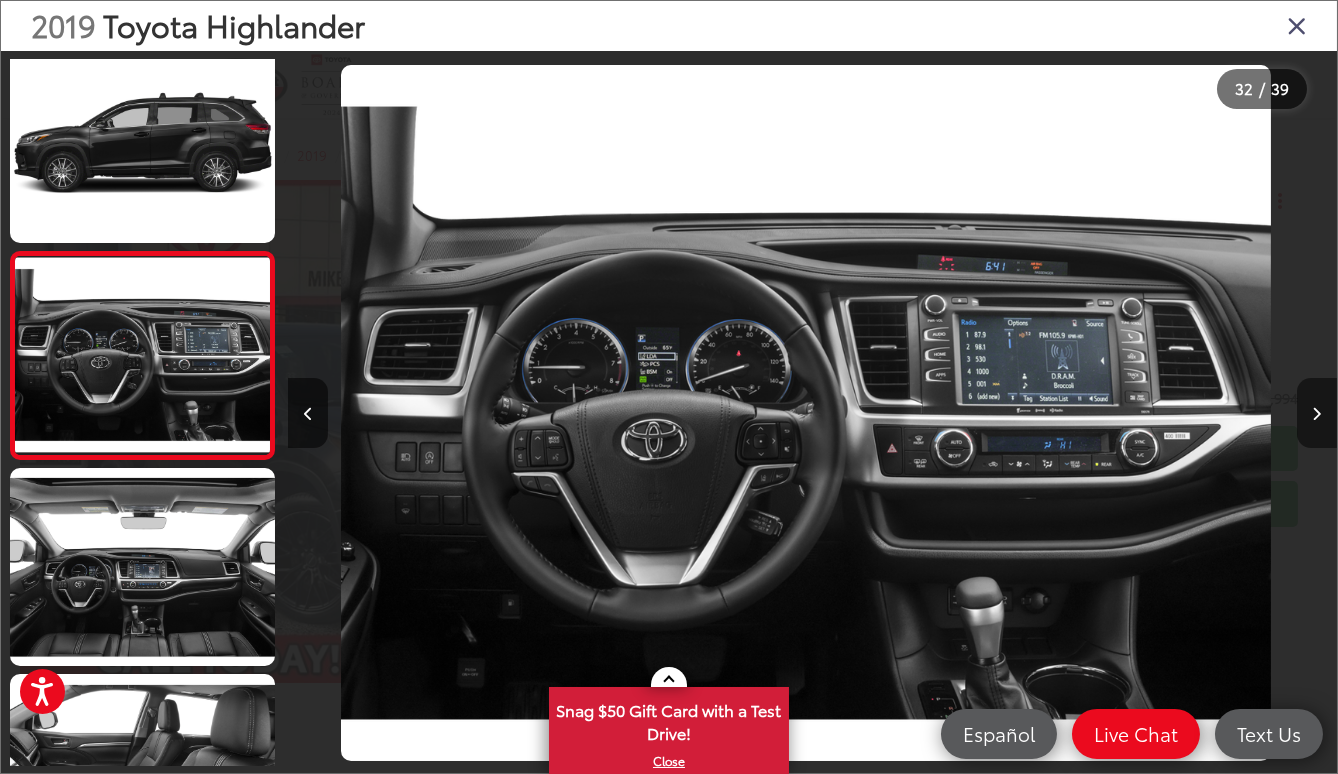 click at bounding box center (1317, 413) 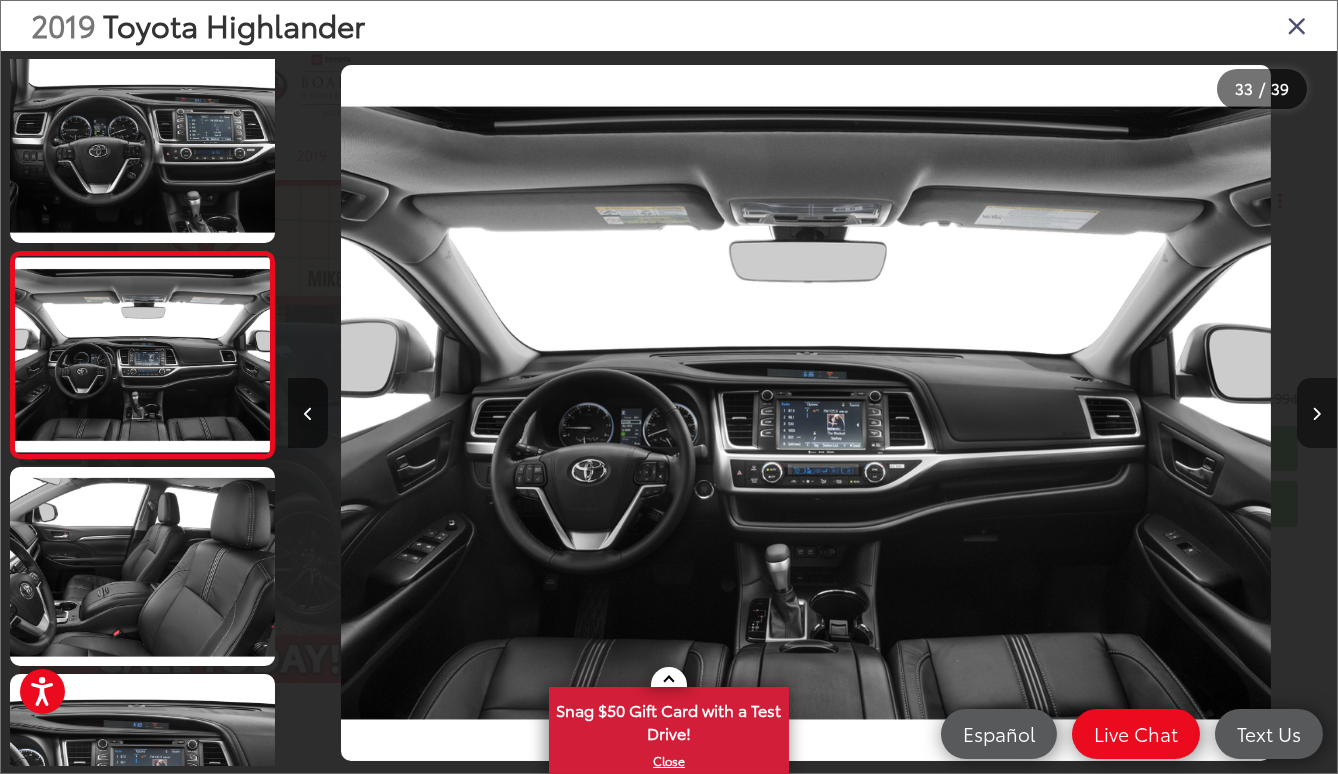 click at bounding box center (1317, 413) 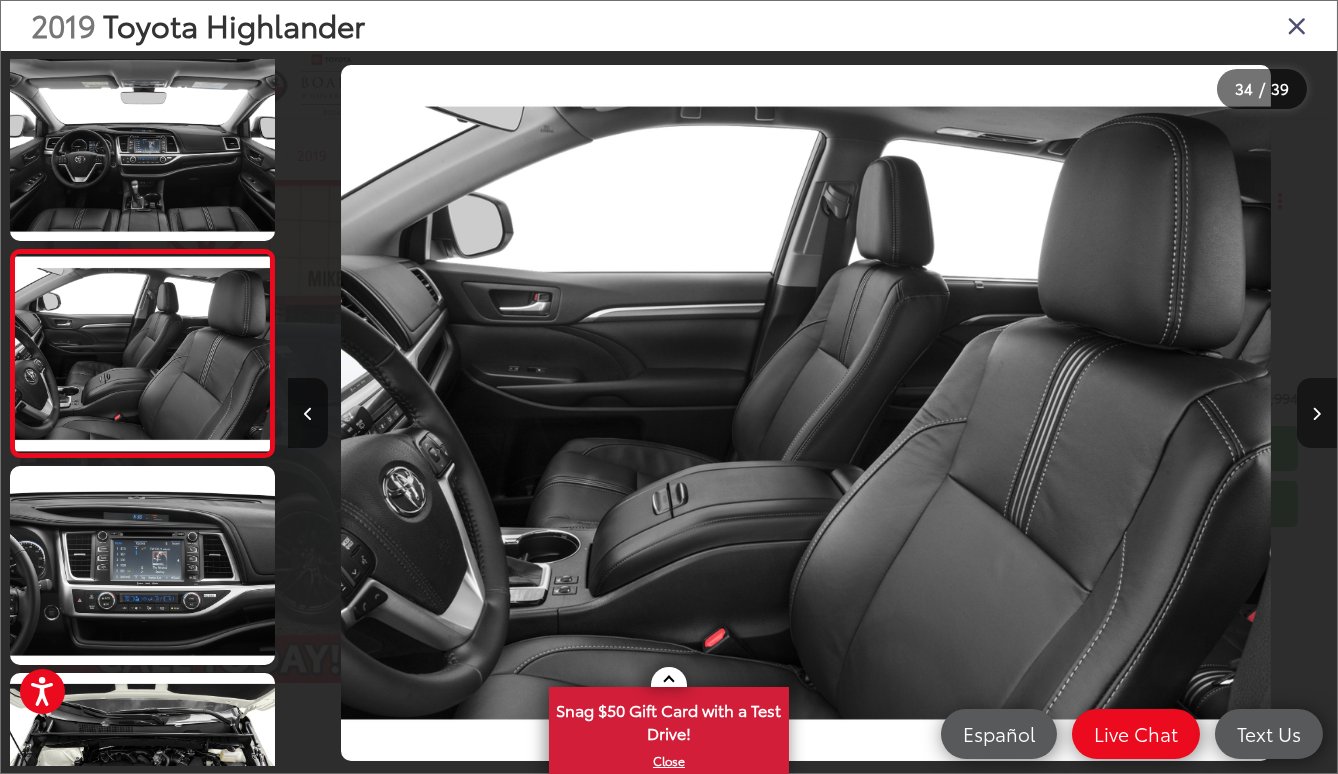 click at bounding box center (1317, 413) 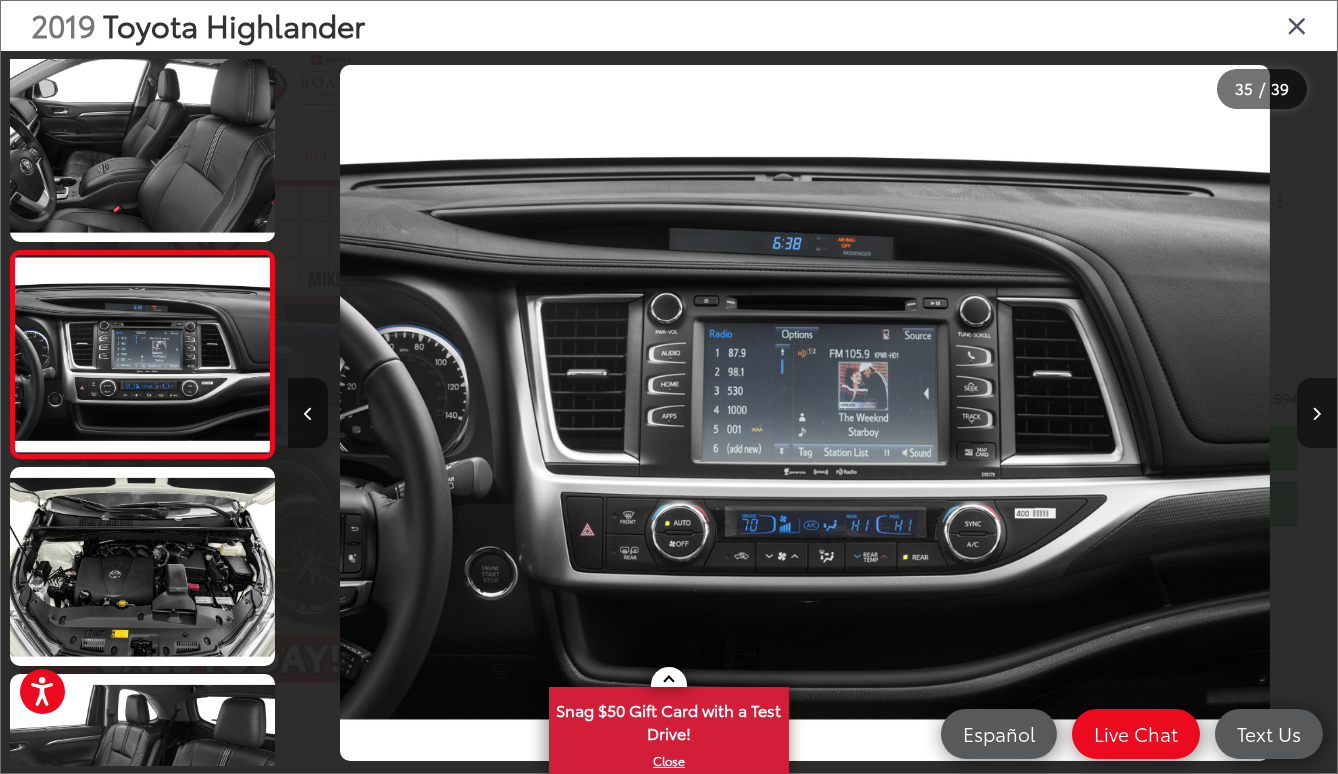 click at bounding box center (1317, 413) 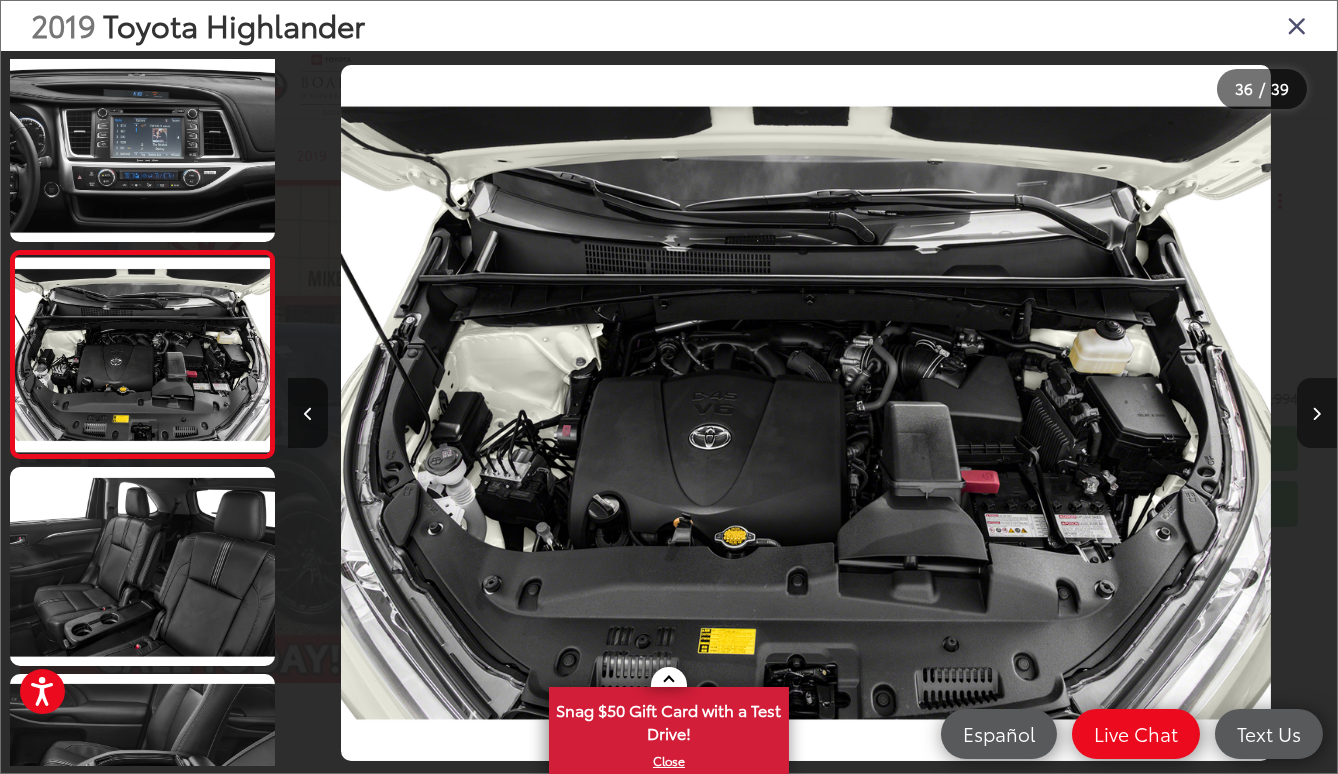 click at bounding box center (1317, 413) 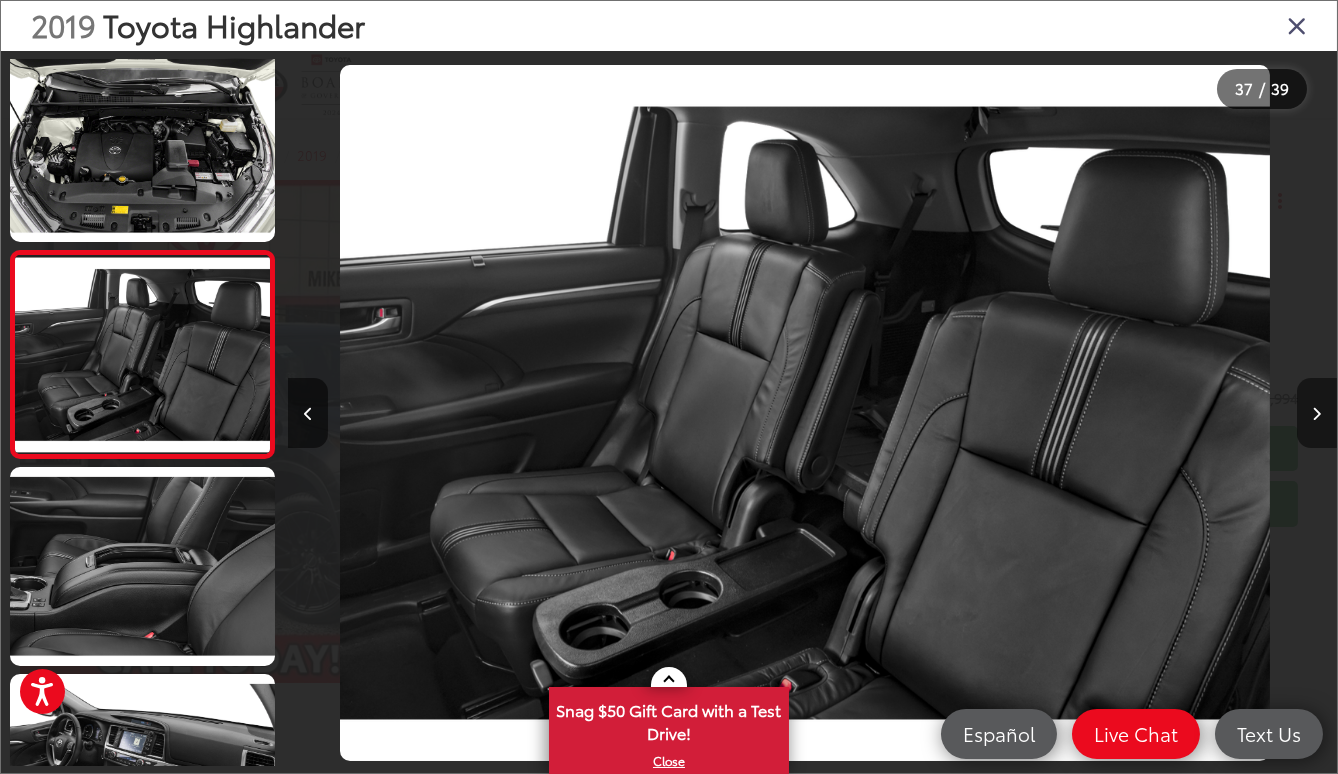 click at bounding box center (1317, 413) 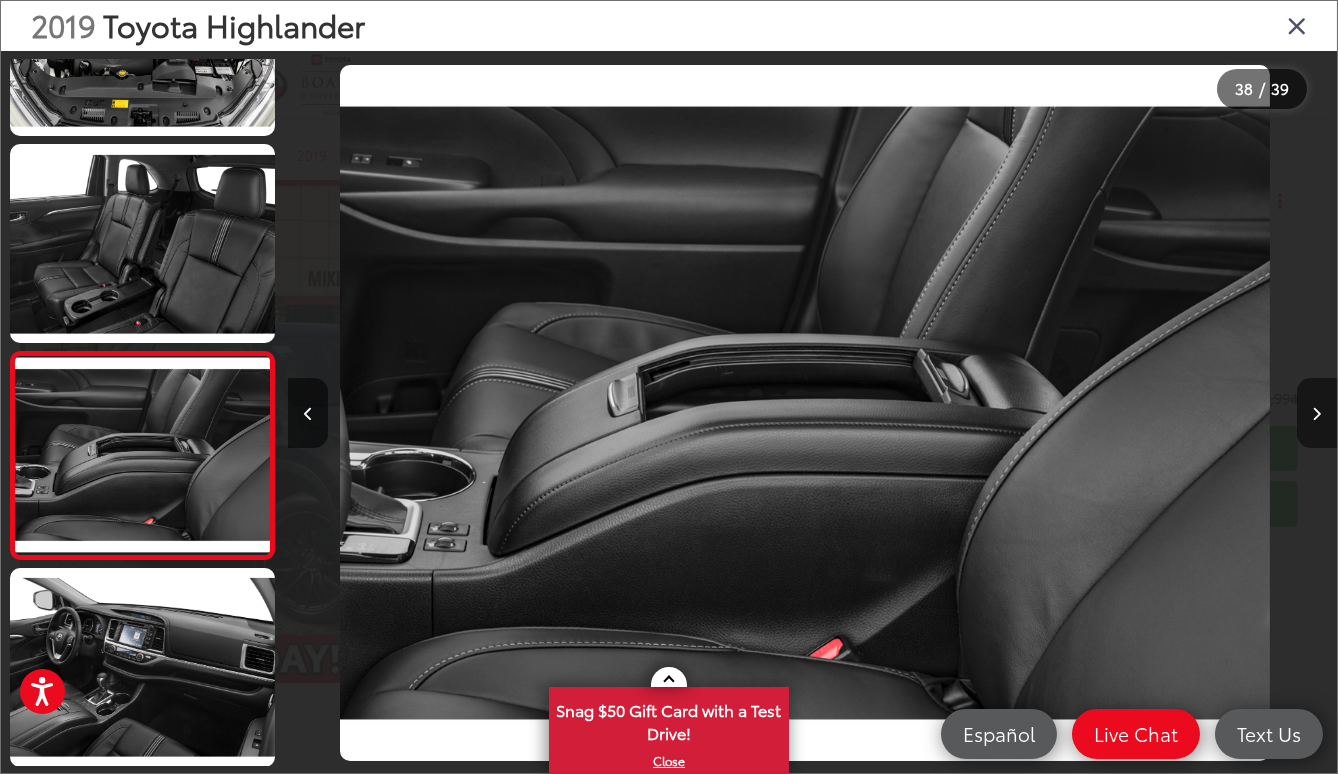 click at bounding box center (1317, 413) 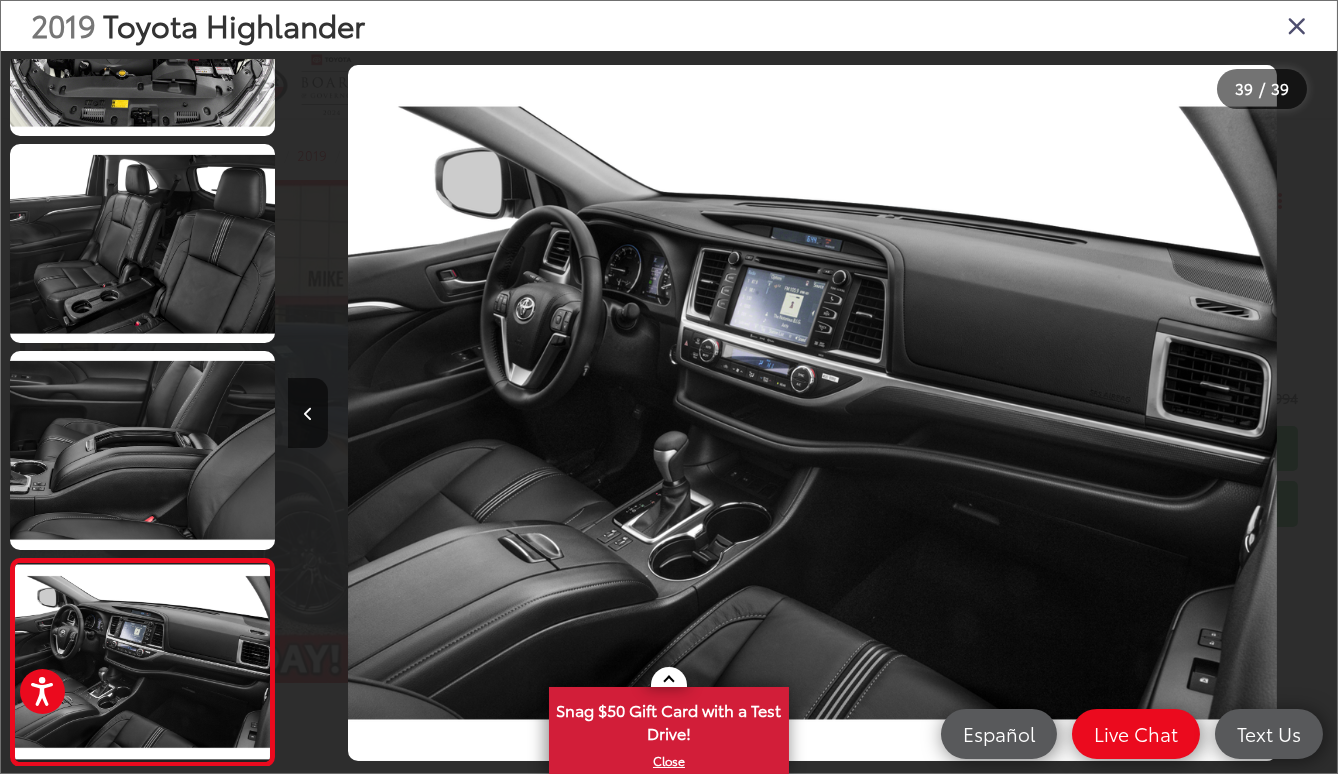 click at bounding box center [1297, 25] 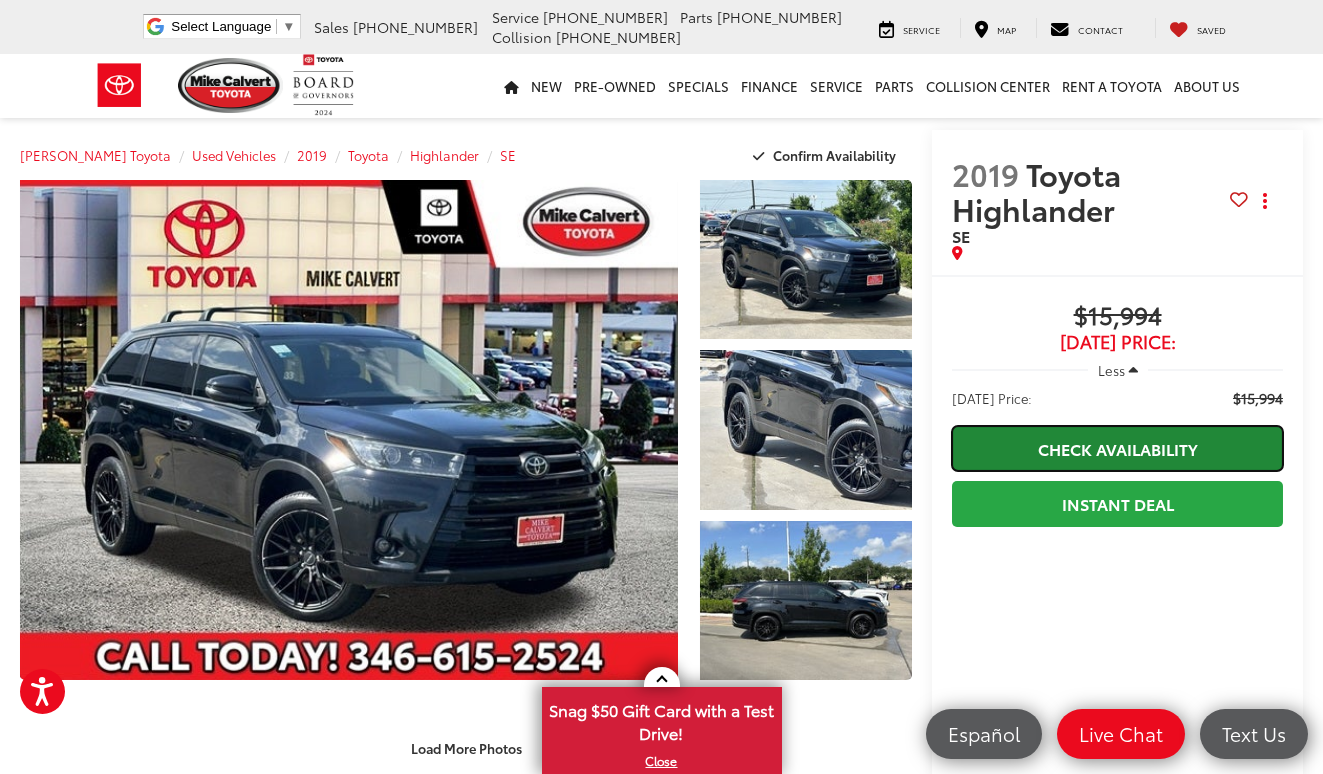 click on "Check Availability" at bounding box center [1117, 448] 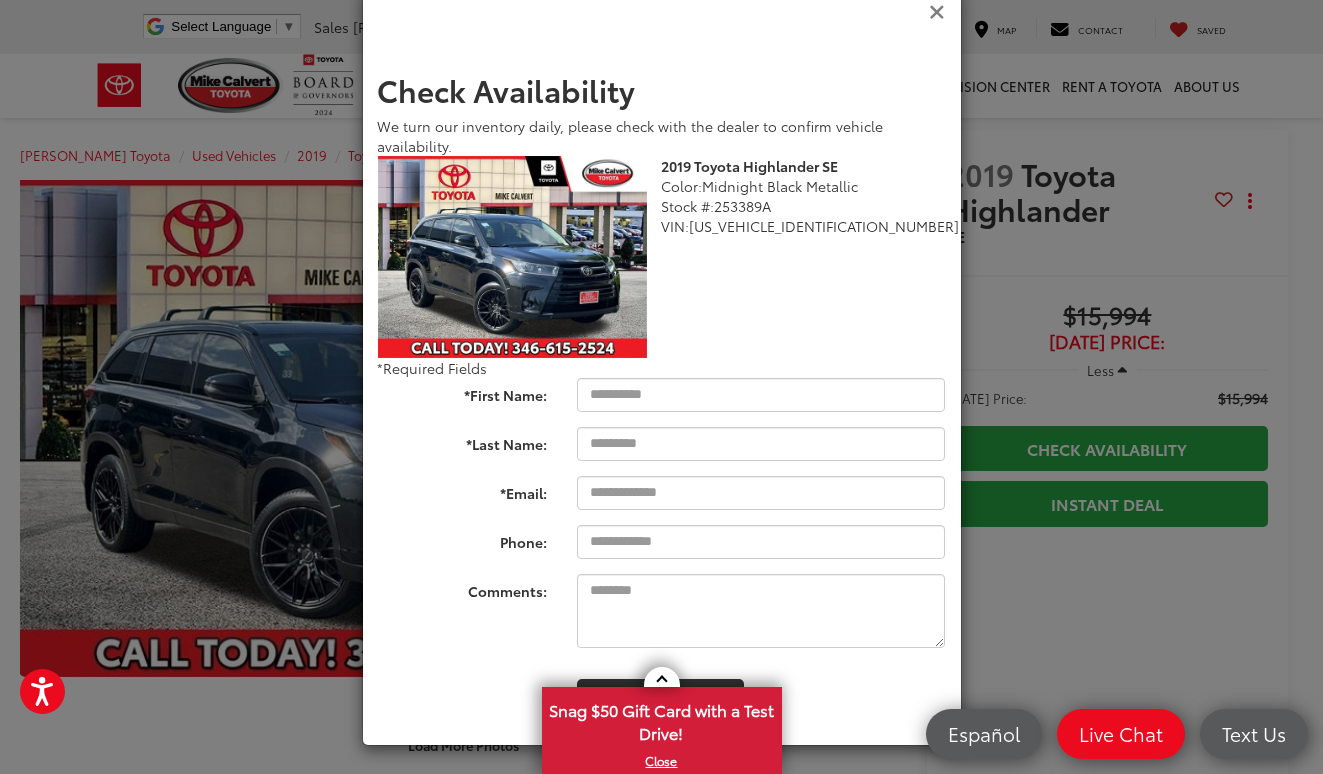 click at bounding box center [938, 12] 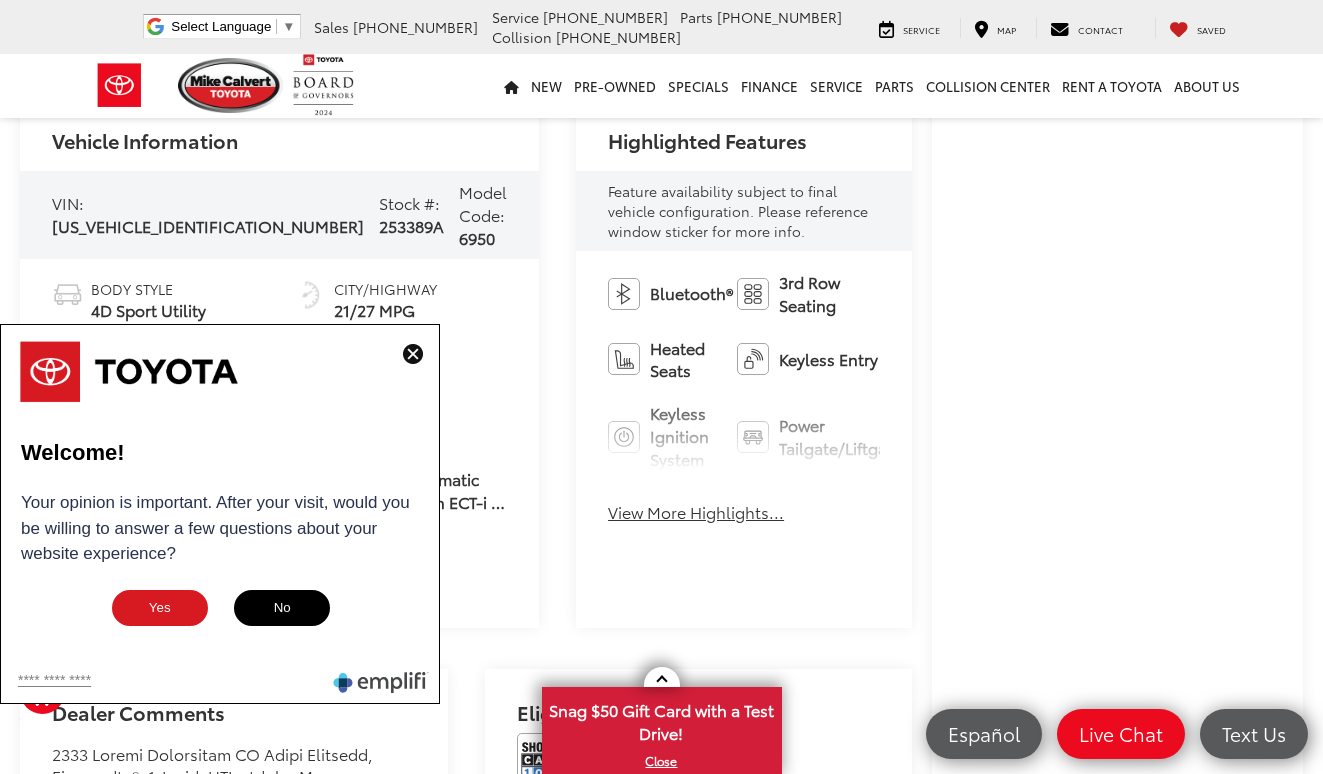 click at bounding box center (413, 354) 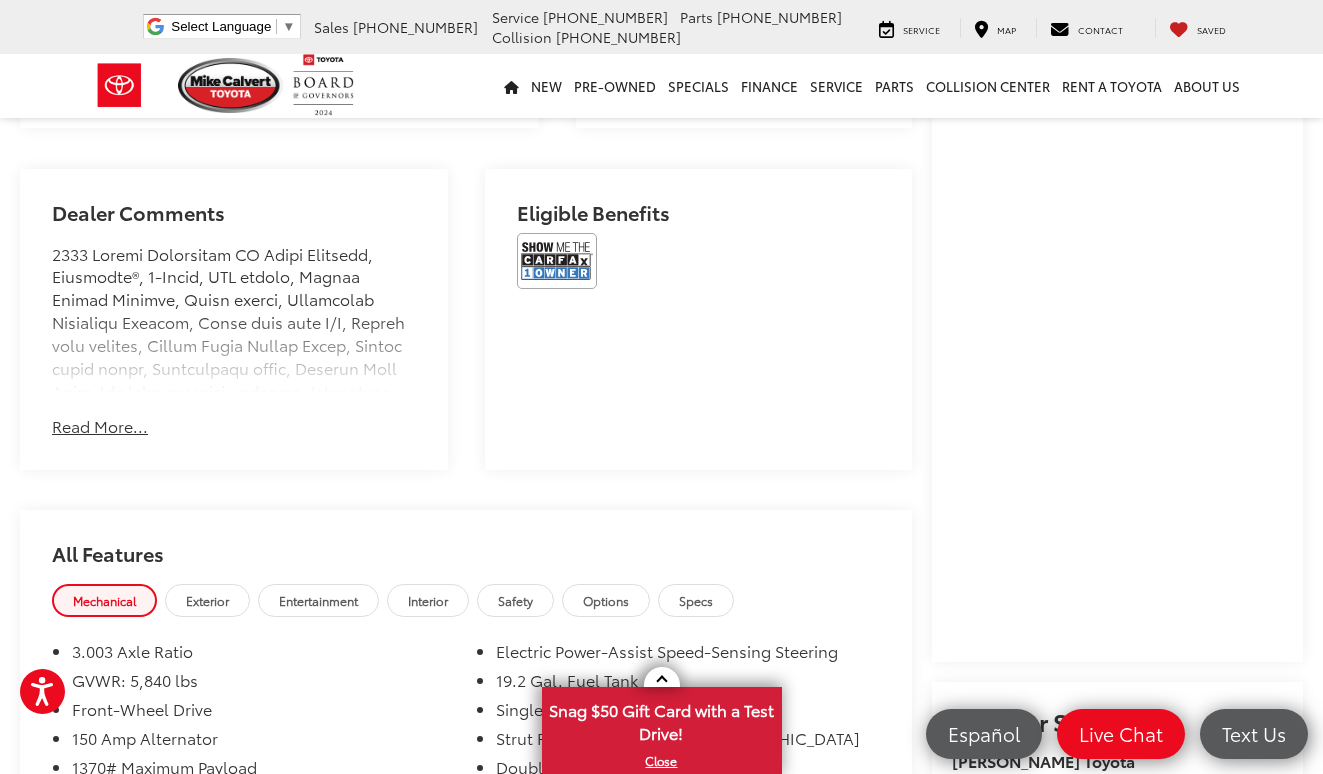 scroll, scrollTop: 180, scrollLeft: 0, axis: vertical 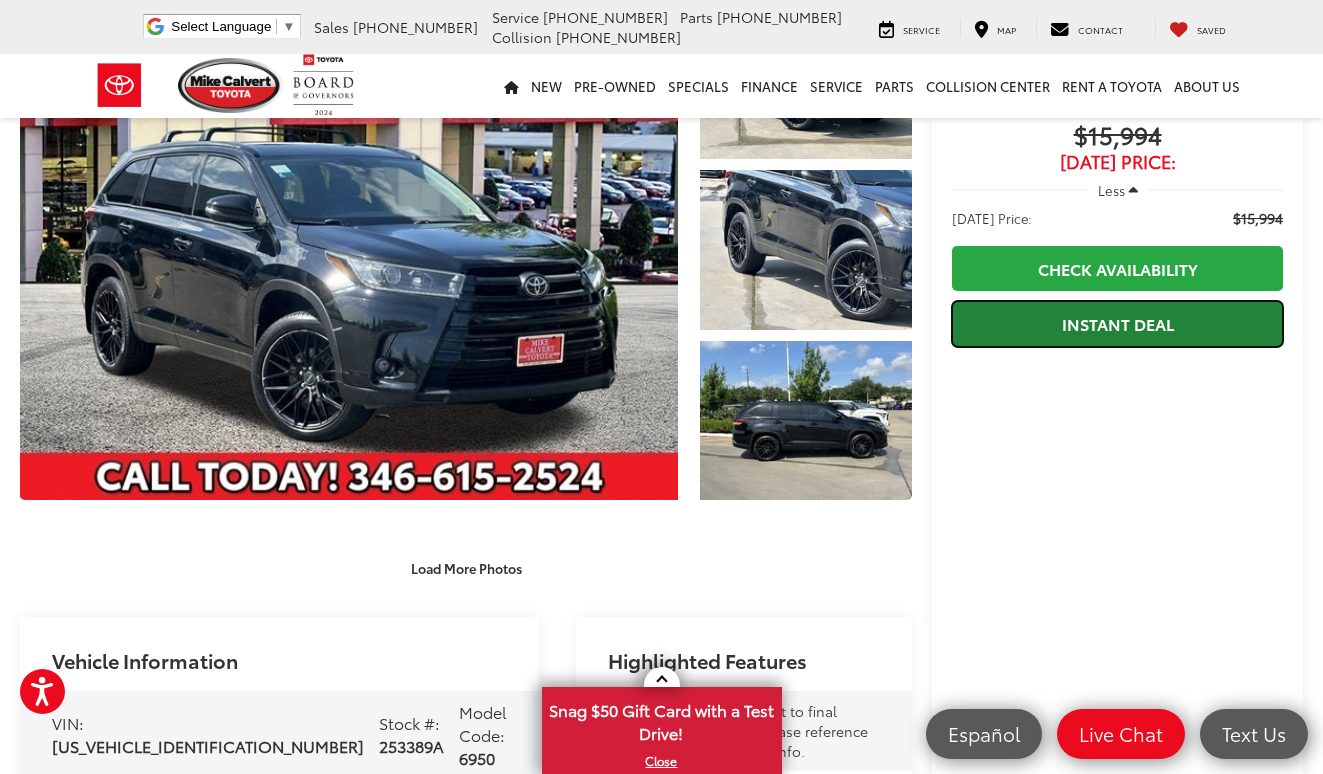 click on "Instant Deal" at bounding box center [1117, 323] 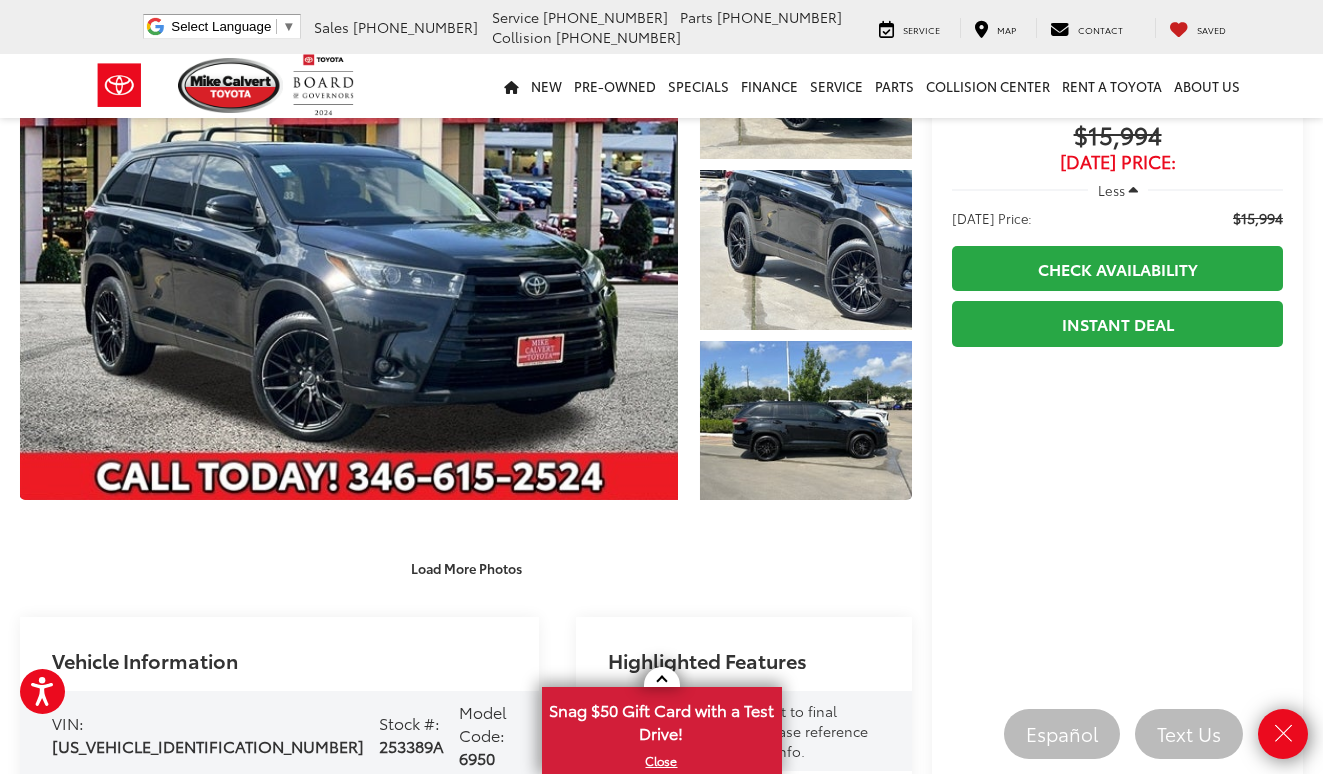 click on "Load More Photos" at bounding box center (466, 568) 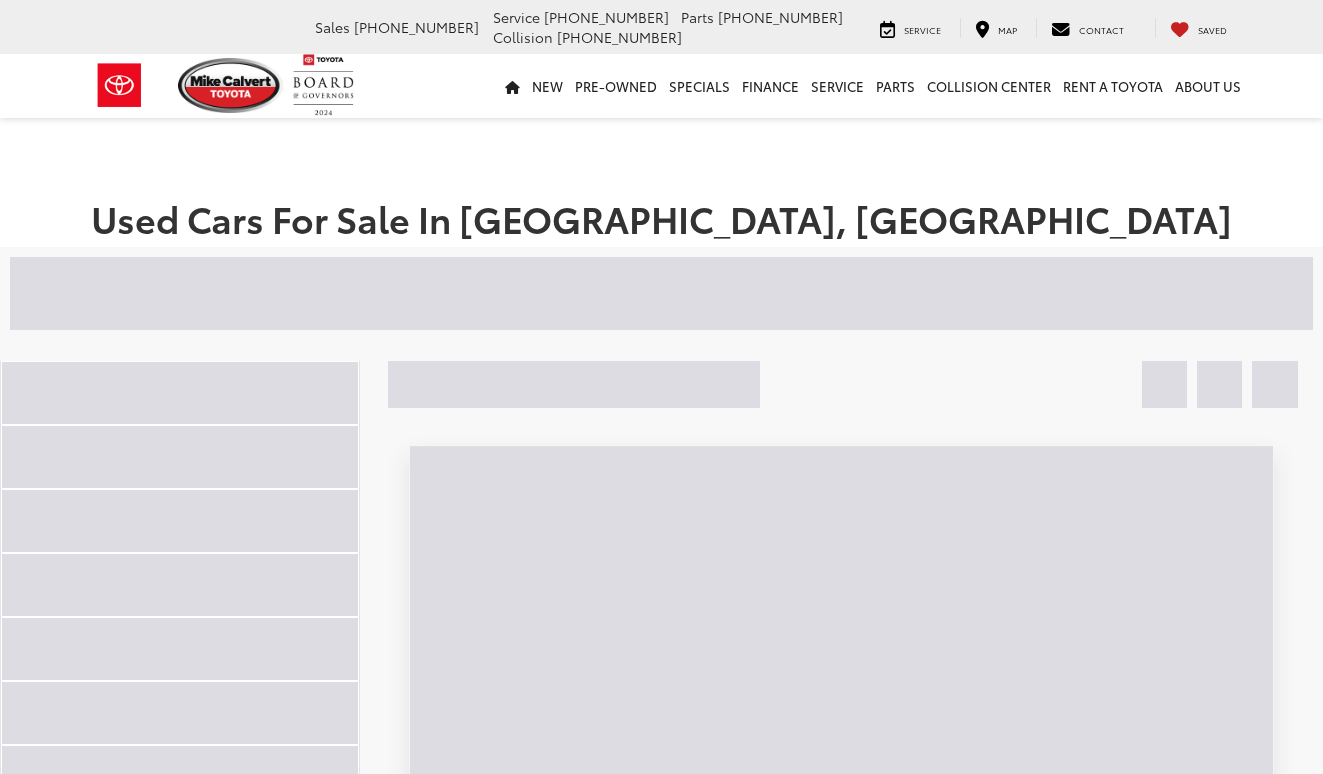 scroll, scrollTop: 0, scrollLeft: 0, axis: both 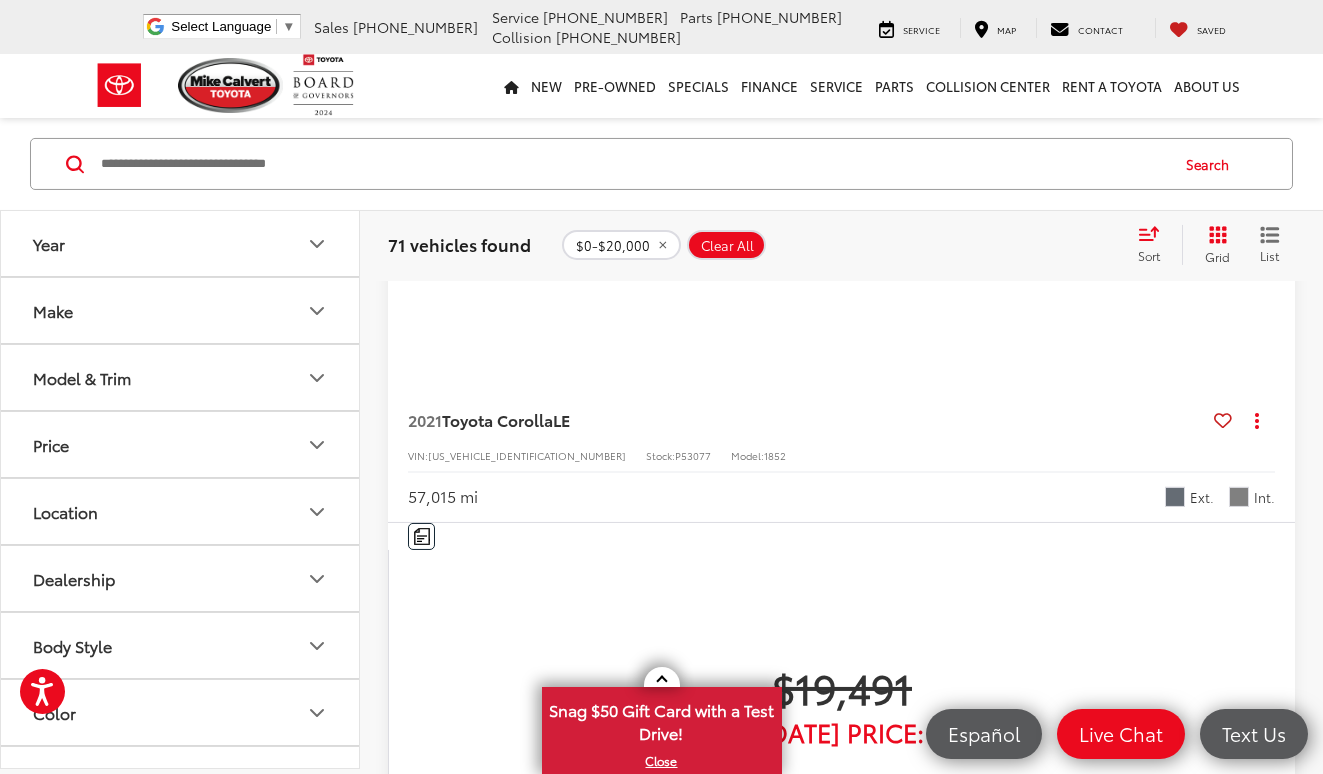 click on "2" at bounding box center [937, 10583] 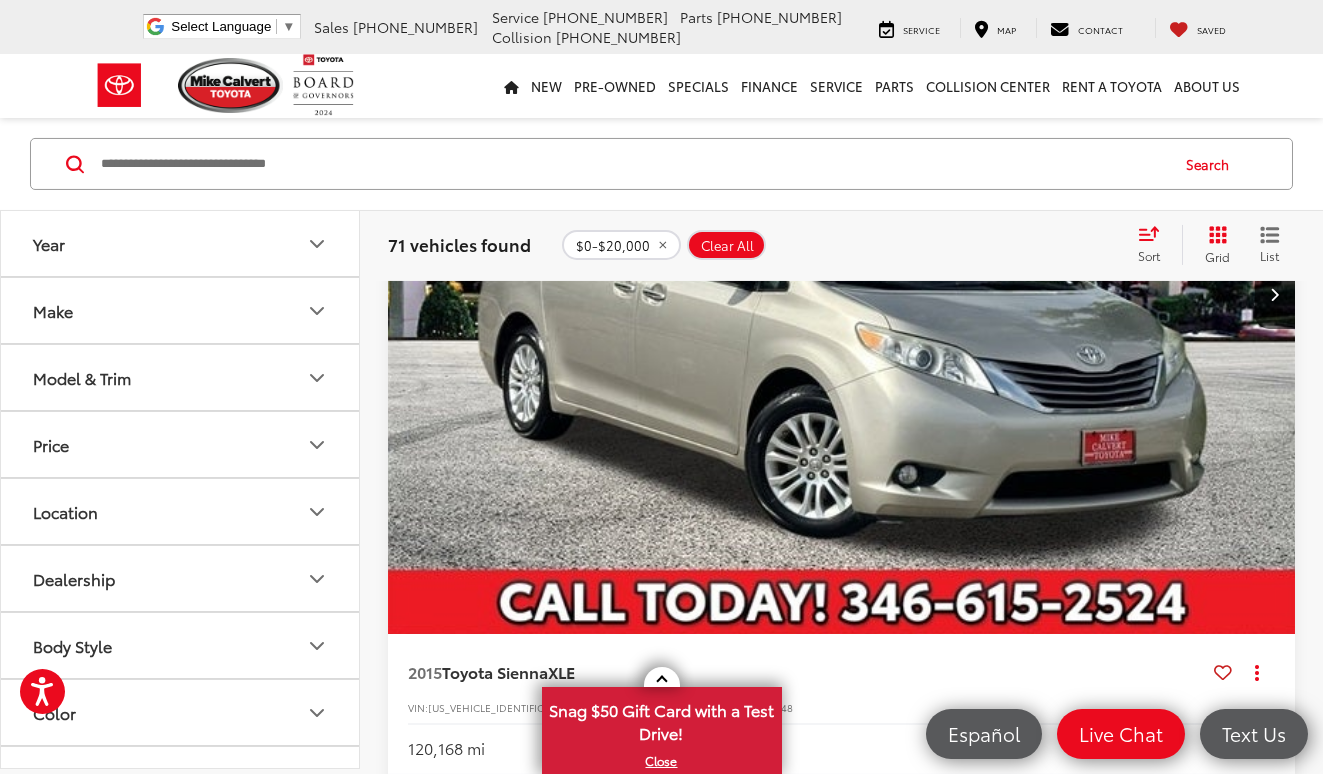 scroll, scrollTop: 8228, scrollLeft: 0, axis: vertical 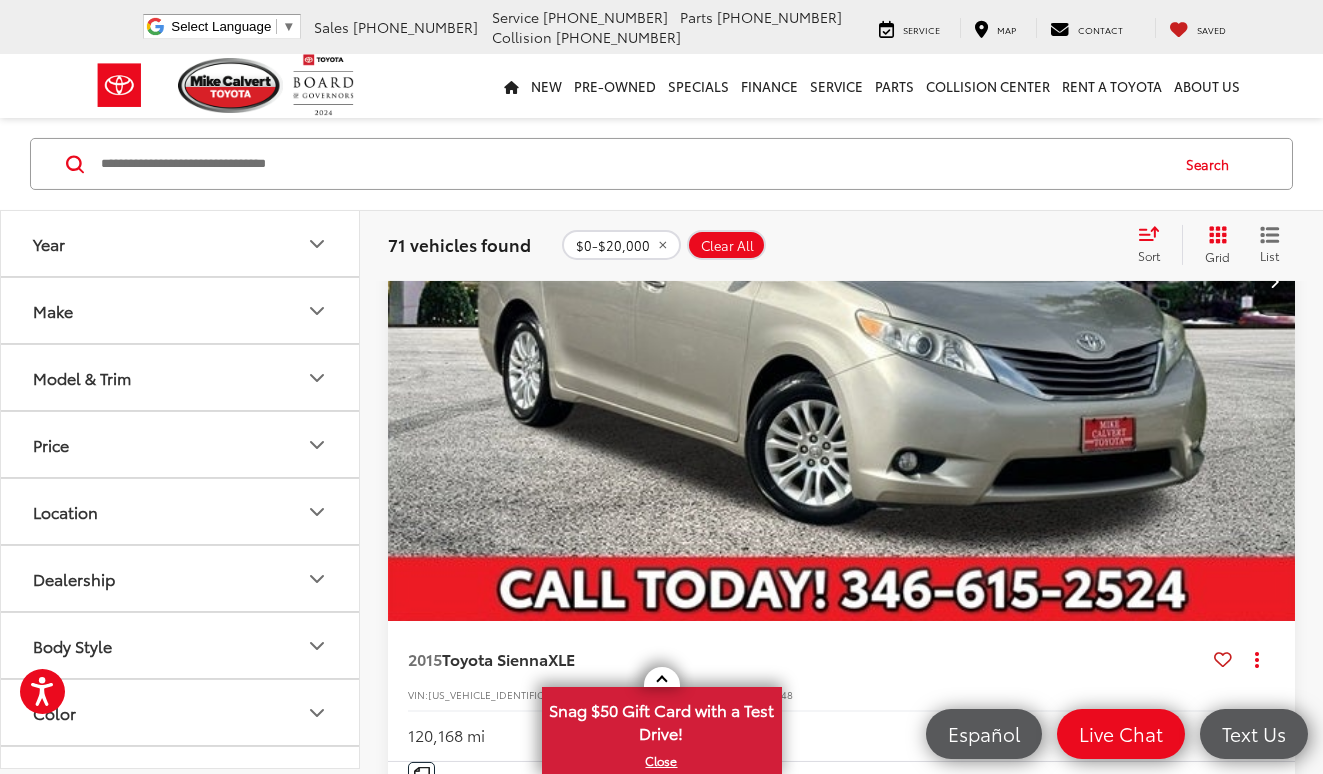 click on "3" at bounding box center (967, 10855) 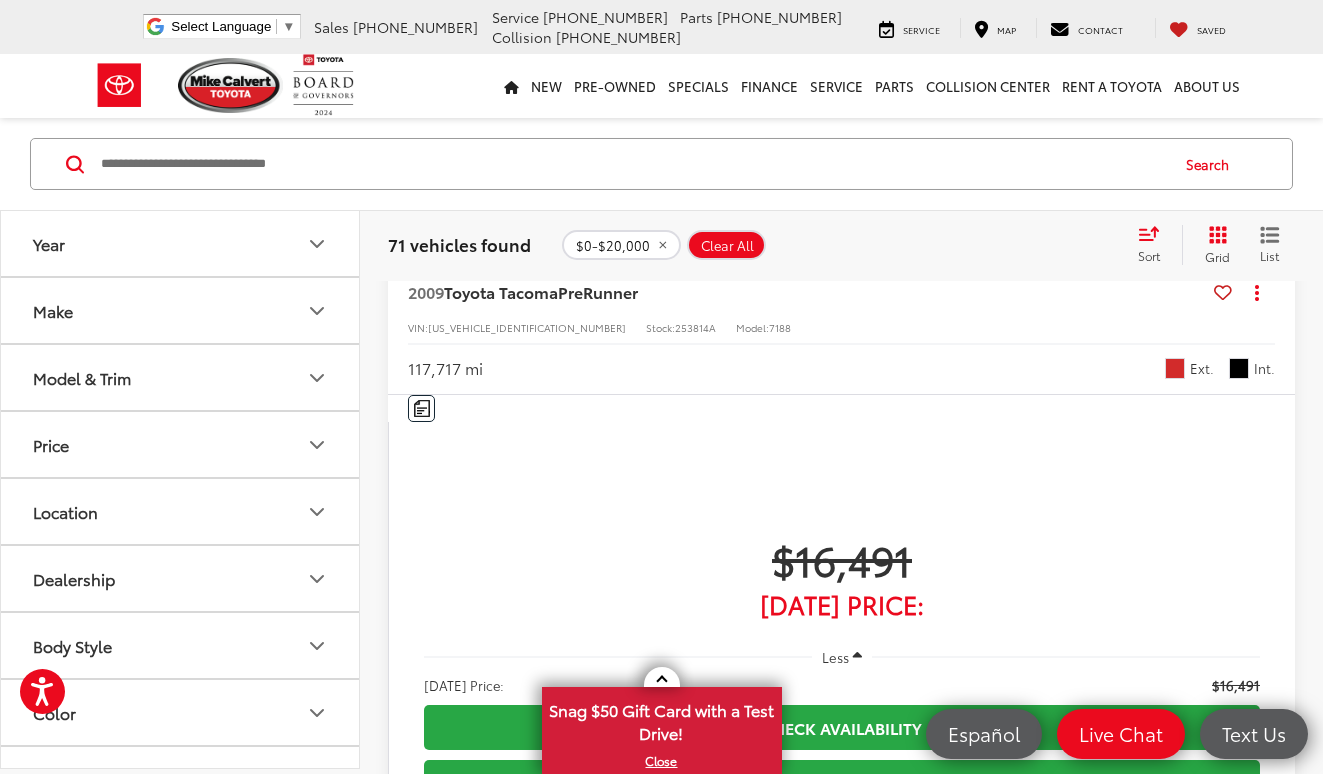 scroll, scrollTop: 828, scrollLeft: 0, axis: vertical 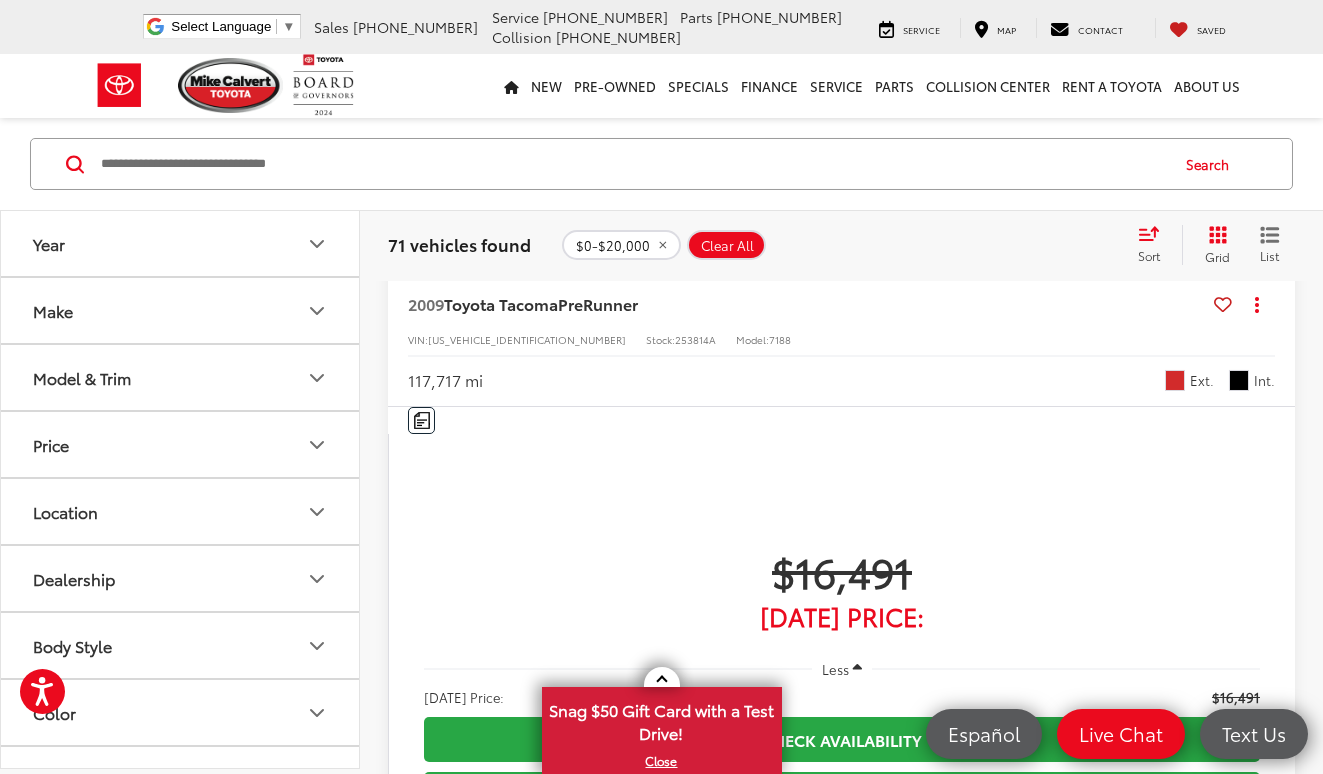 click at bounding box center (842, 1477) 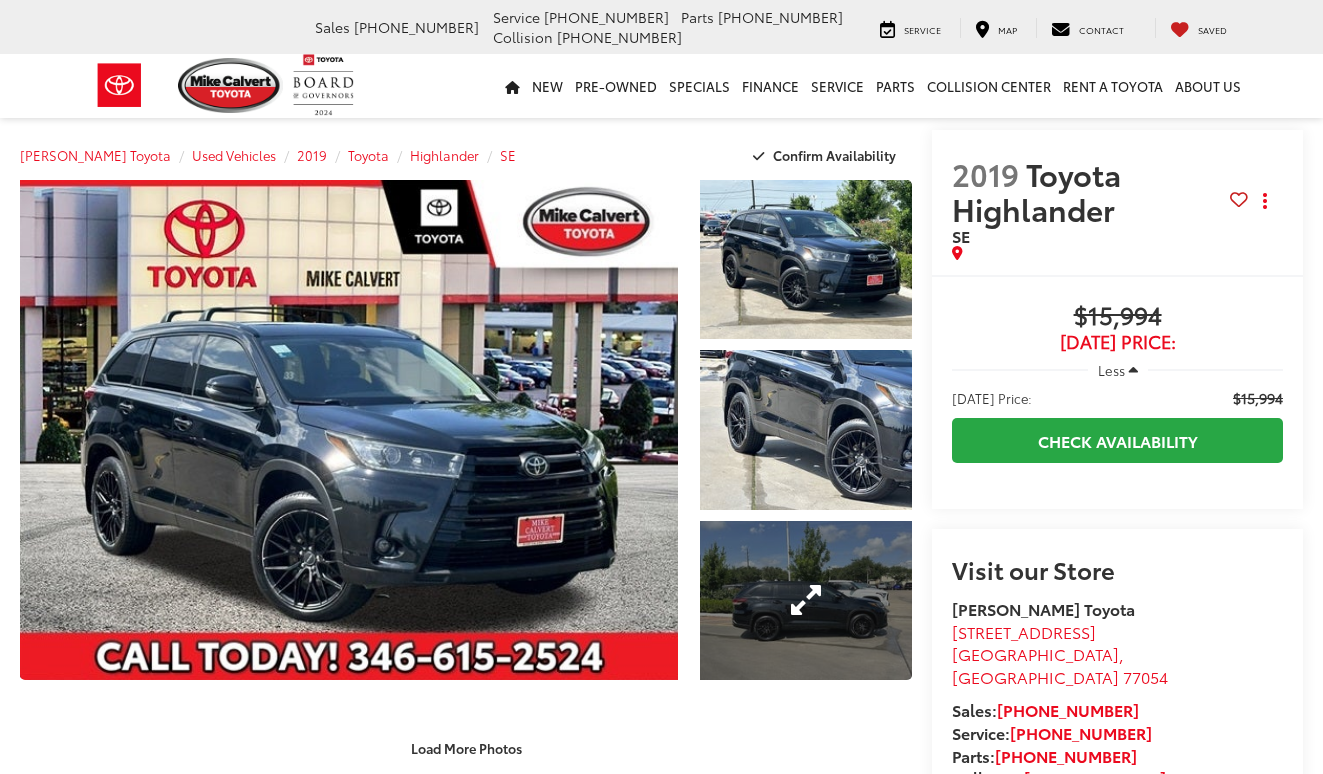 scroll, scrollTop: 0, scrollLeft: 0, axis: both 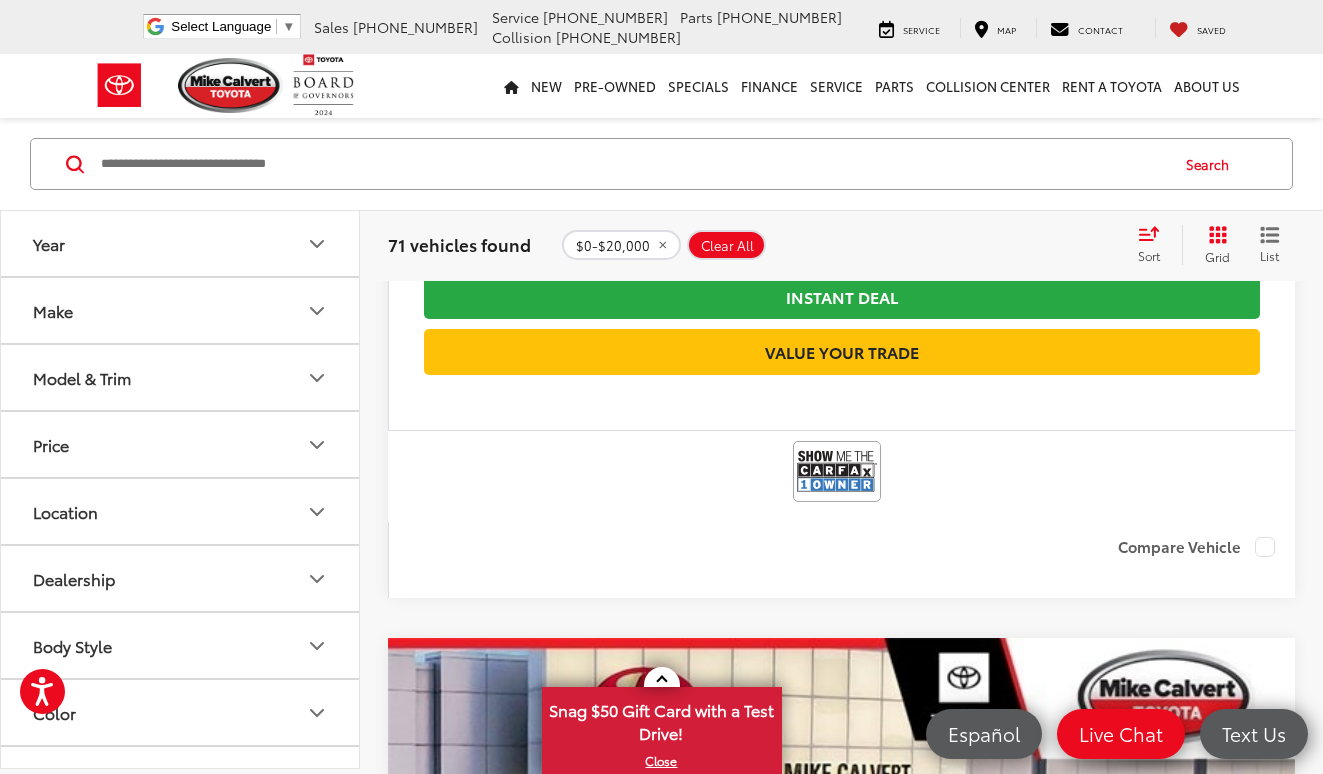 click at bounding box center (842, 5599) 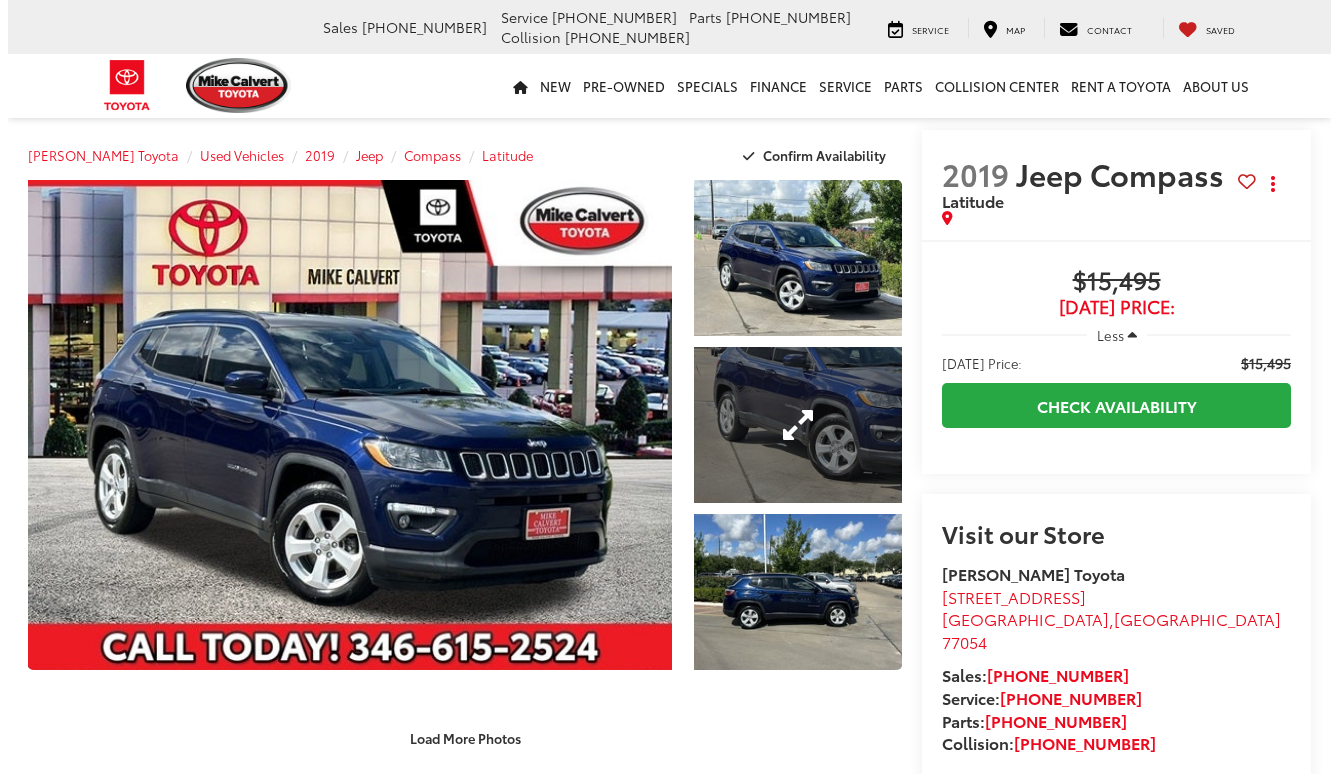 scroll, scrollTop: 0, scrollLeft: 0, axis: both 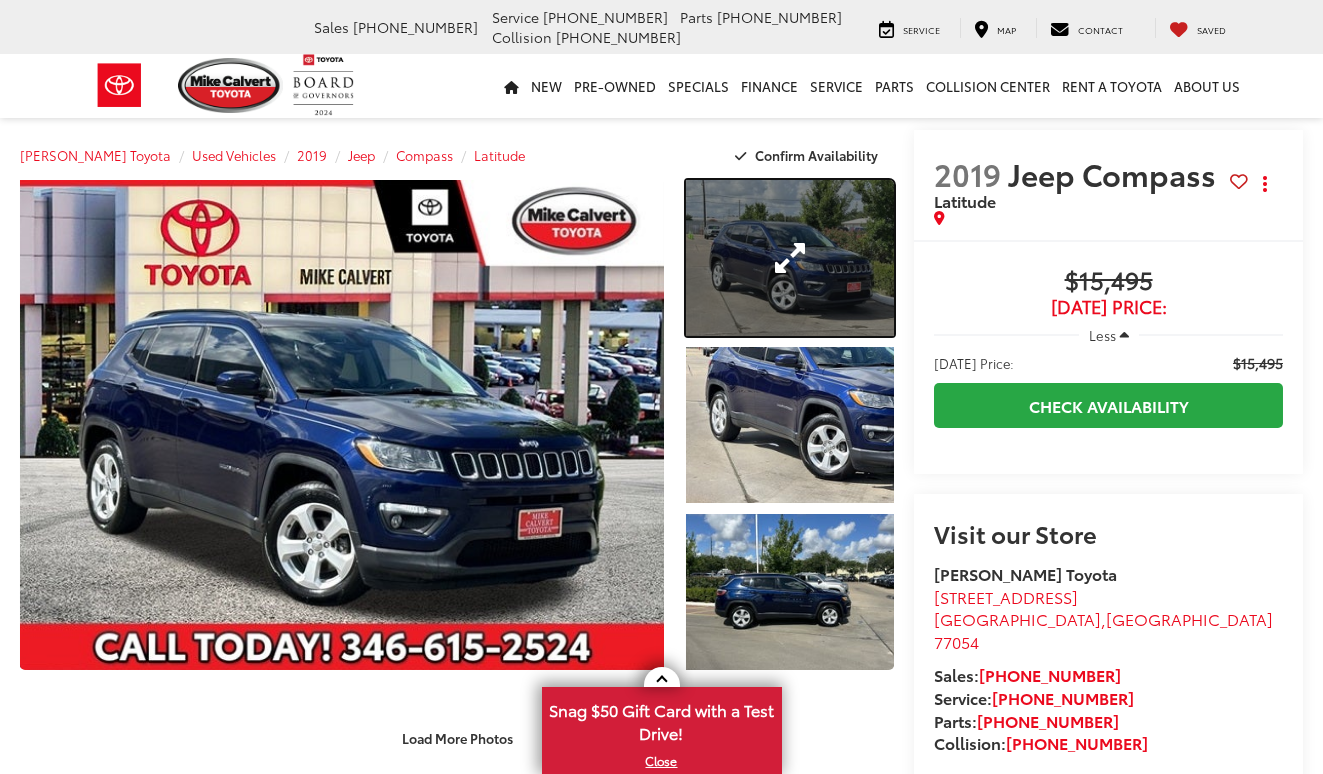 click at bounding box center (790, 258) 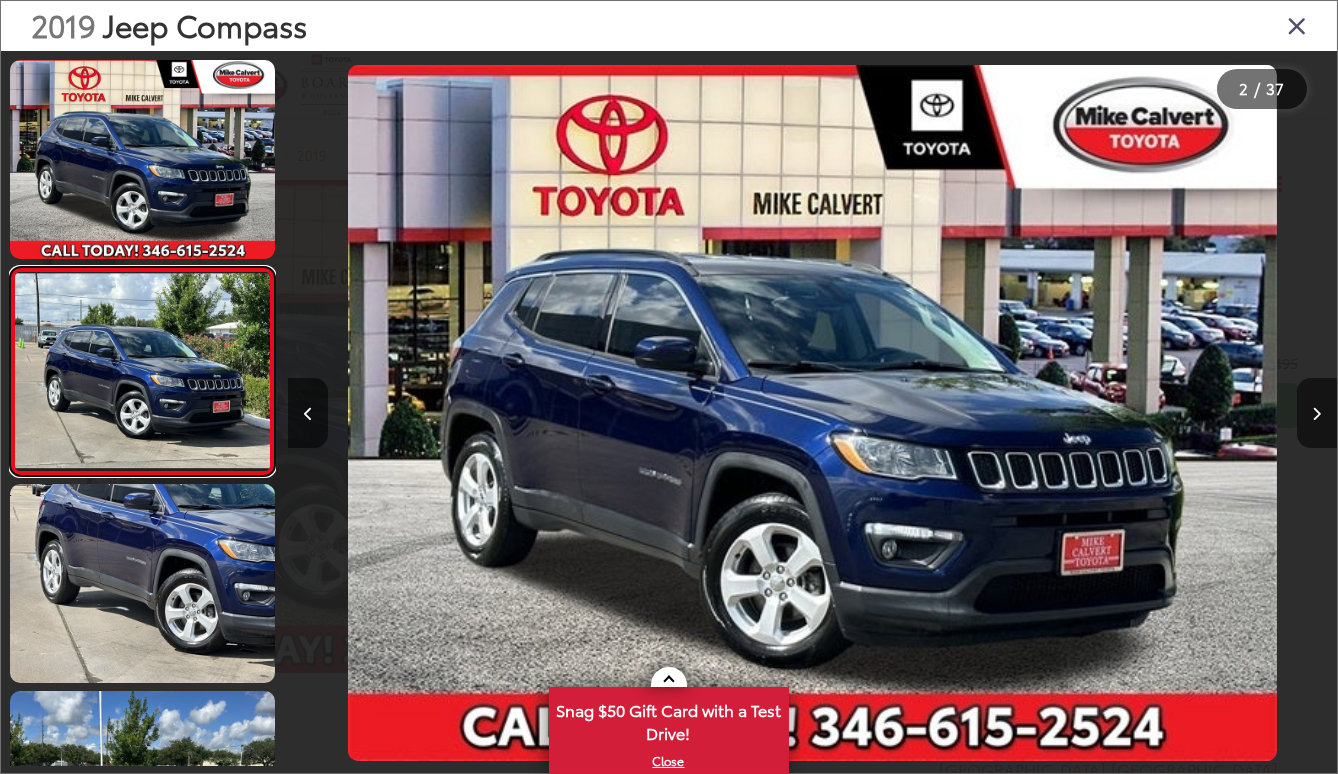 scroll, scrollTop: 0, scrollLeft: 996, axis: horizontal 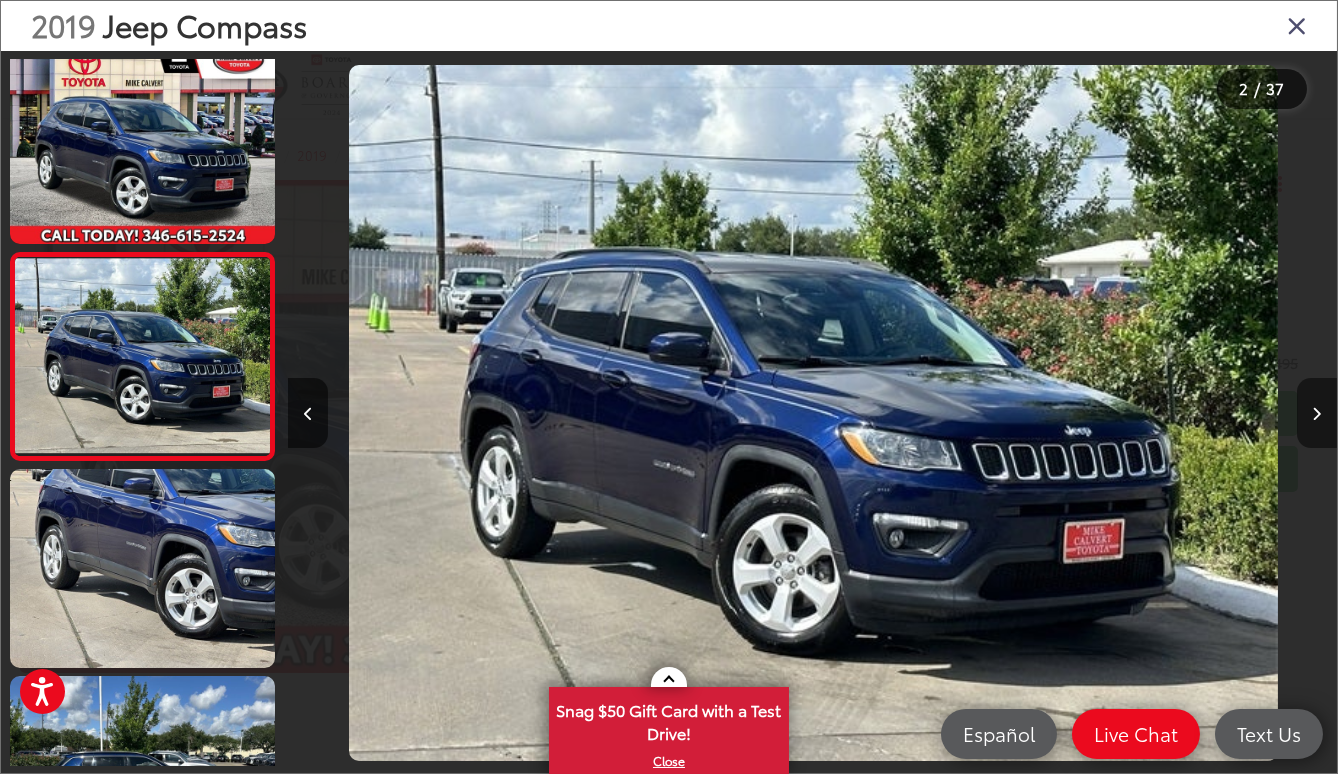 click at bounding box center (1317, 414) 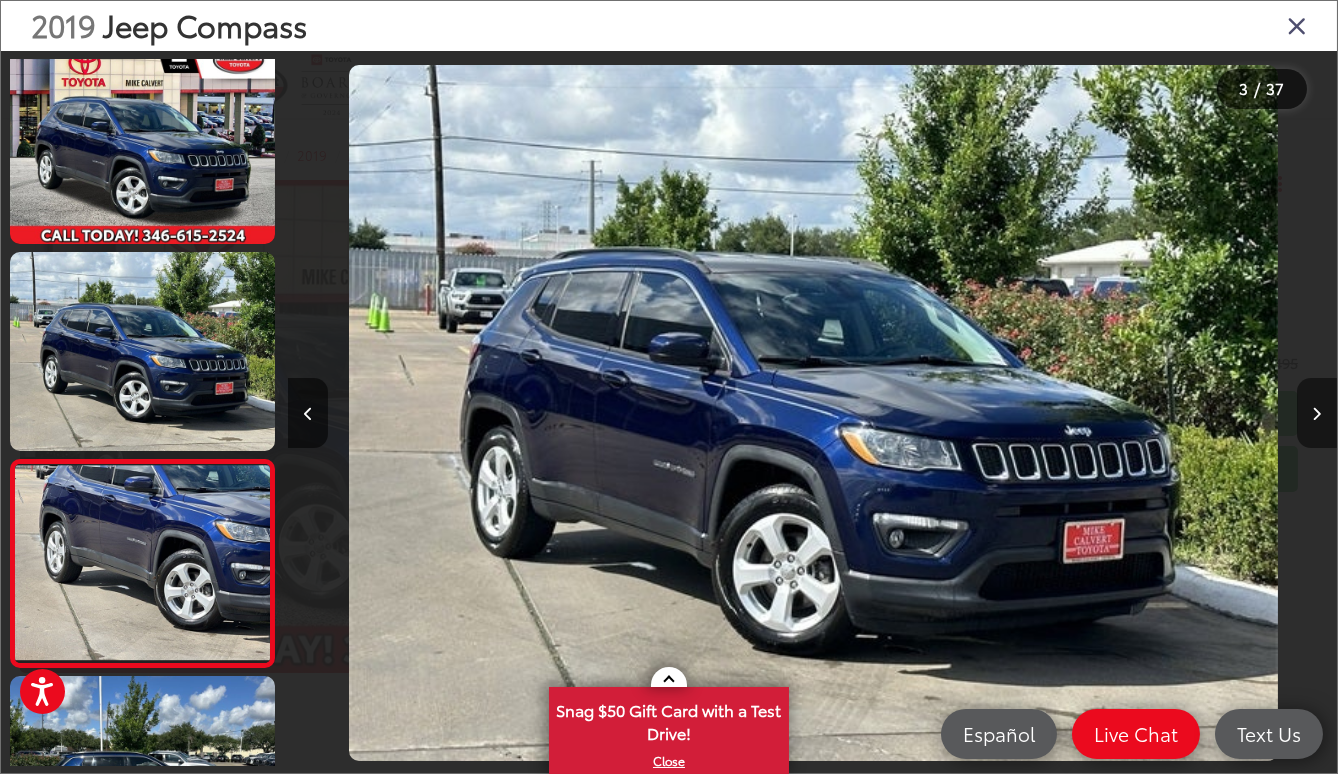 scroll, scrollTop: 0, scrollLeft: 1407, axis: horizontal 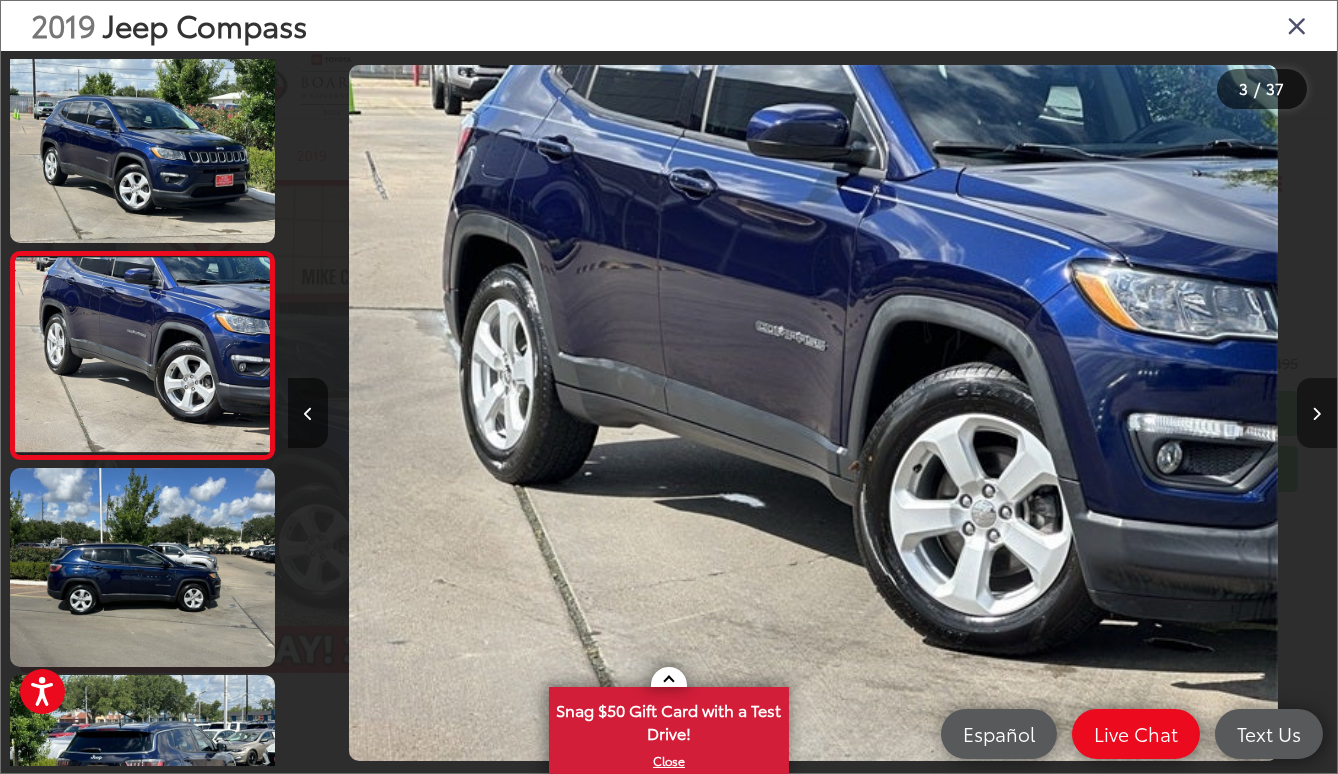 click at bounding box center (1317, 414) 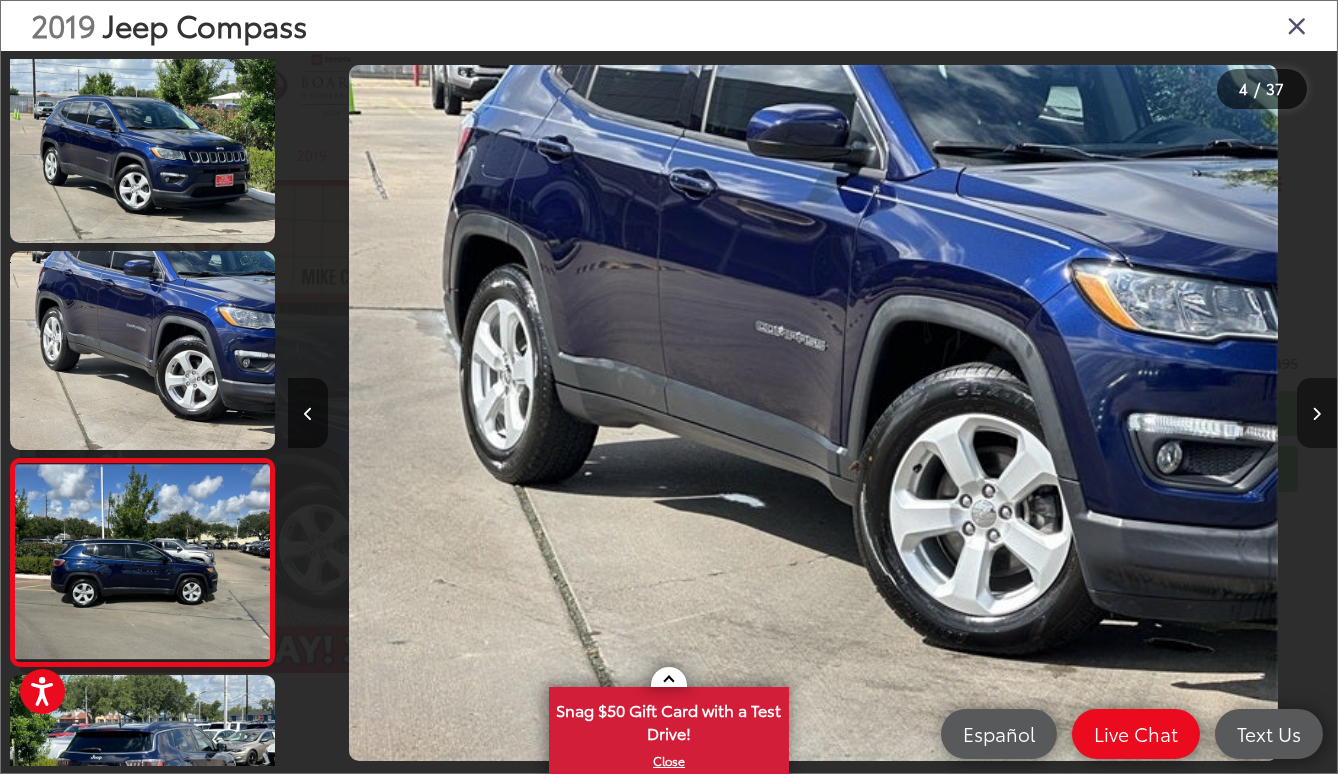 scroll, scrollTop: 0, scrollLeft: 2363, axis: horizontal 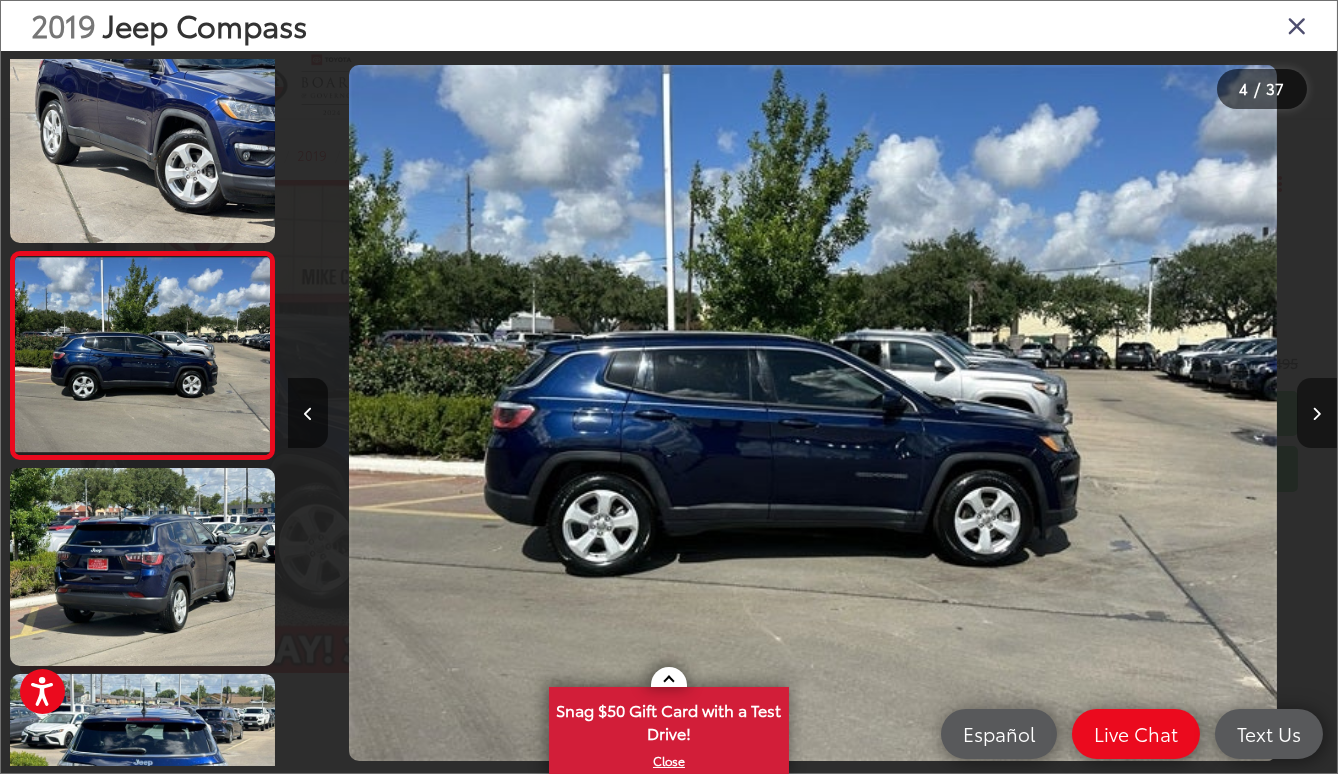 click at bounding box center (1317, 414) 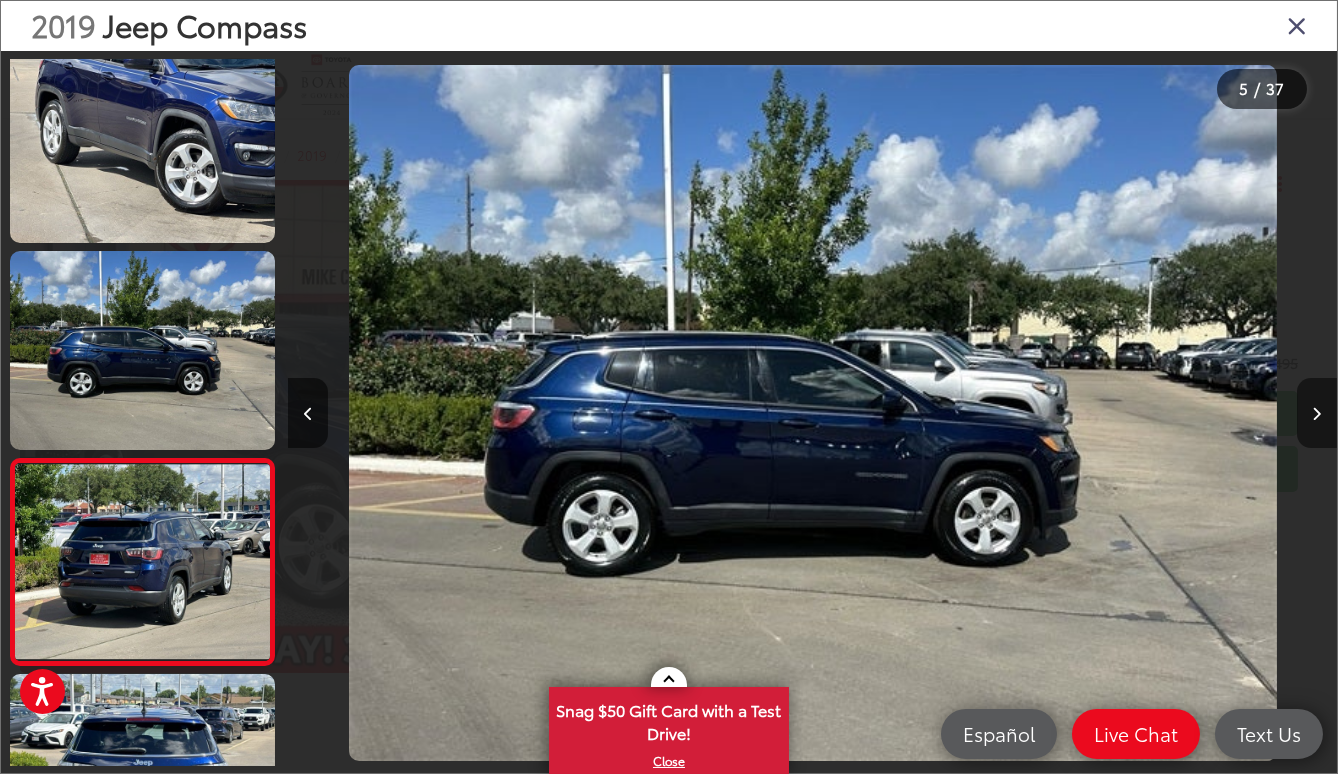 scroll, scrollTop: 0, scrollLeft: 3506, axis: horizontal 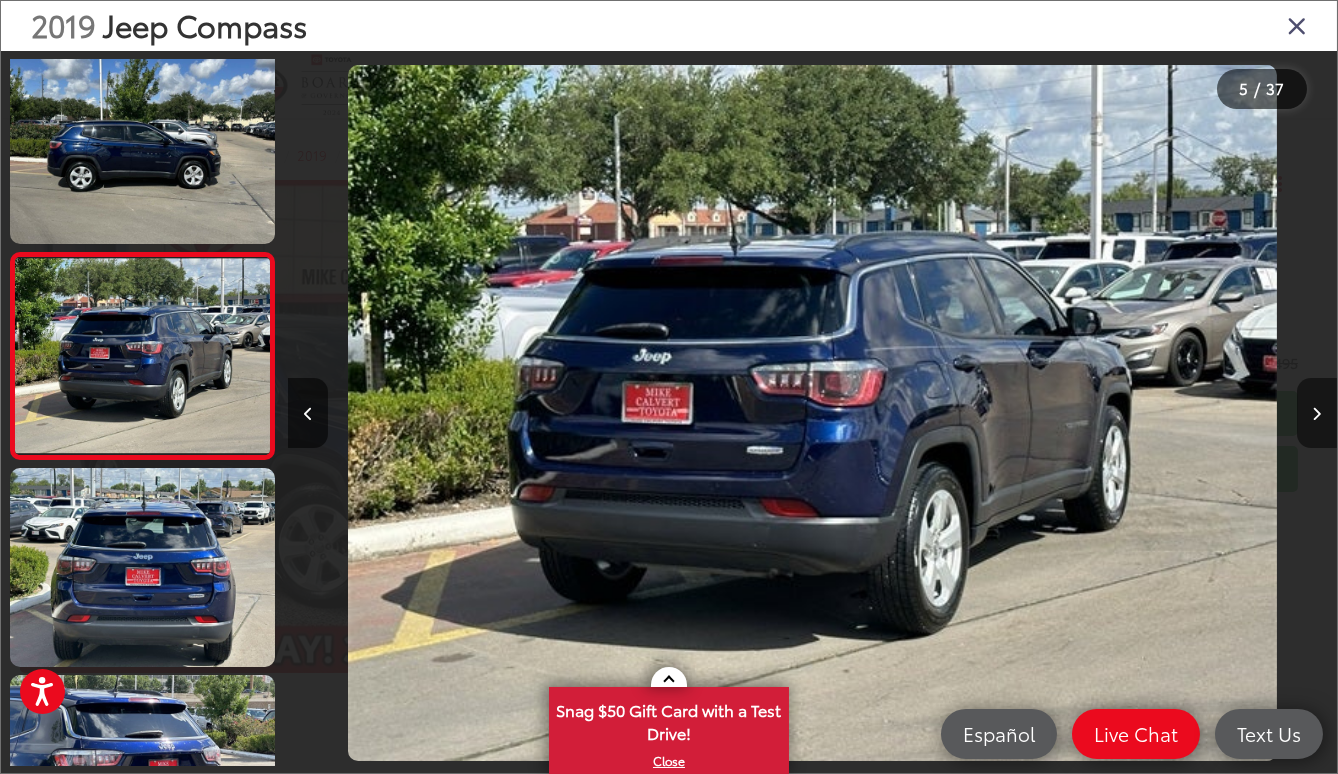 click at bounding box center (1317, 414) 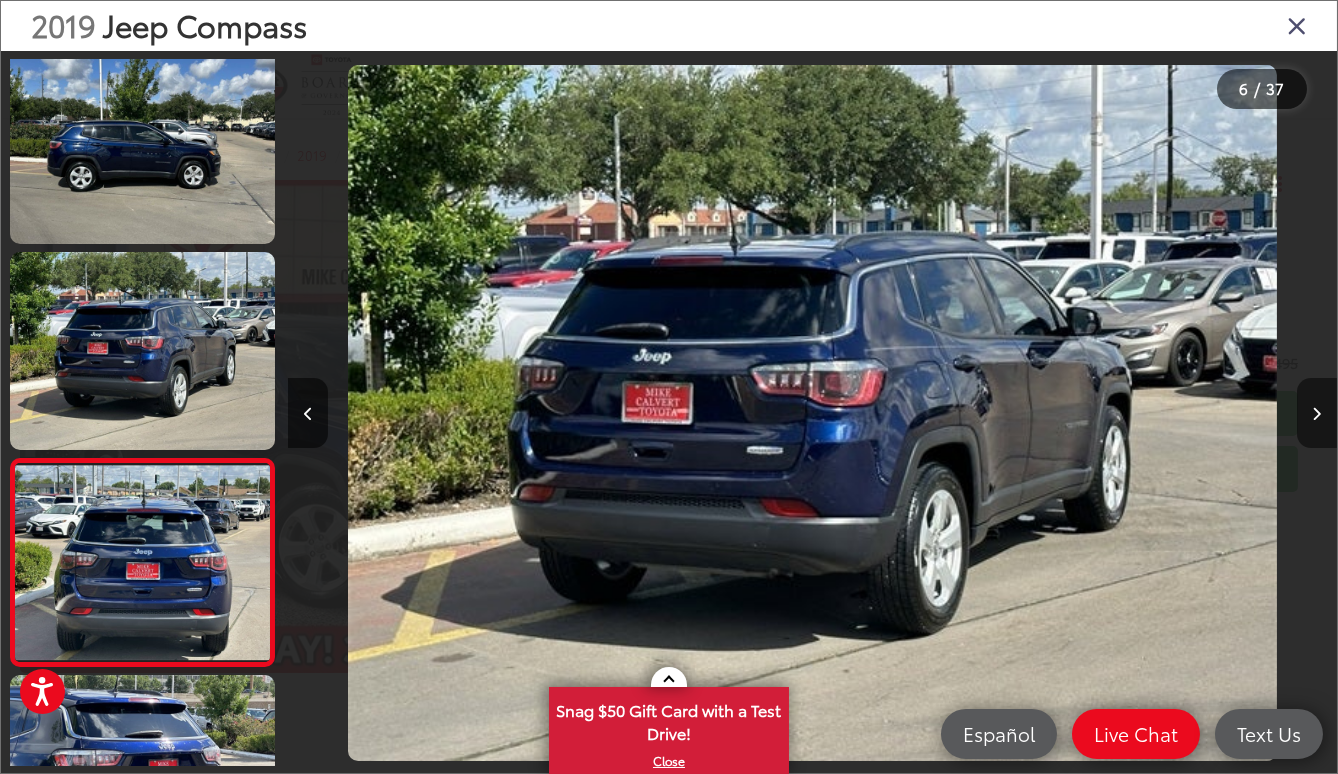 scroll, scrollTop: 0, scrollLeft: 4555, axis: horizontal 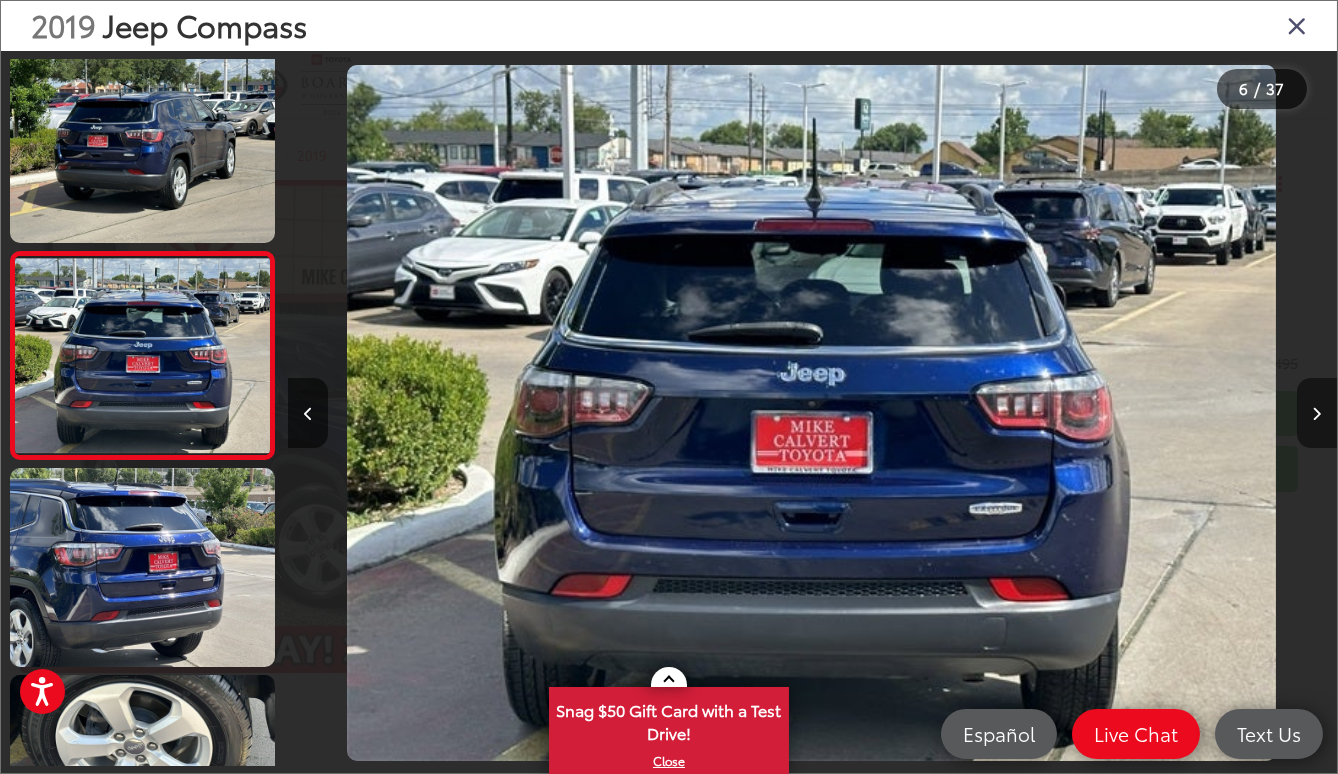 click at bounding box center [1317, 414] 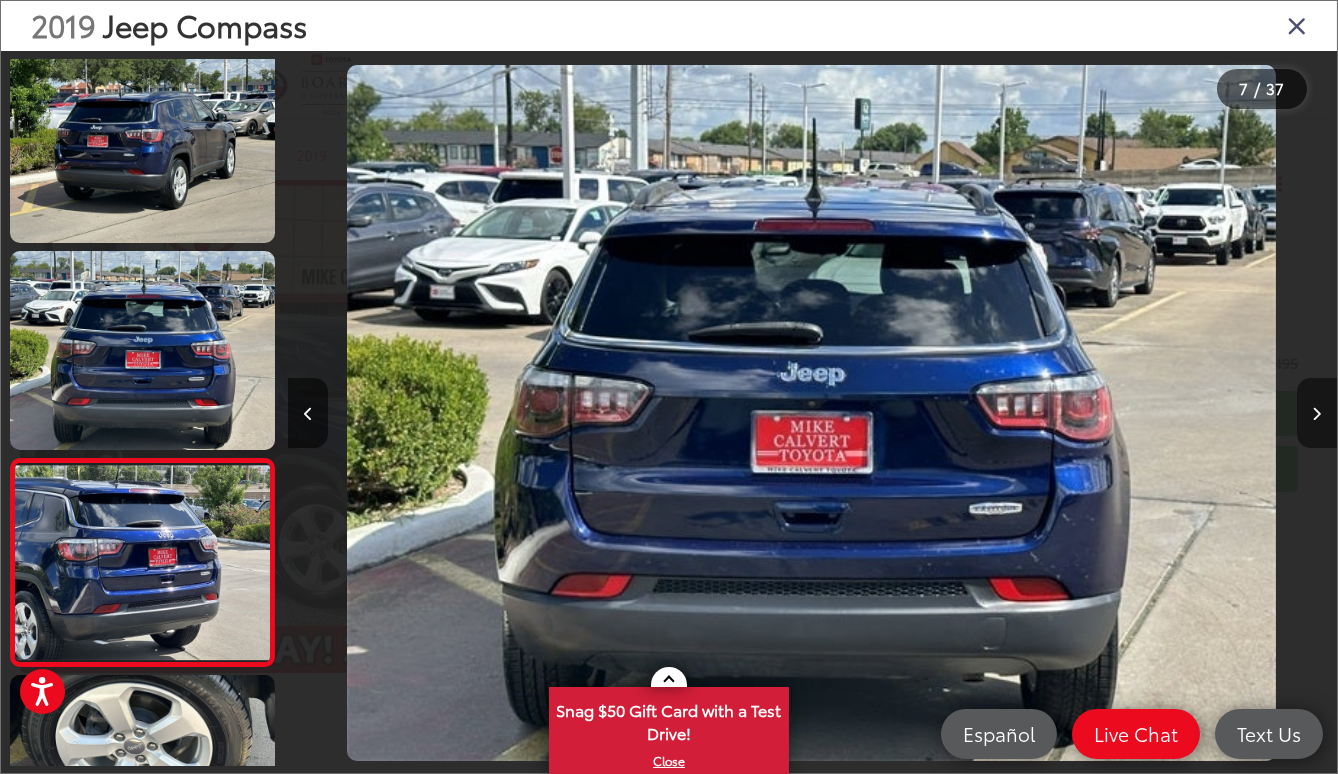 scroll, scrollTop: 0, scrollLeft: 5654, axis: horizontal 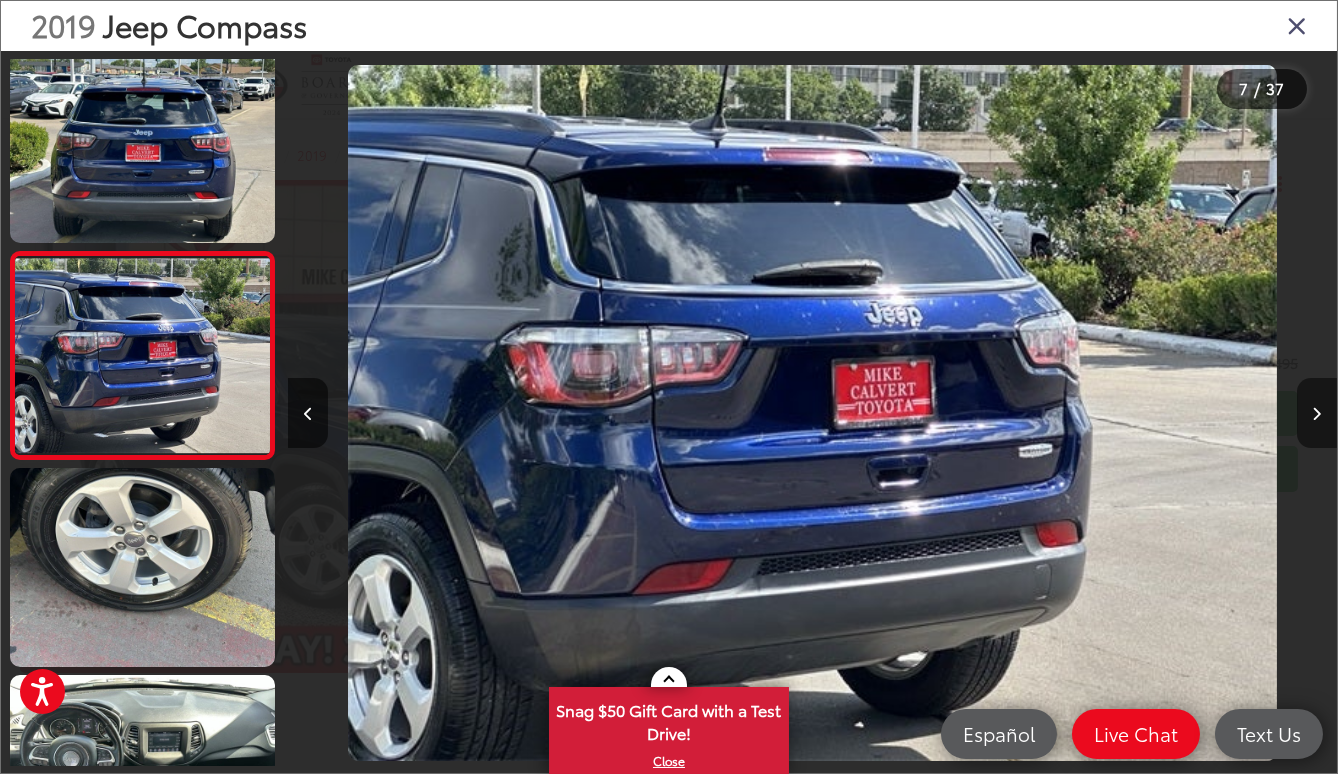click at bounding box center [1317, 414] 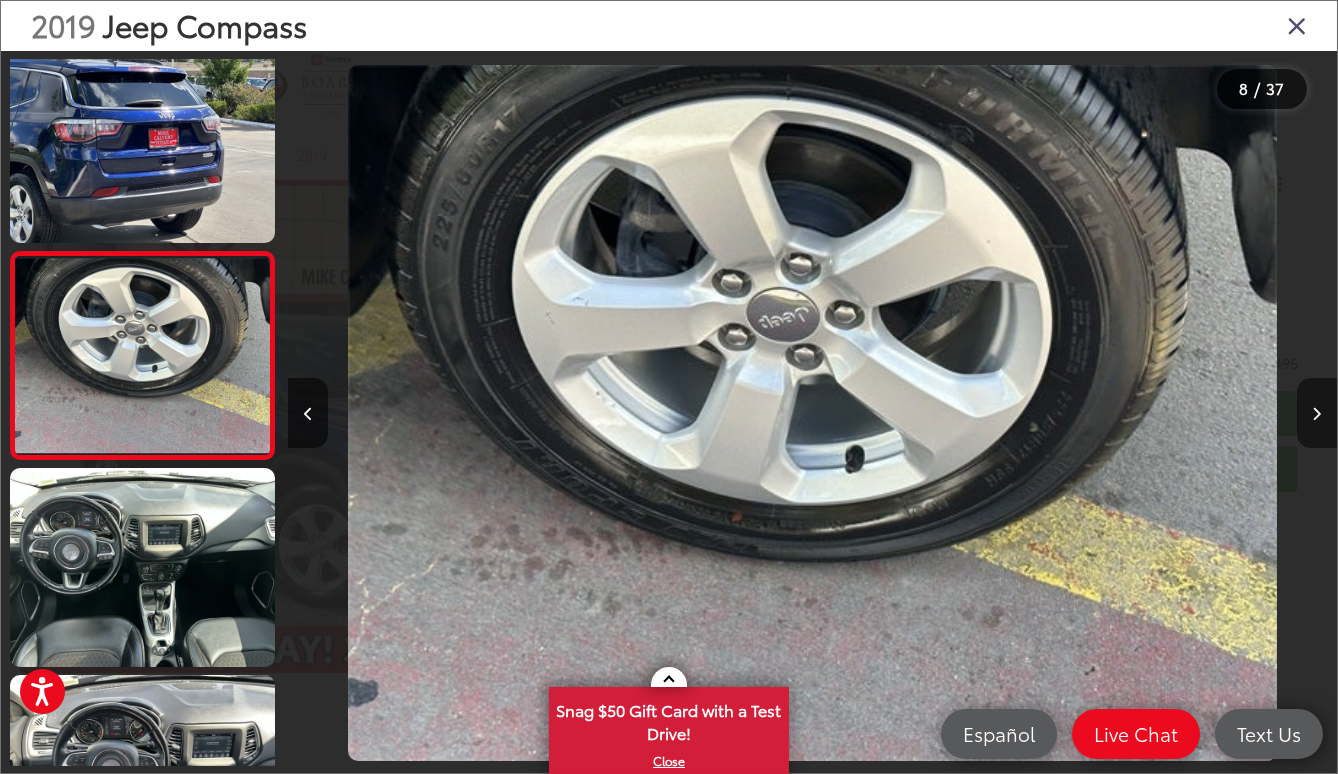 click at bounding box center [1317, 414] 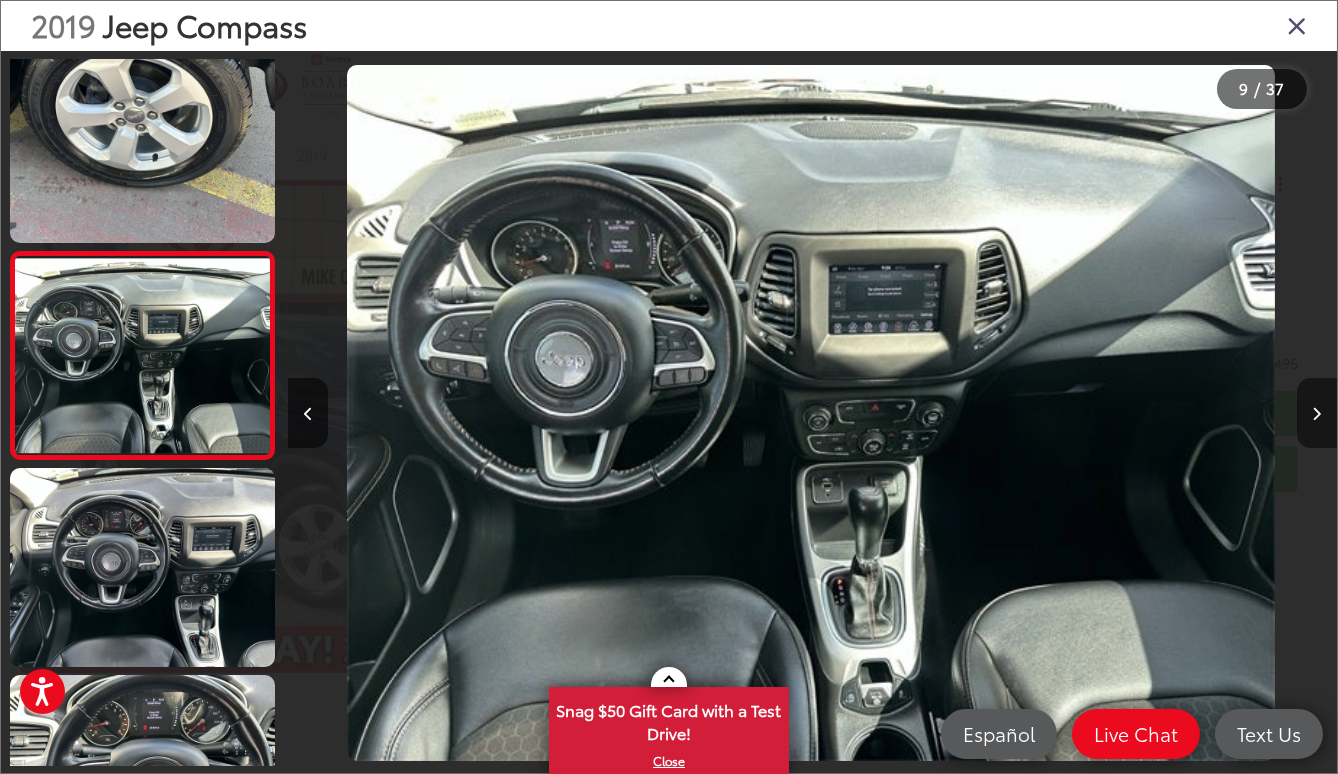 click at bounding box center (1317, 414) 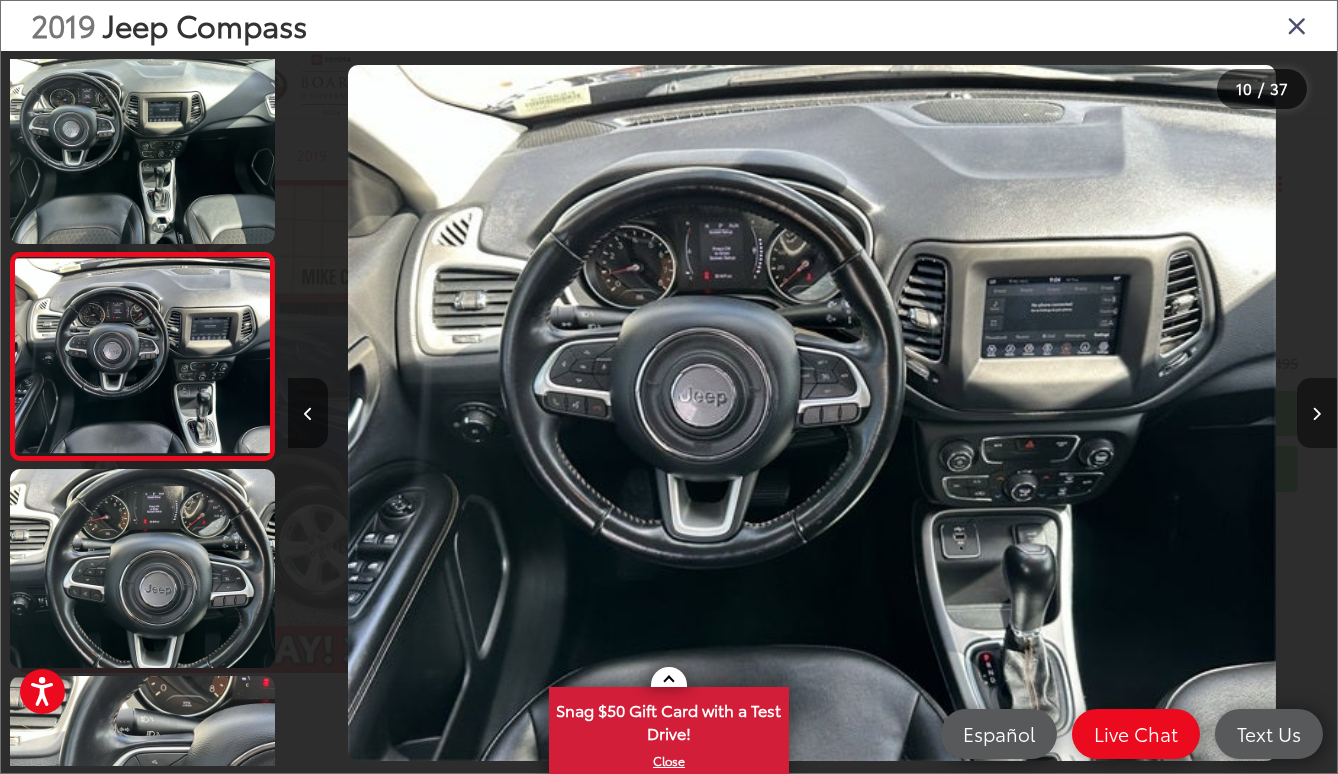 click at bounding box center [1317, 414] 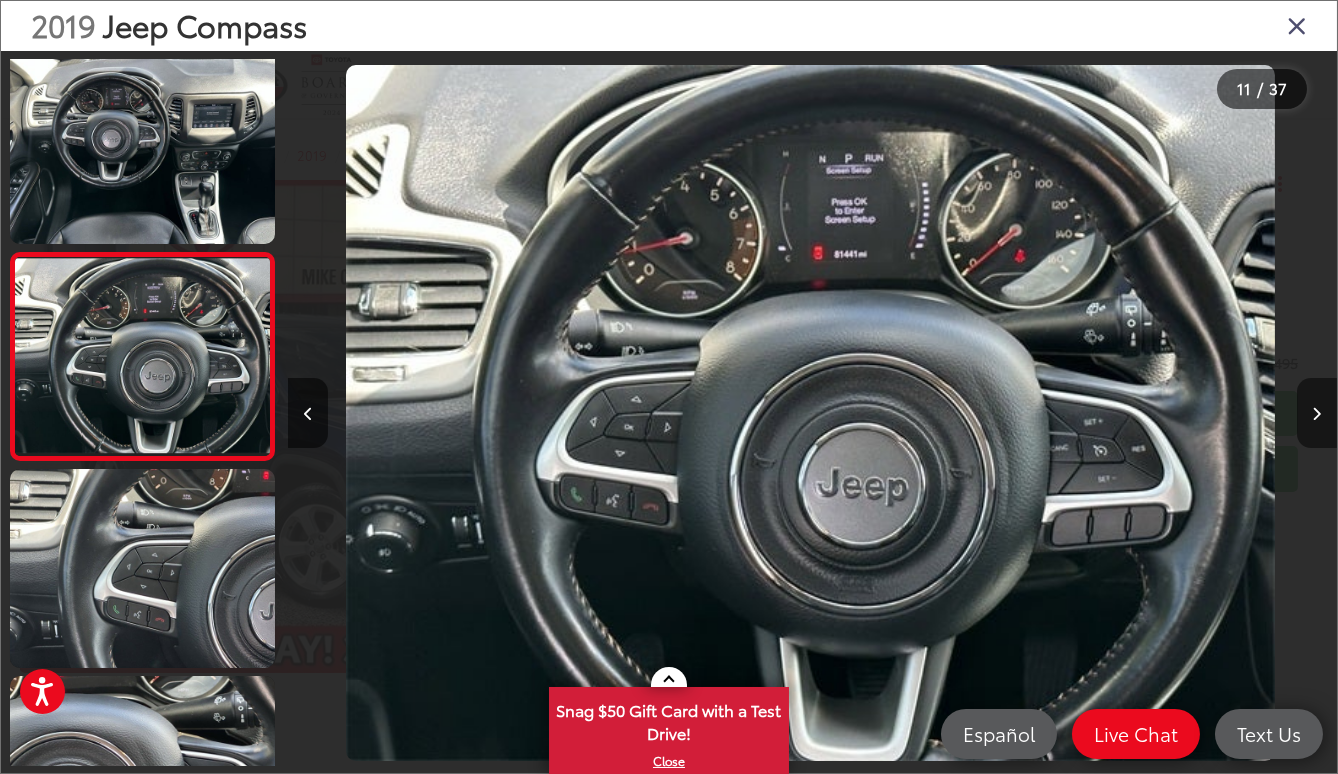 click at bounding box center (1317, 414) 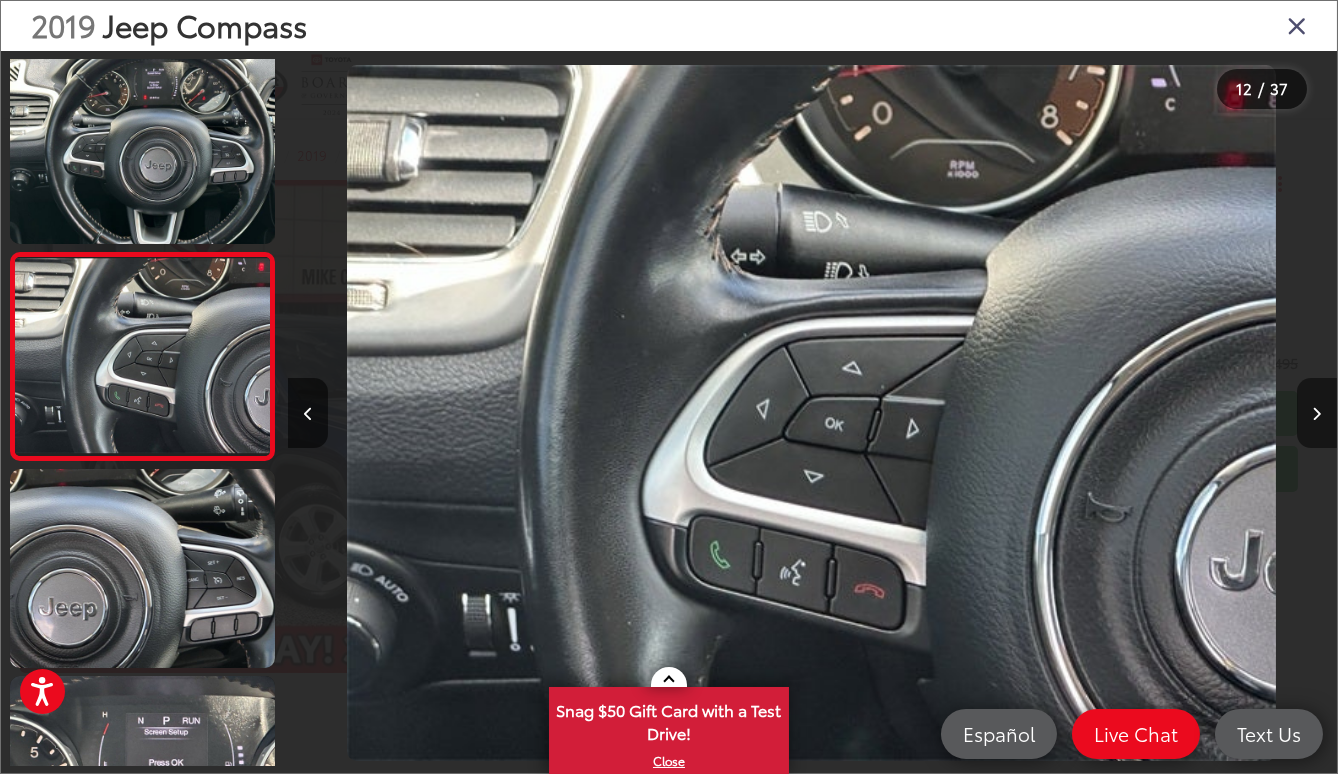 click at bounding box center [1317, 414] 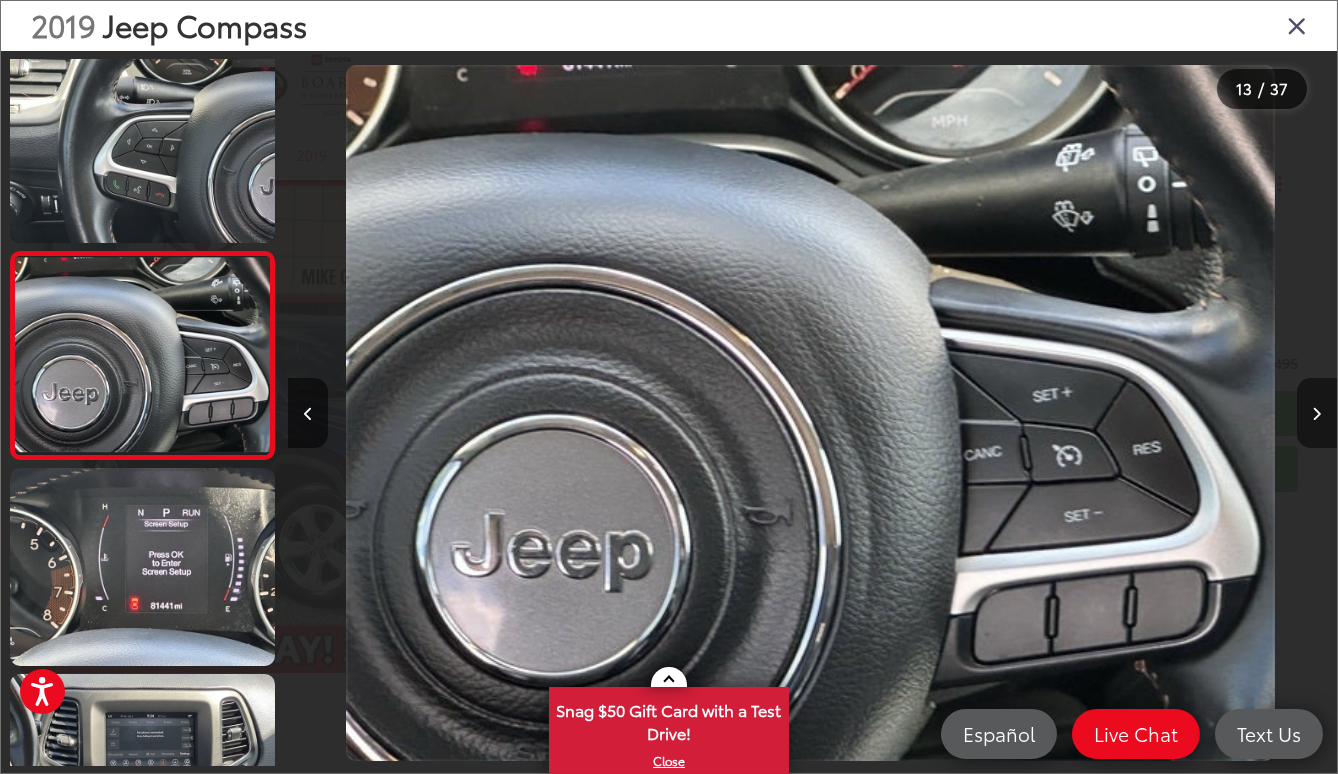 click at bounding box center [1317, 414] 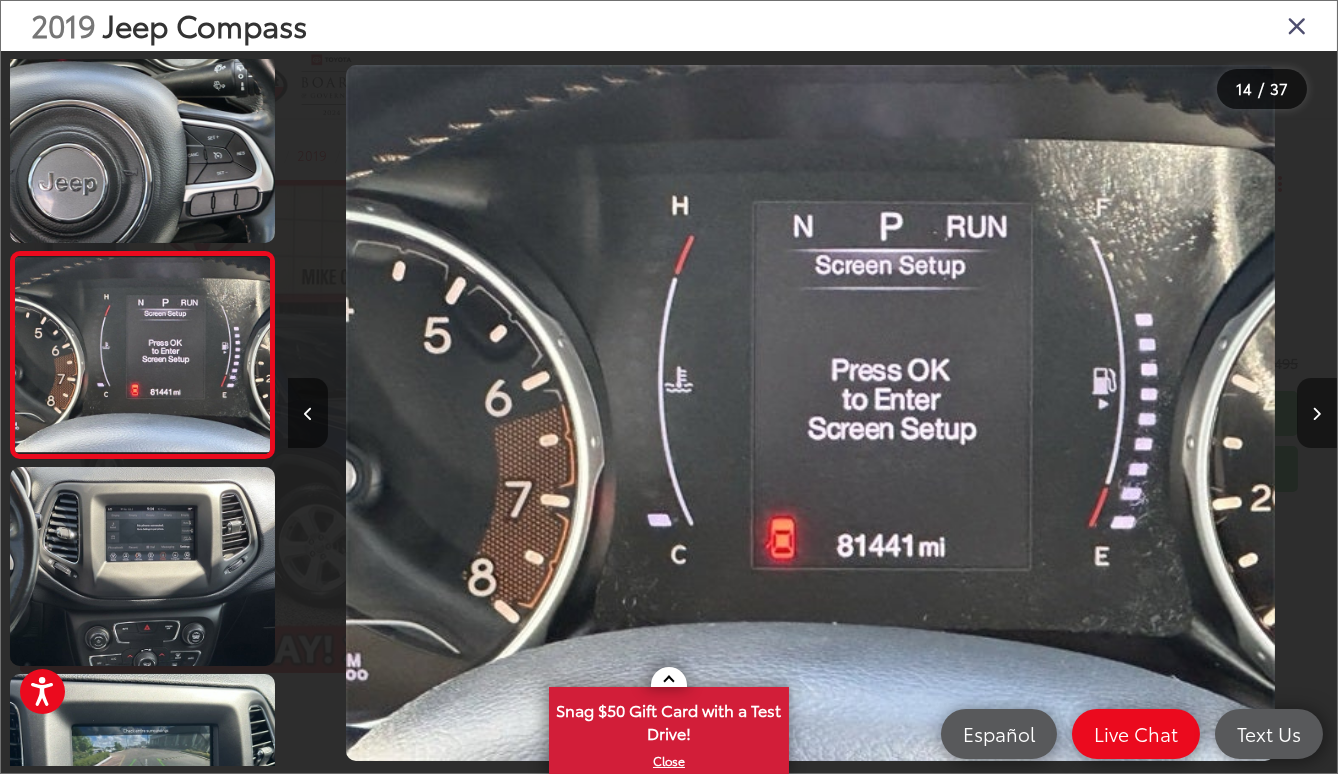 click at bounding box center (1317, 414) 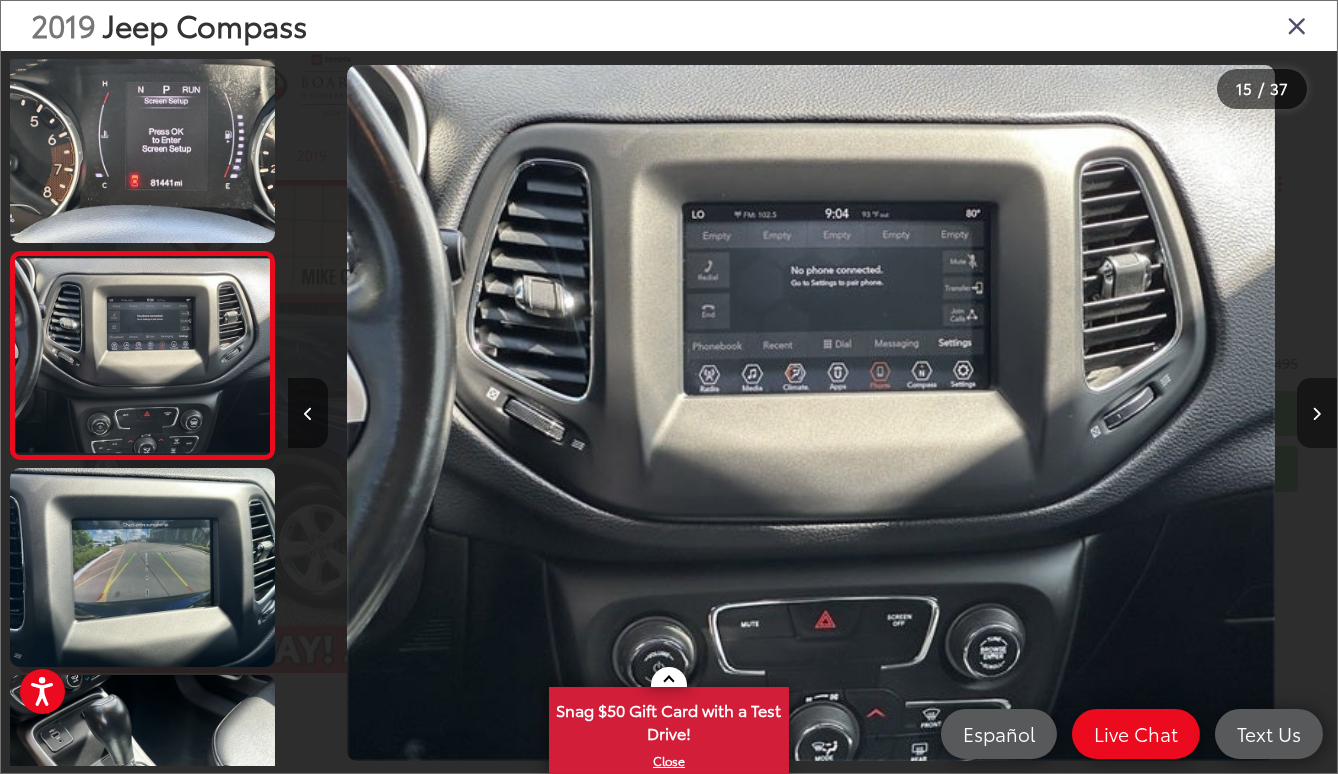 click at bounding box center [1317, 413] 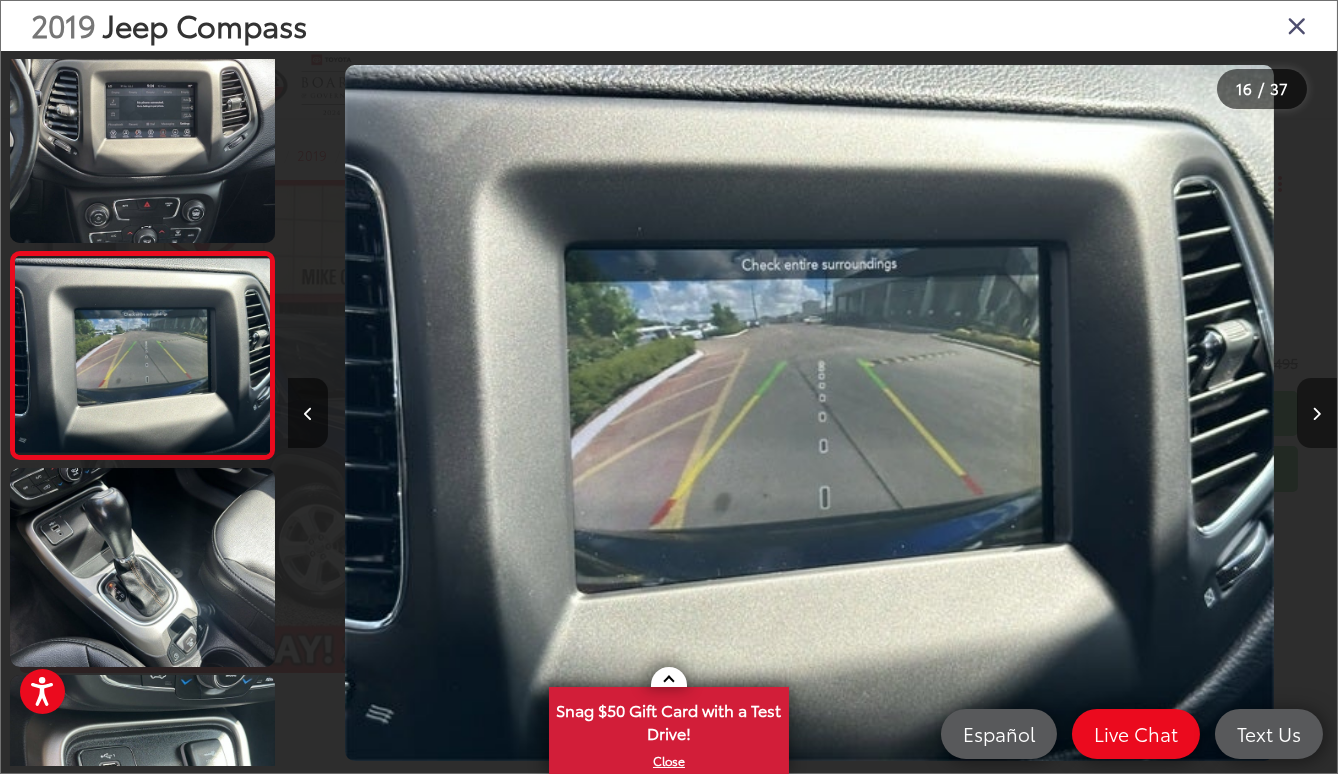 click at bounding box center [1317, 413] 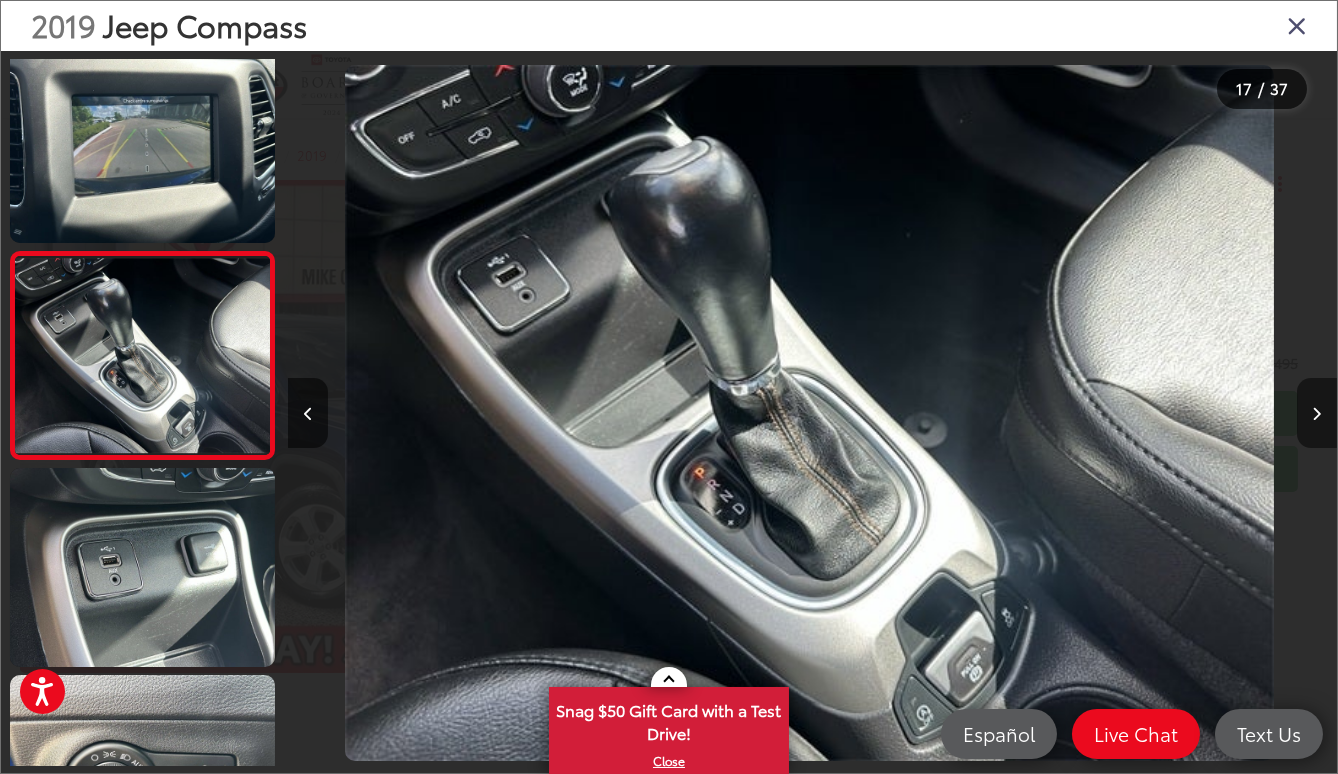 click at bounding box center (1317, 413) 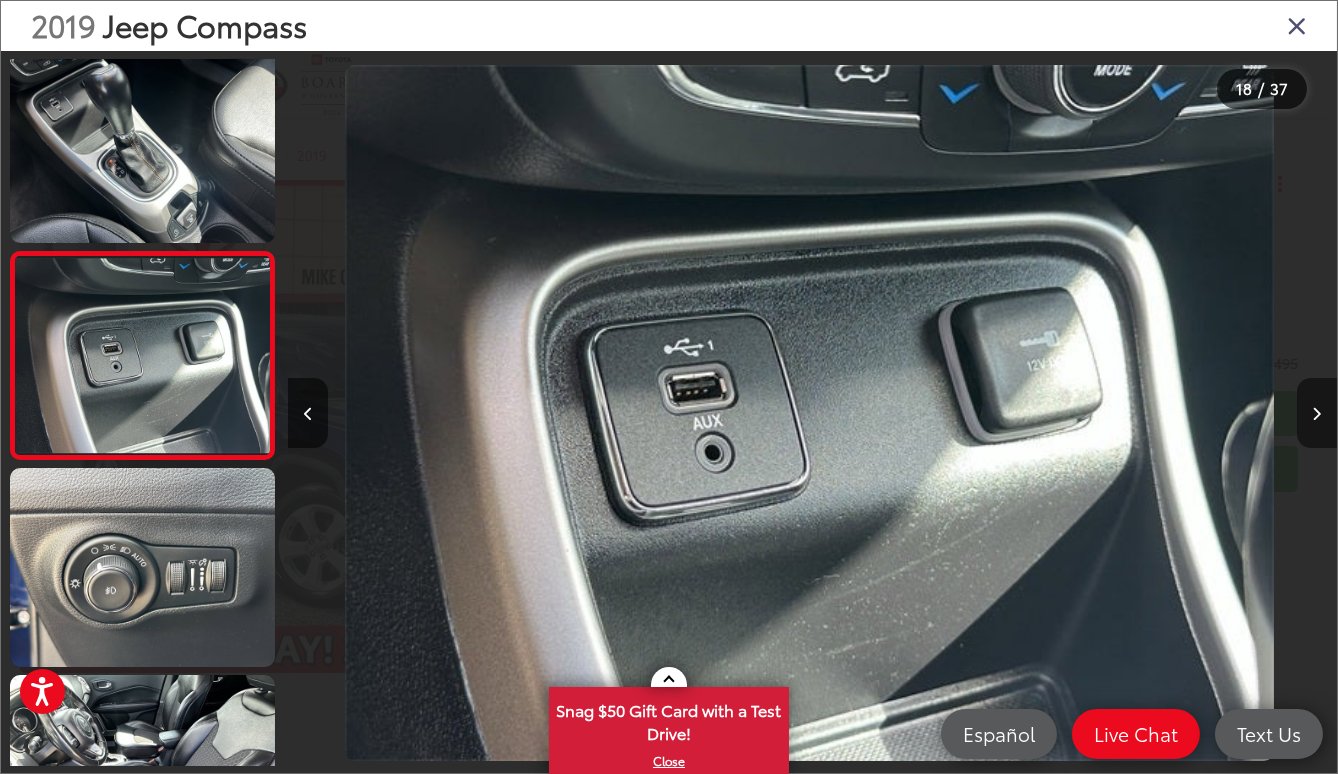 click at bounding box center (1317, 413) 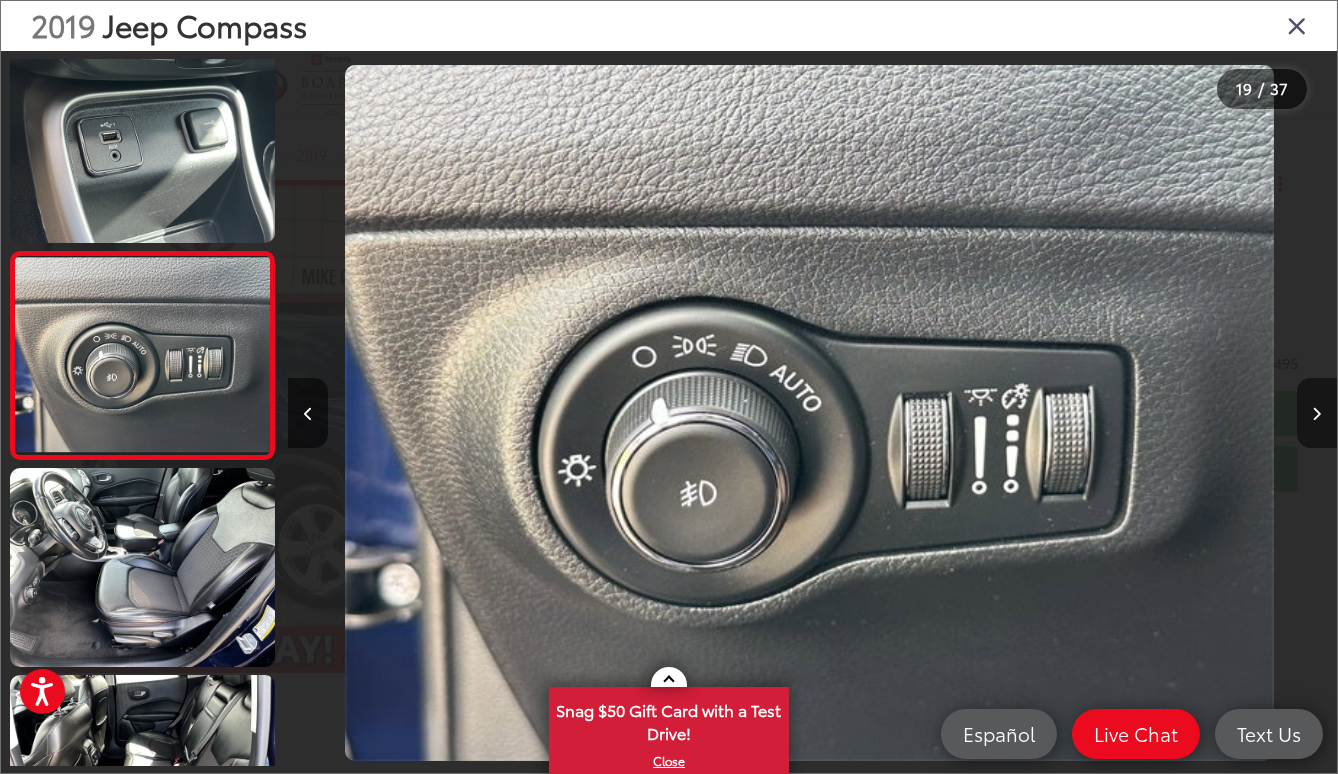 click at bounding box center [1317, 413] 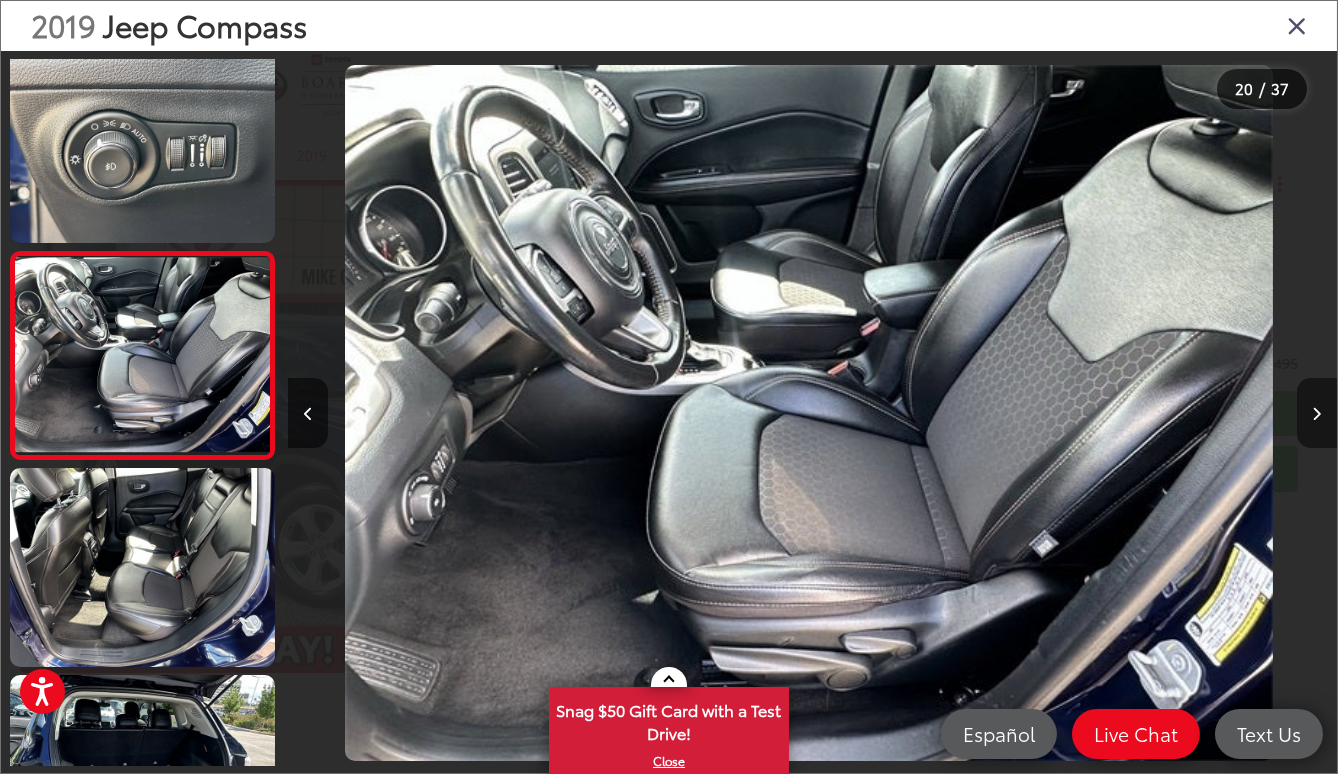click at bounding box center (1317, 413) 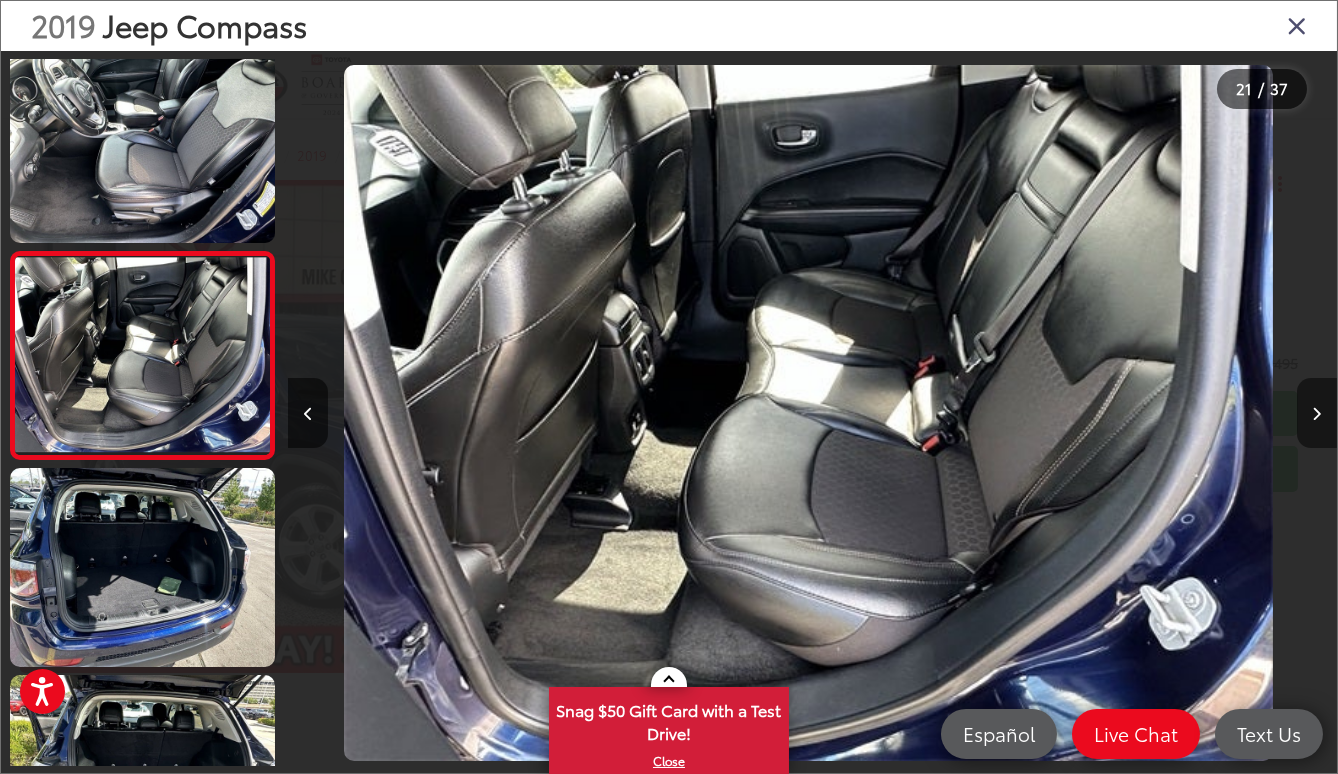 click at bounding box center [1317, 413] 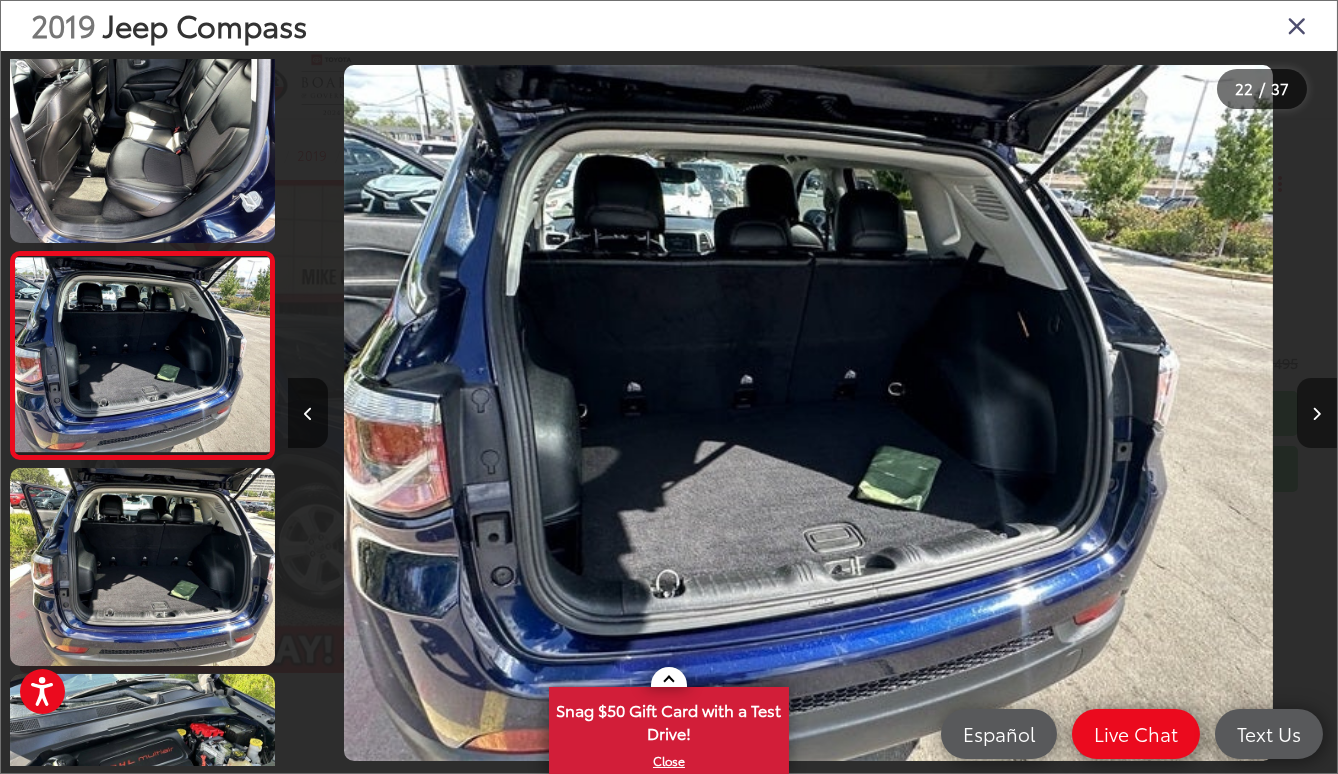click at bounding box center [1317, 413] 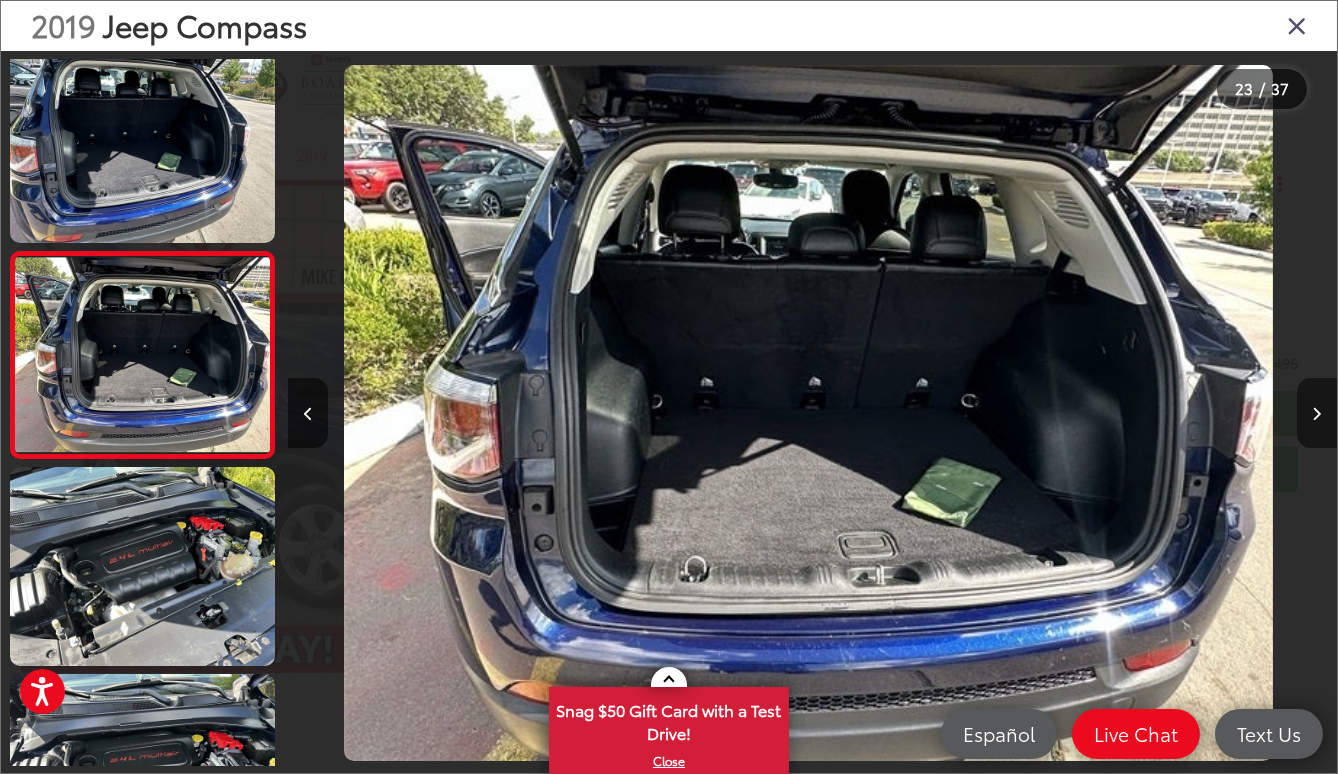 click at bounding box center [1317, 413] 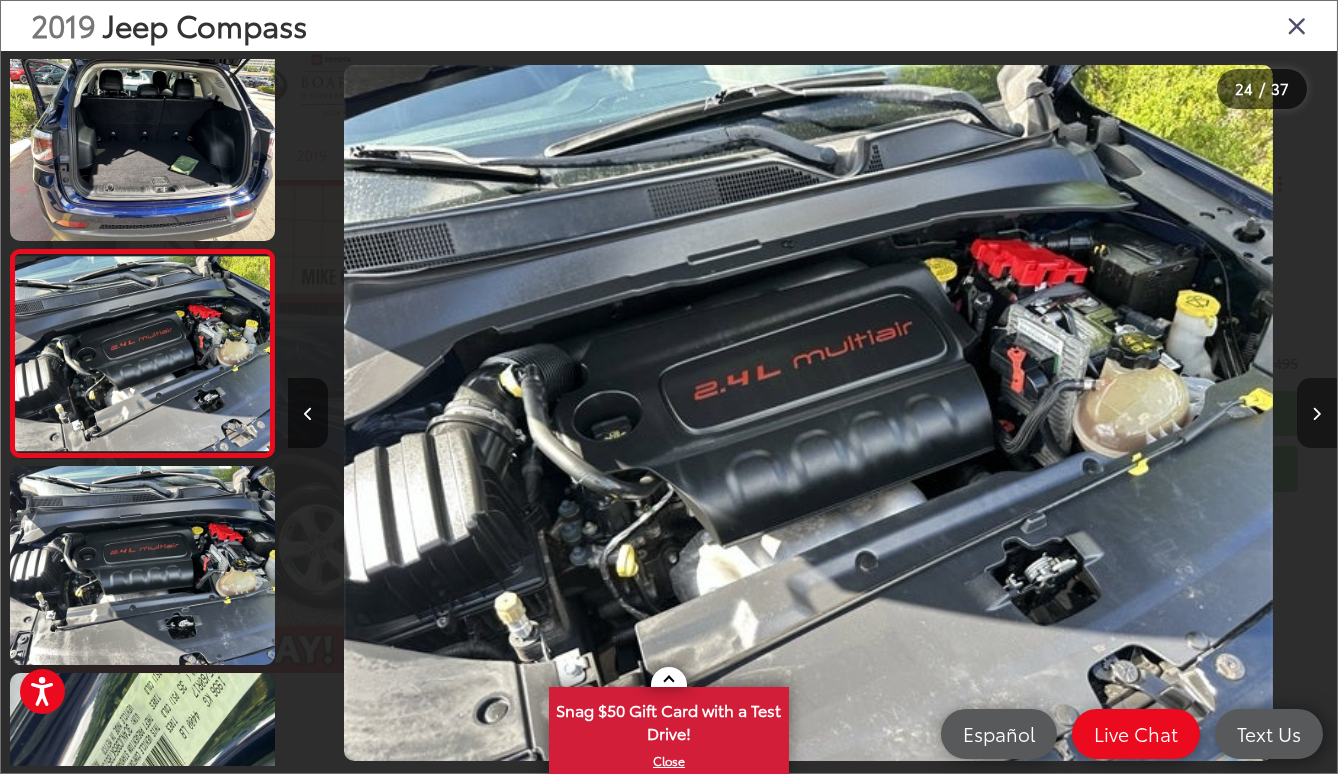 click at bounding box center (1317, 413) 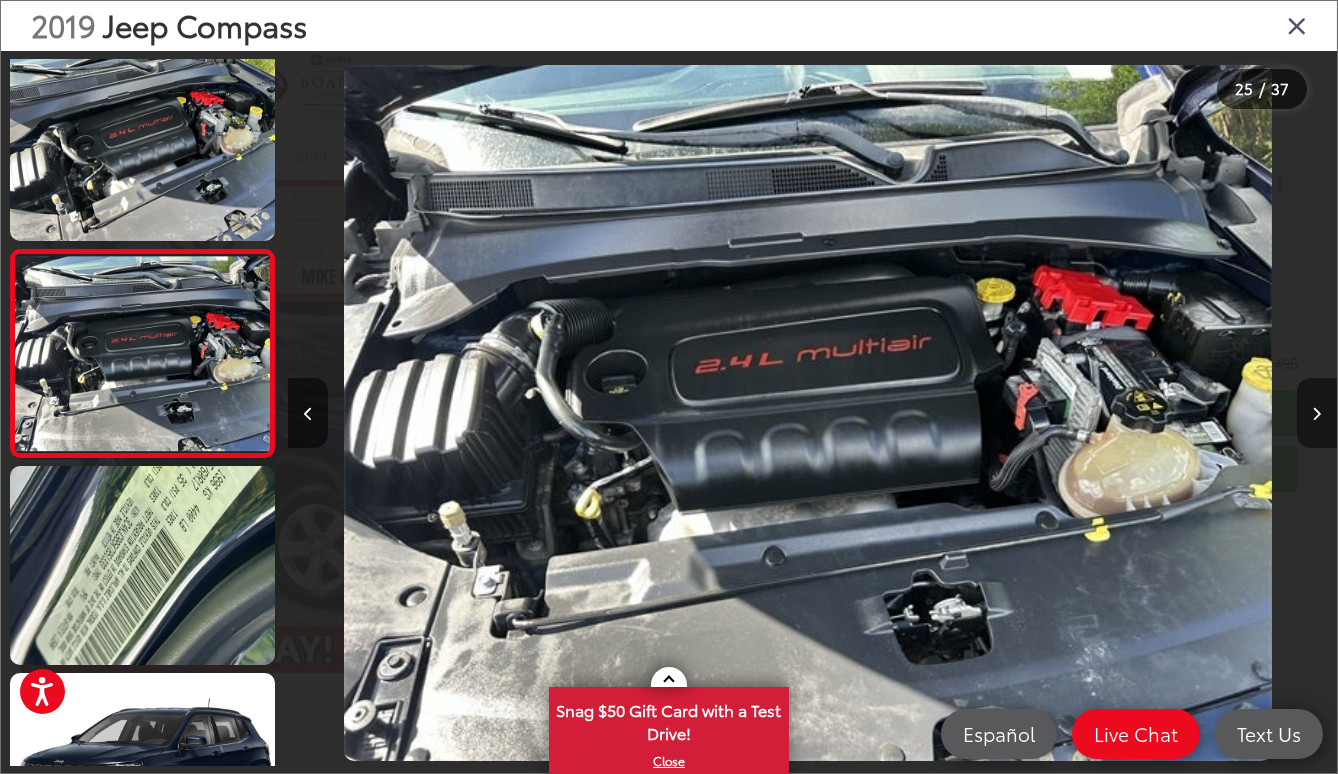 click at bounding box center (1317, 413) 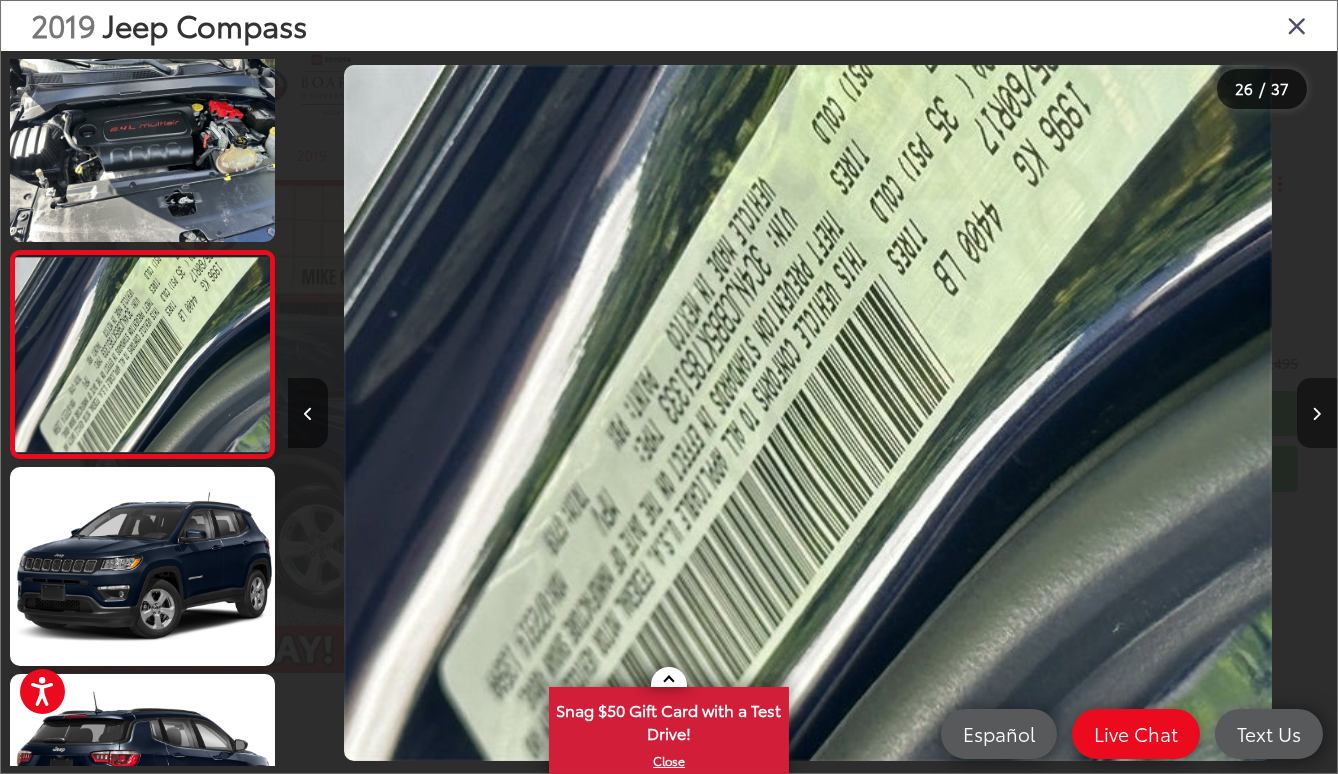 click at bounding box center (1317, 413) 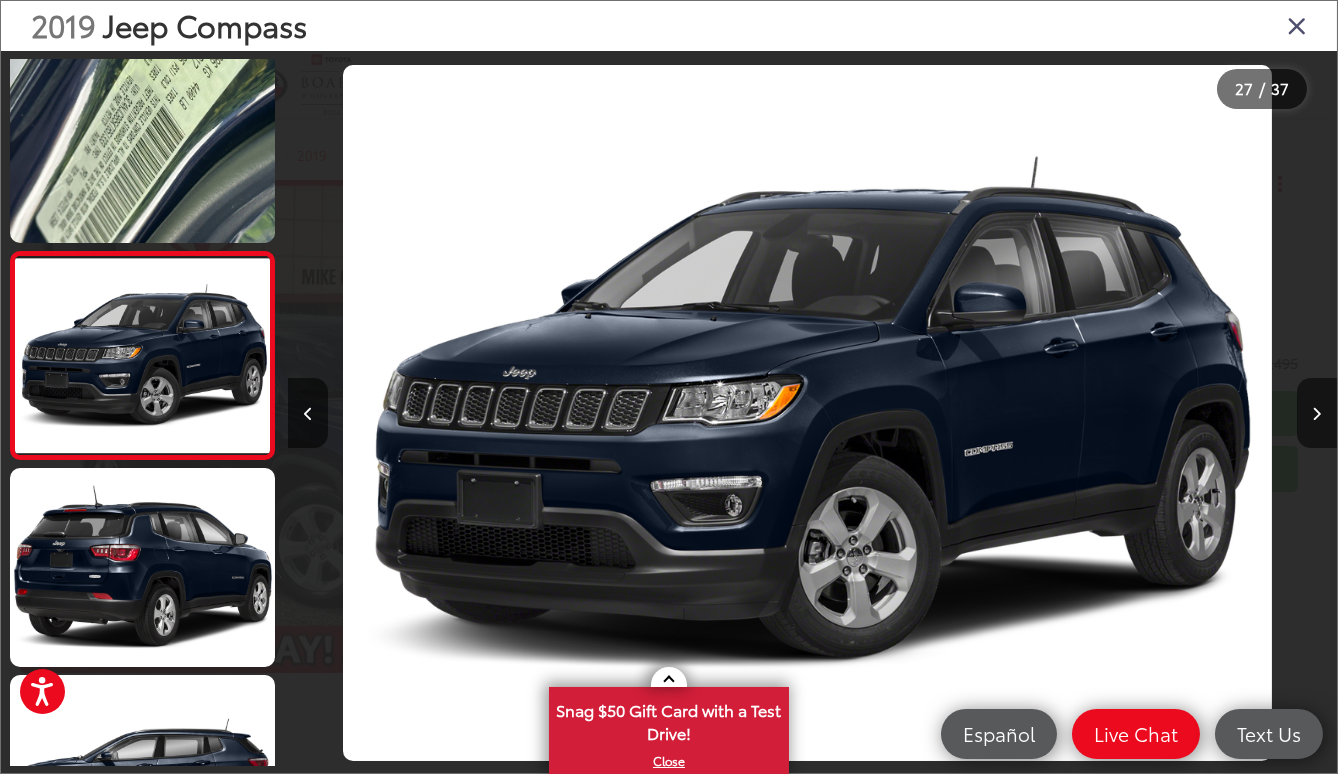 click at bounding box center (1297, 25) 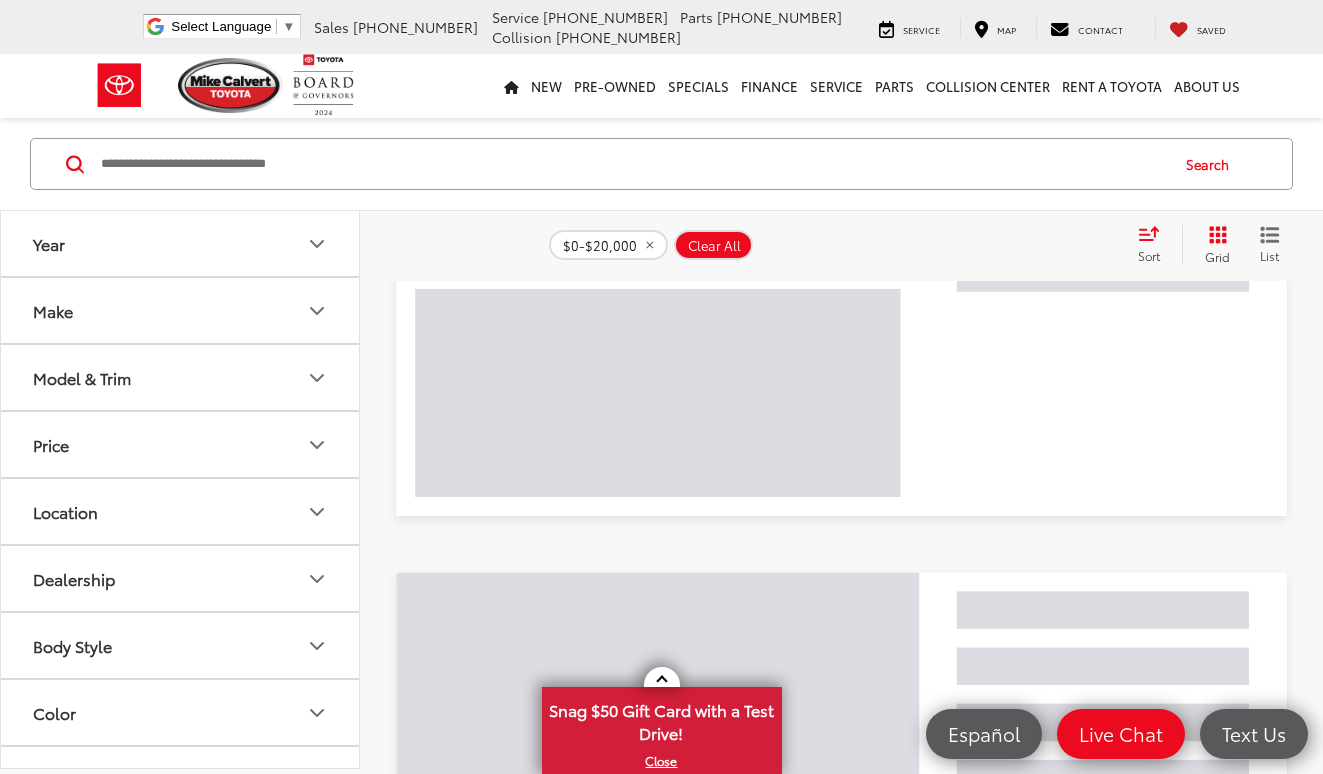 scroll, scrollTop: 4407, scrollLeft: 0, axis: vertical 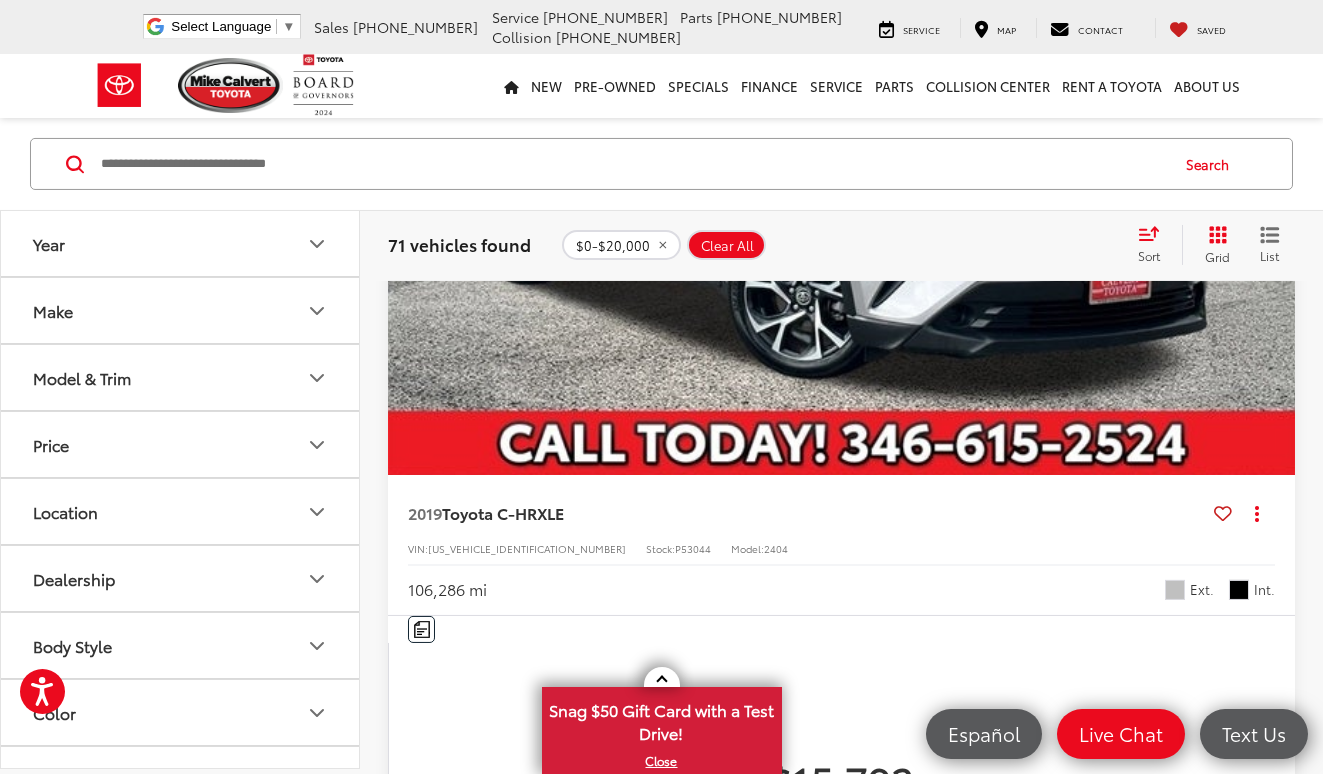 click on "Next" at bounding box center [1075, 10476] 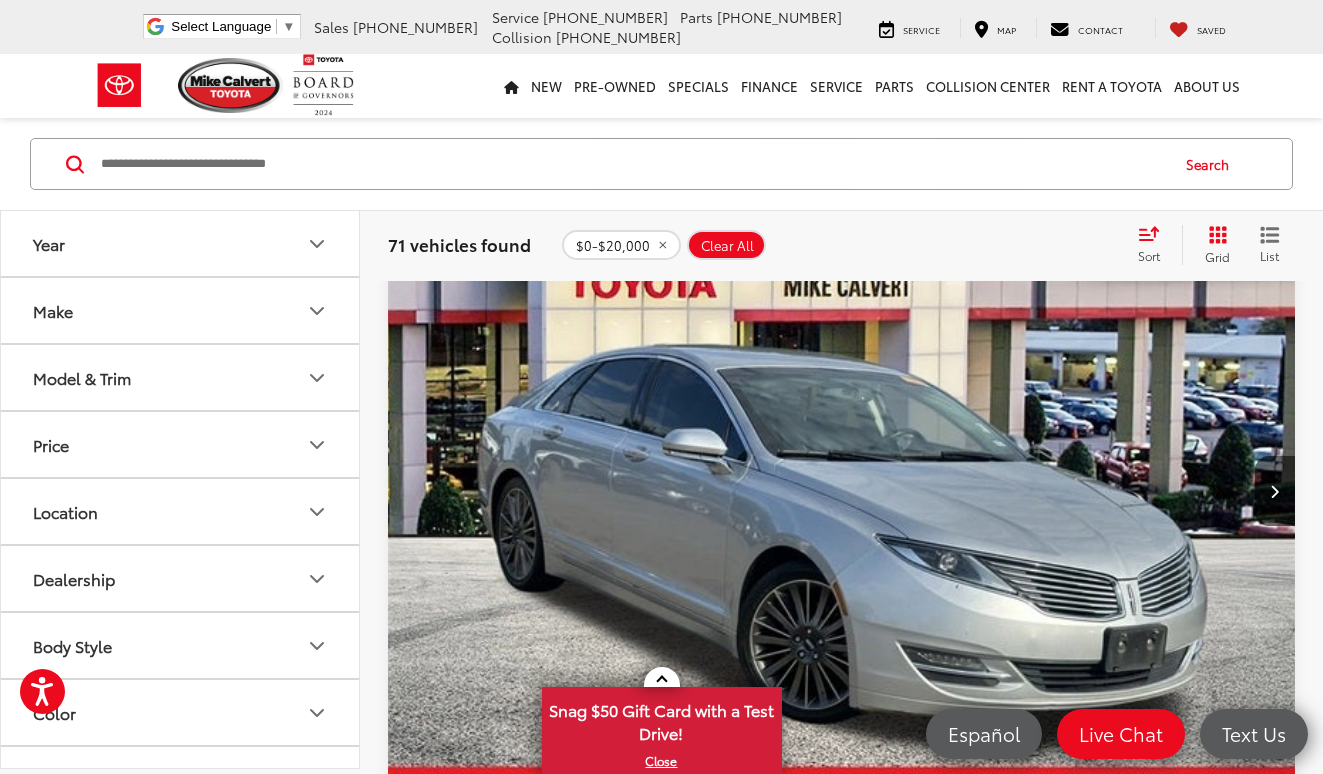 scroll, scrollTop: 228, scrollLeft: 0, axis: vertical 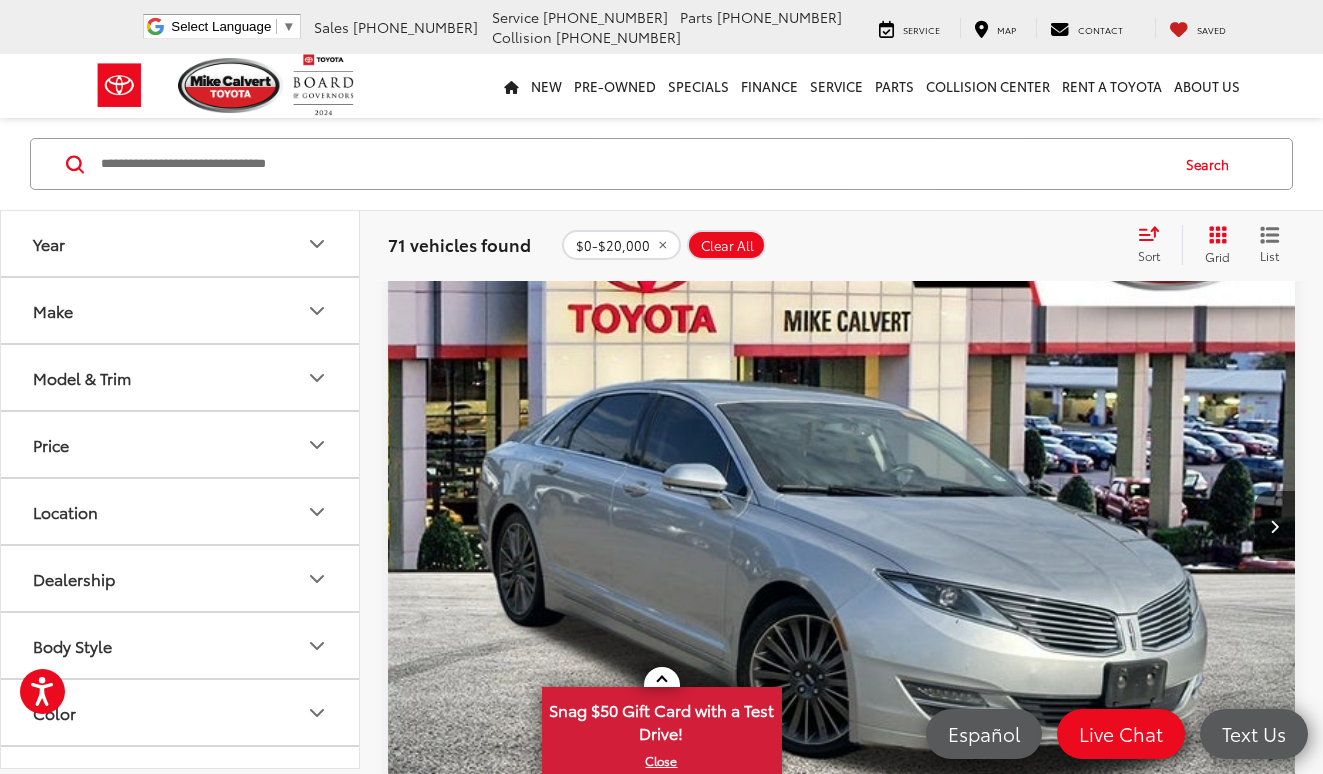click at bounding box center [842, 526] 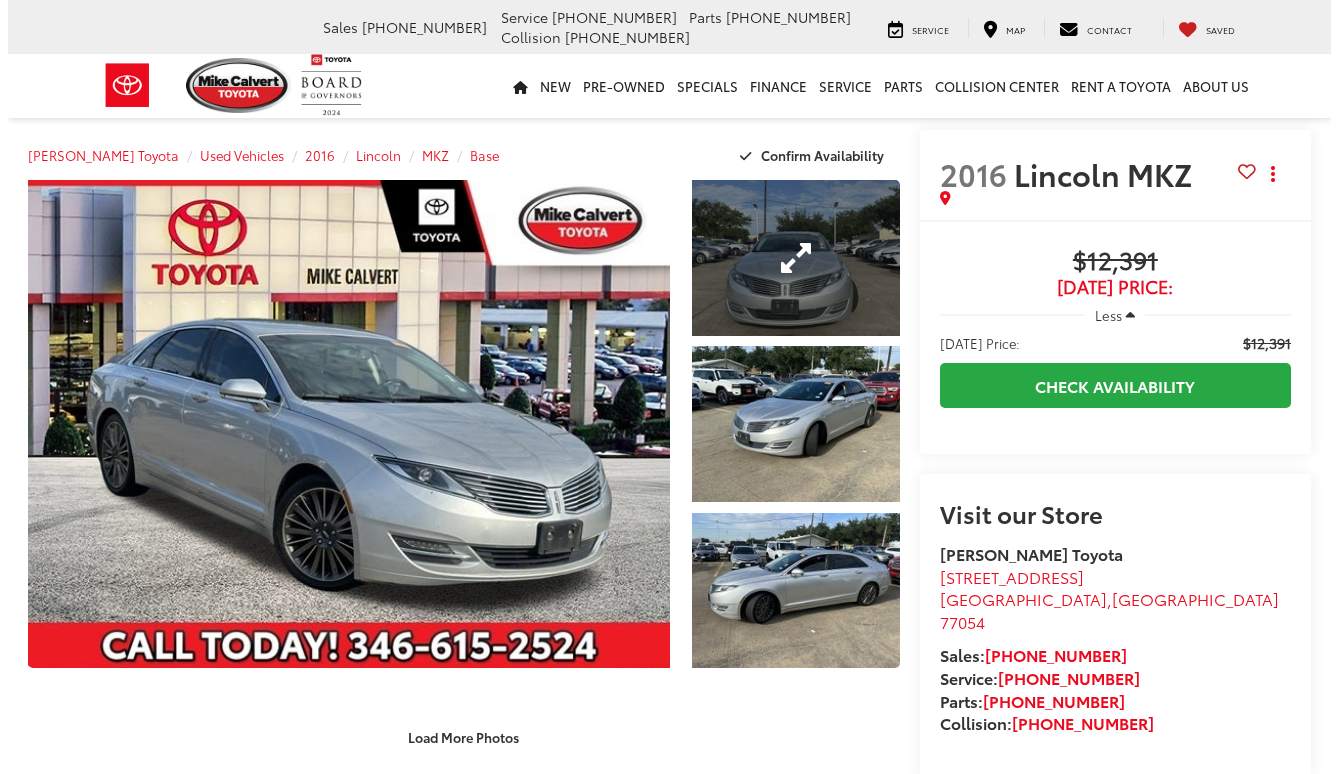 scroll, scrollTop: 0, scrollLeft: 0, axis: both 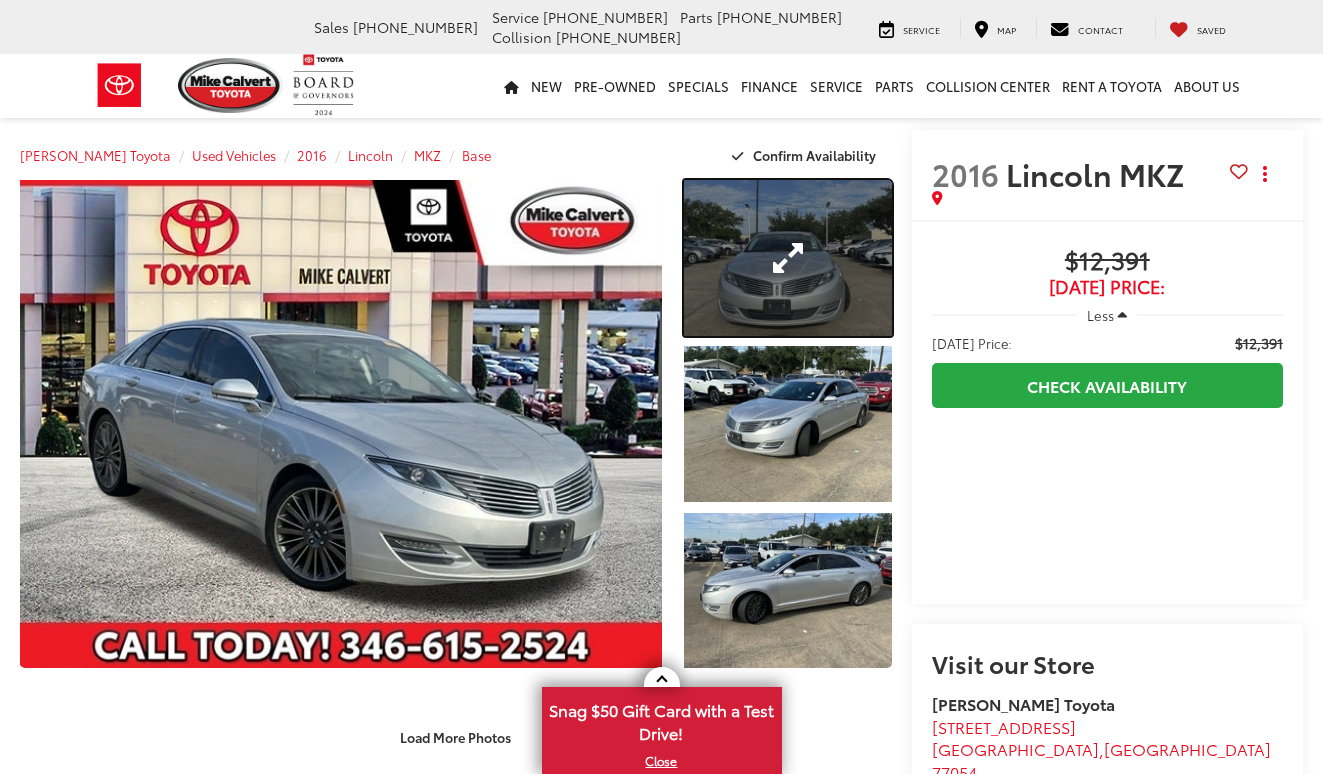 click at bounding box center (787, 258) 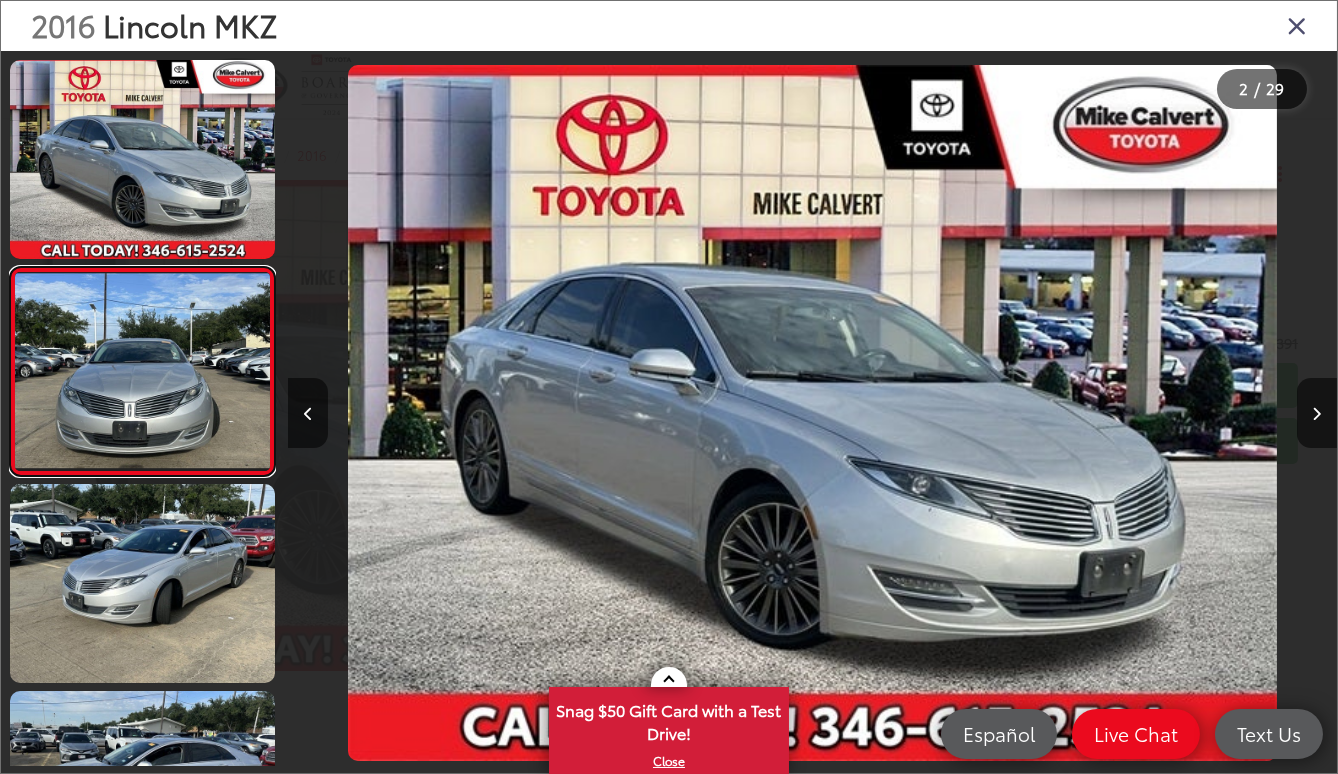 scroll, scrollTop: 0, scrollLeft: 1048, axis: horizontal 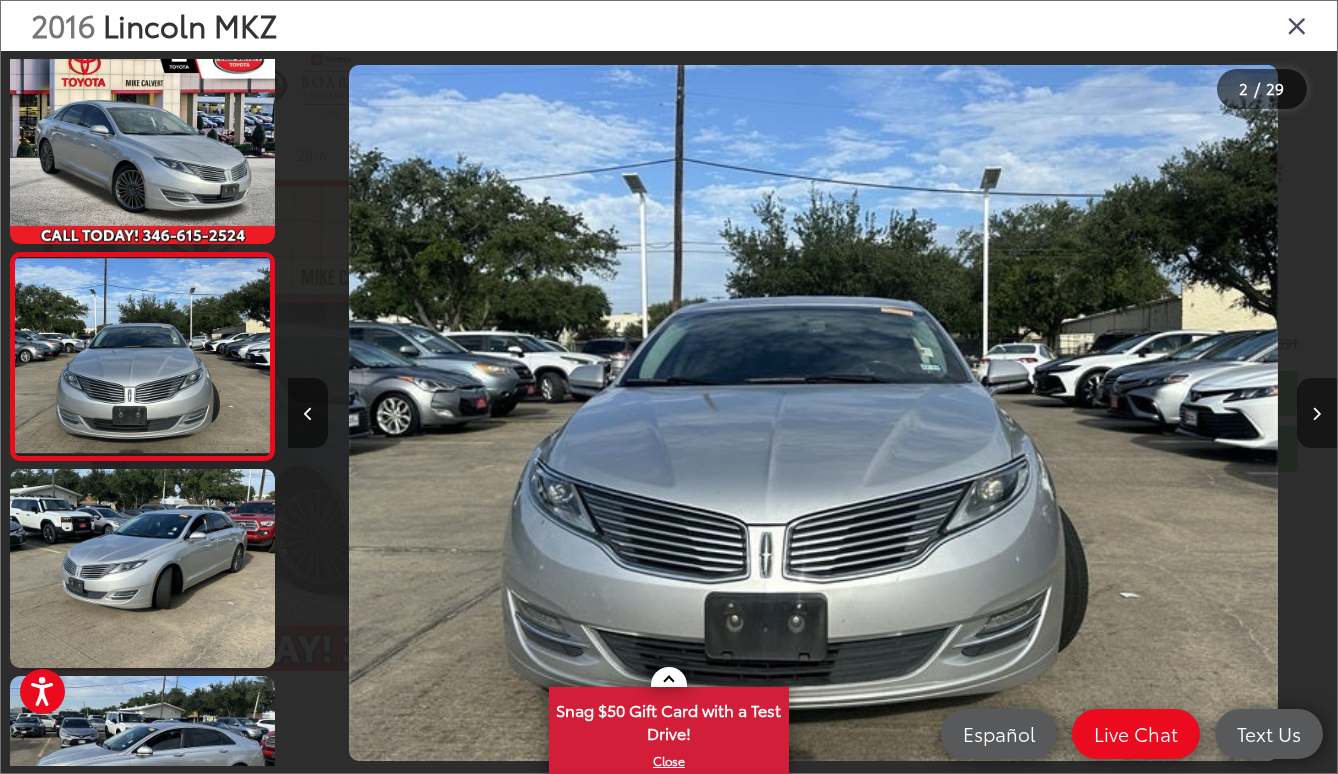 click at bounding box center [1317, 414] 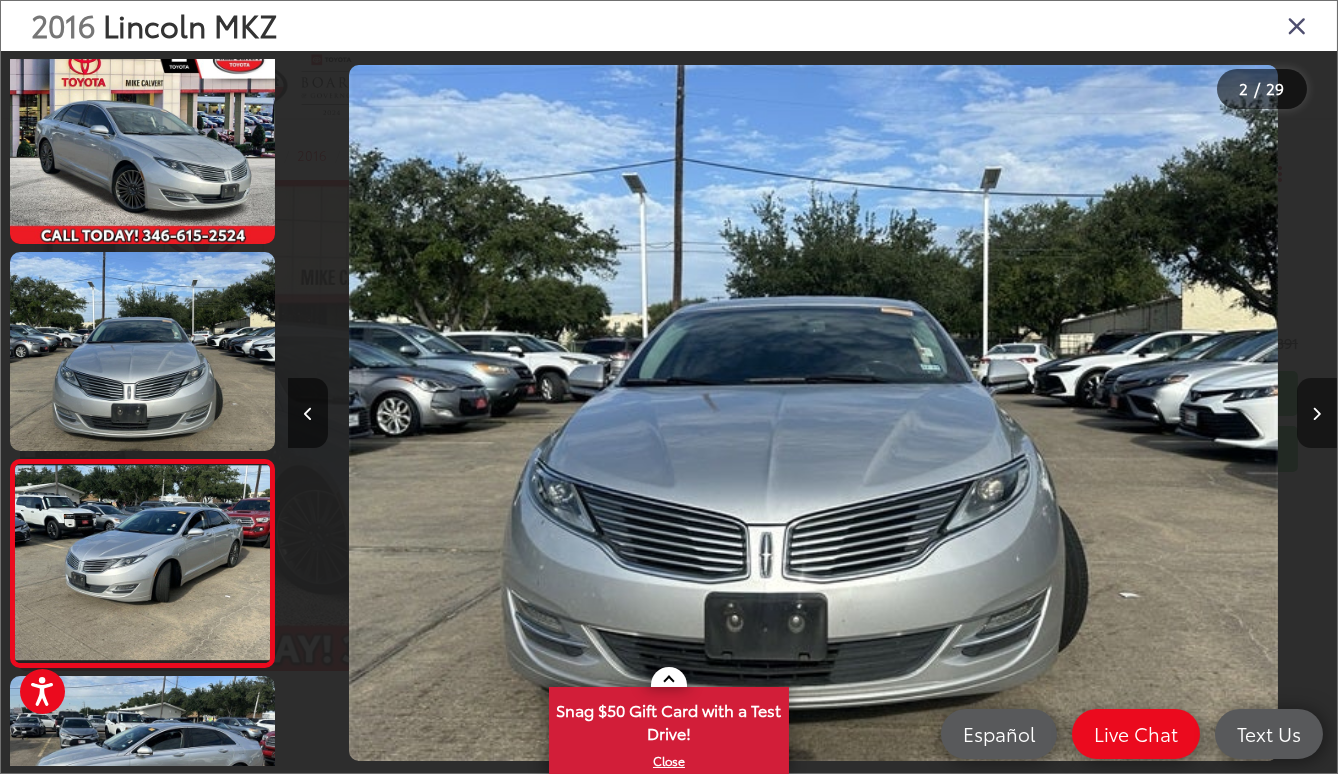 scroll, scrollTop: 0, scrollLeft: 1165, axis: horizontal 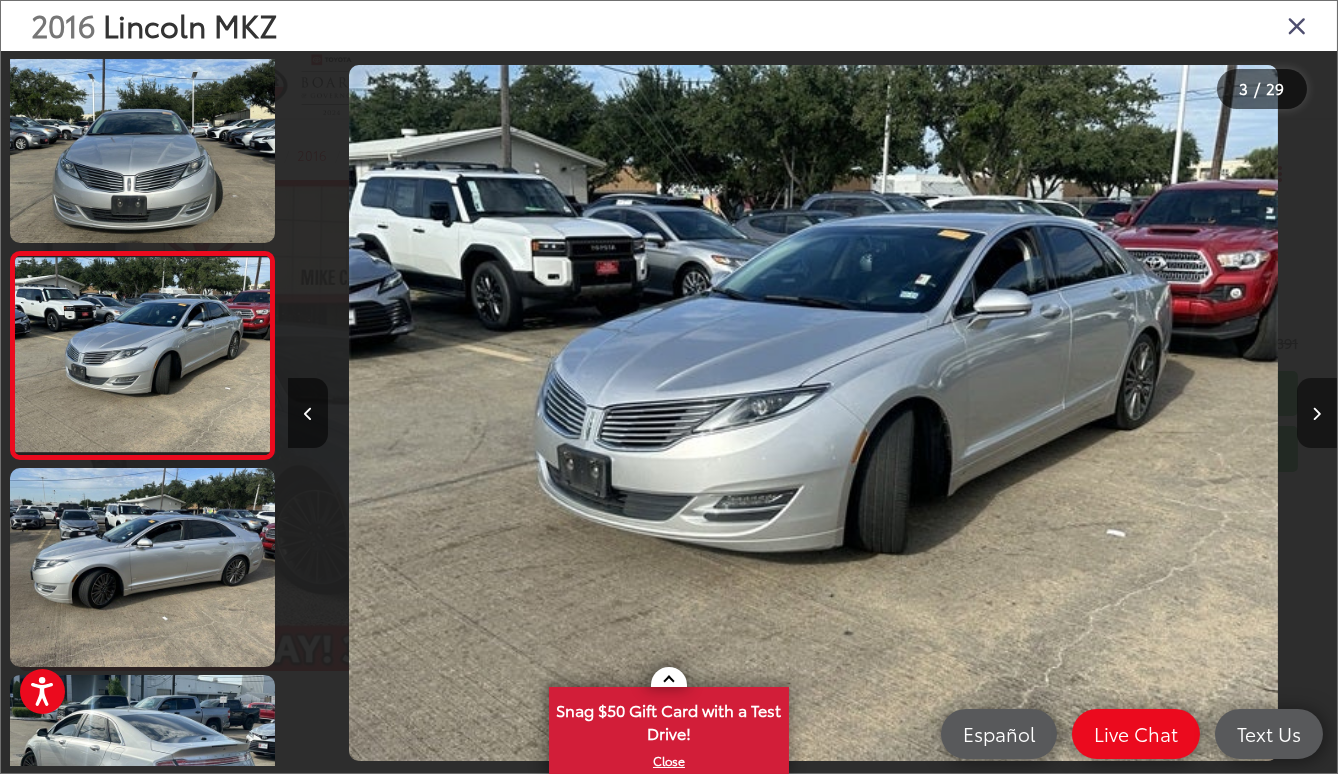click at bounding box center (1317, 414) 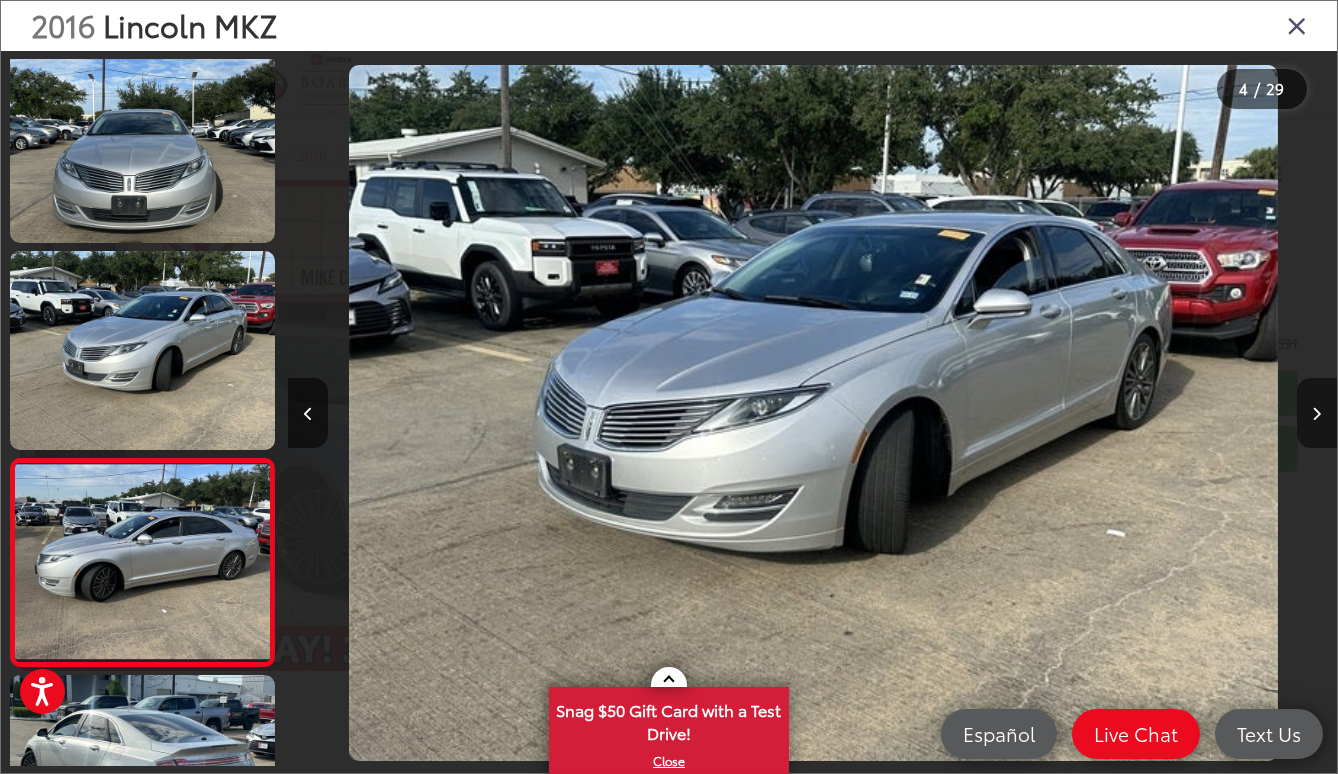 scroll, scrollTop: 0, scrollLeft: 2407, axis: horizontal 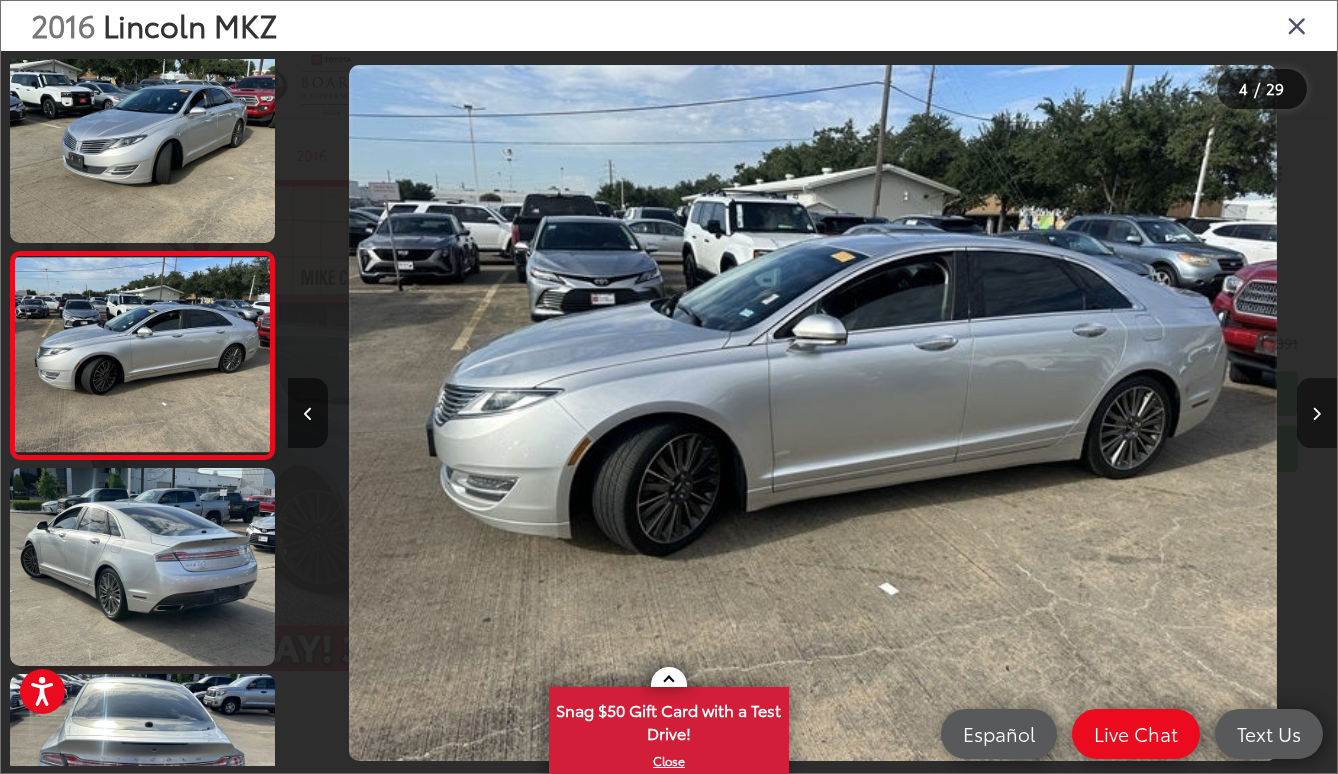 click at bounding box center (1317, 414) 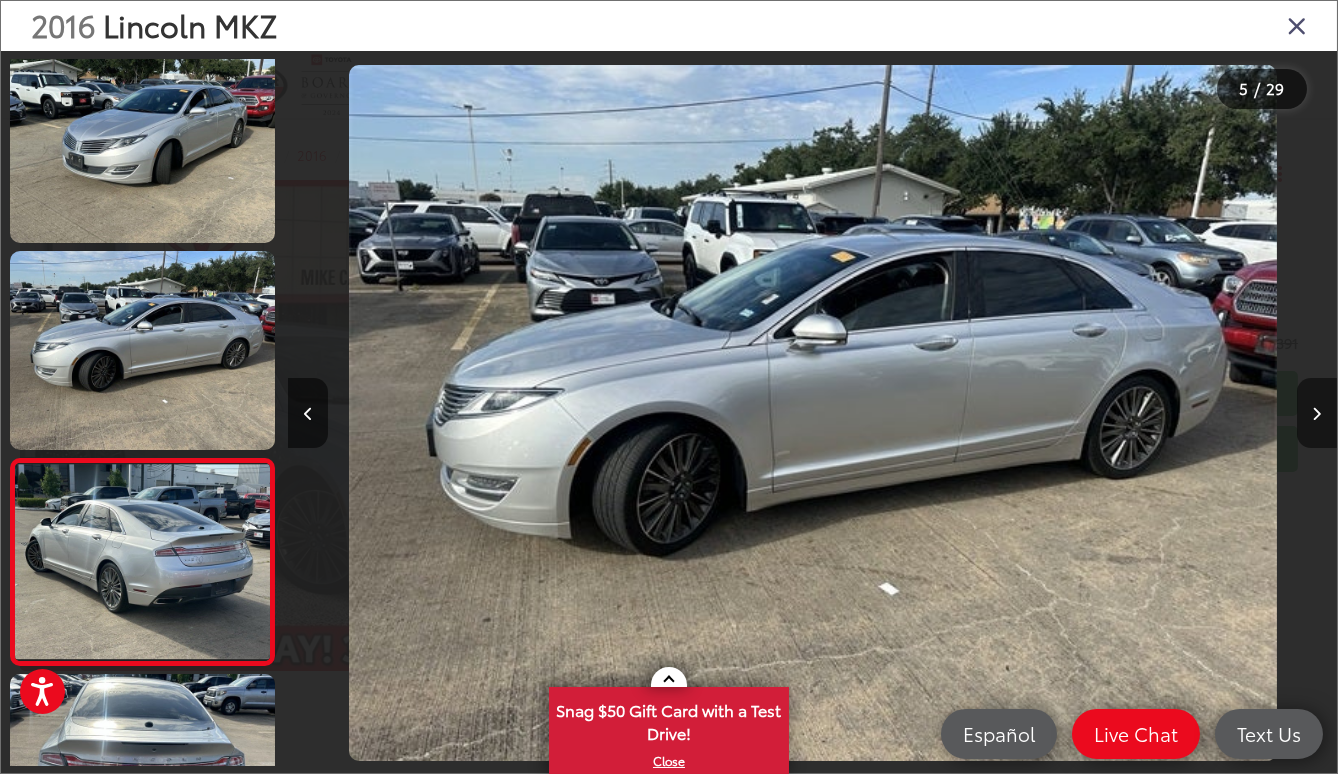 scroll, scrollTop: 0, scrollLeft: 3507, axis: horizontal 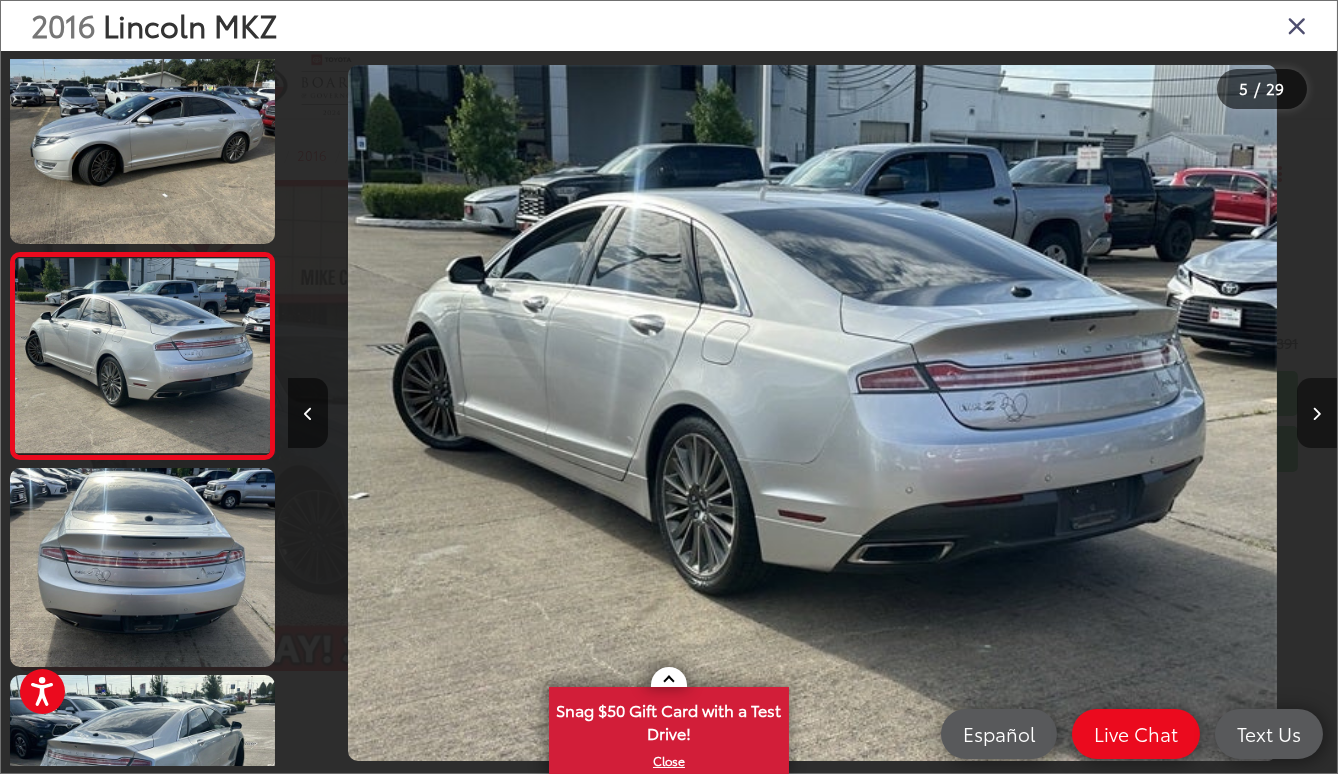 click at bounding box center (1317, 414) 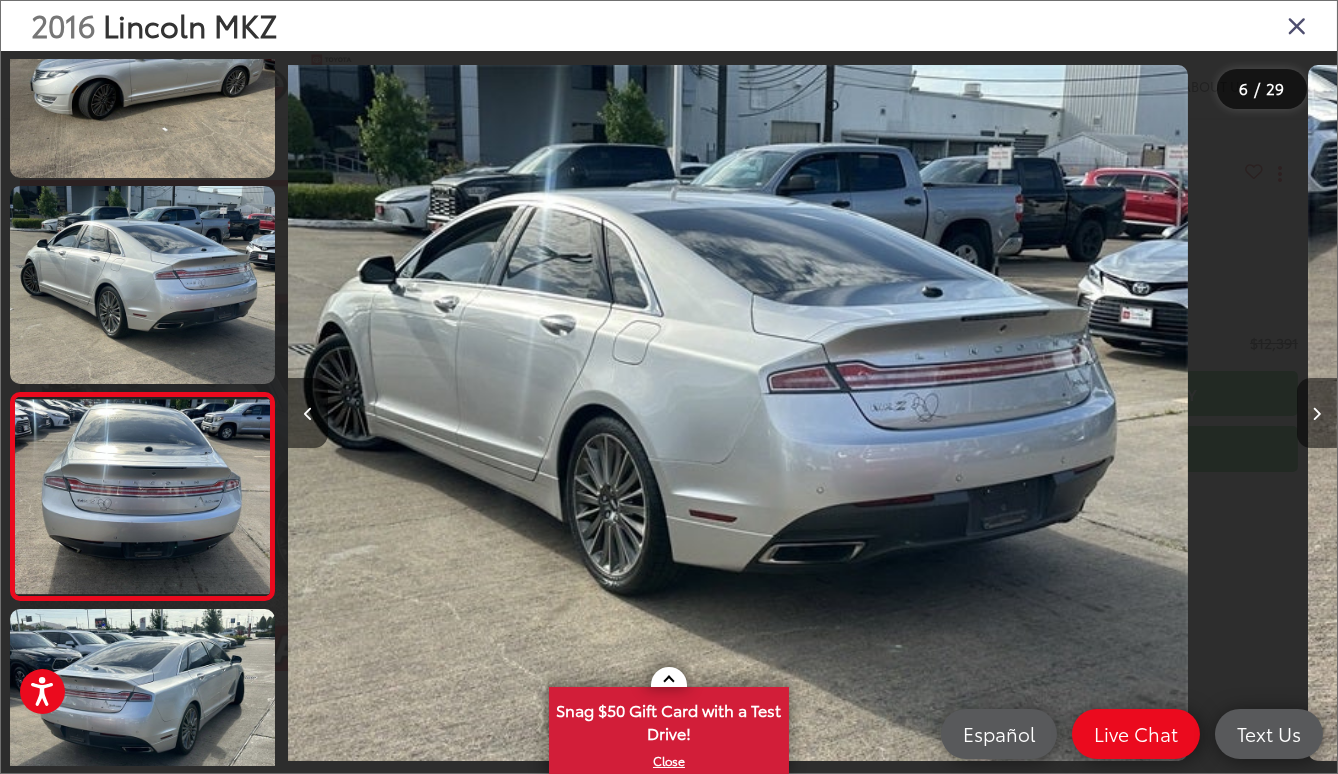 scroll, scrollTop: 0, scrollLeft: 4461, axis: horizontal 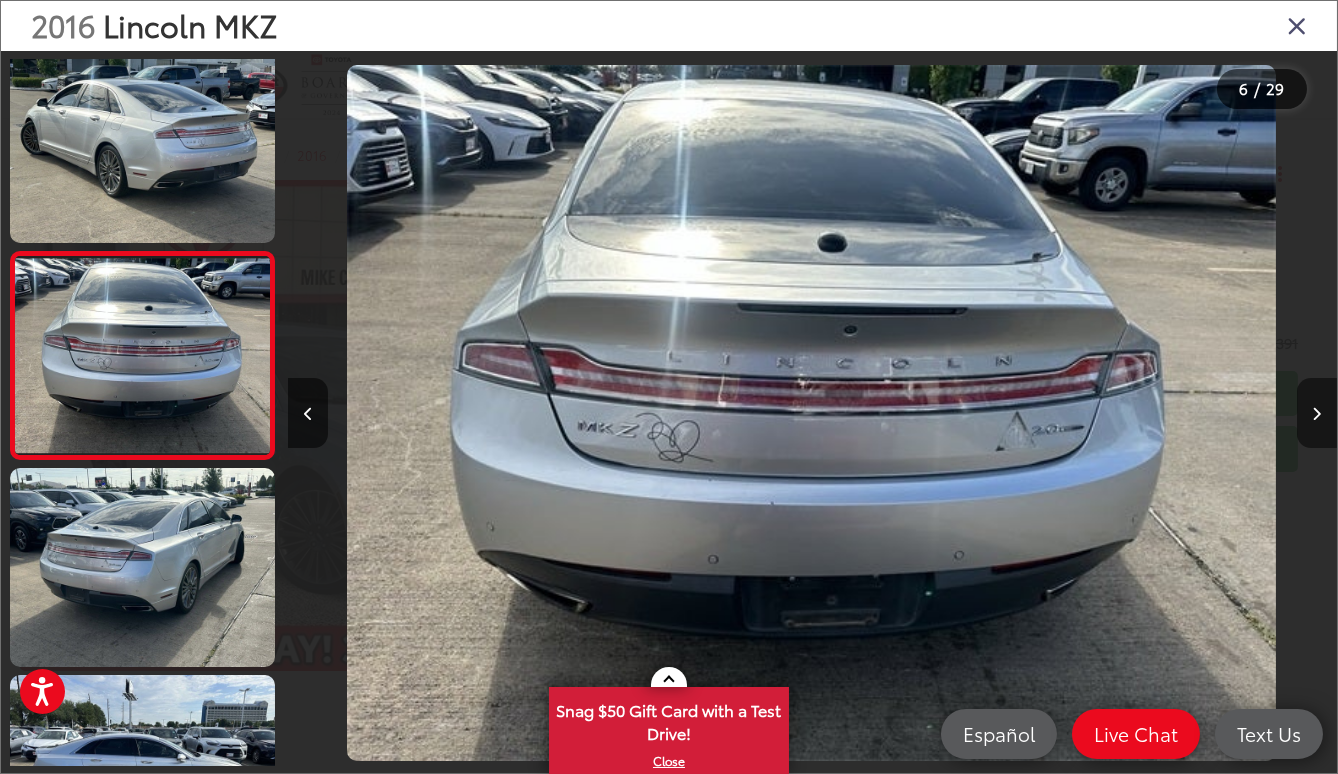 click at bounding box center (1317, 414) 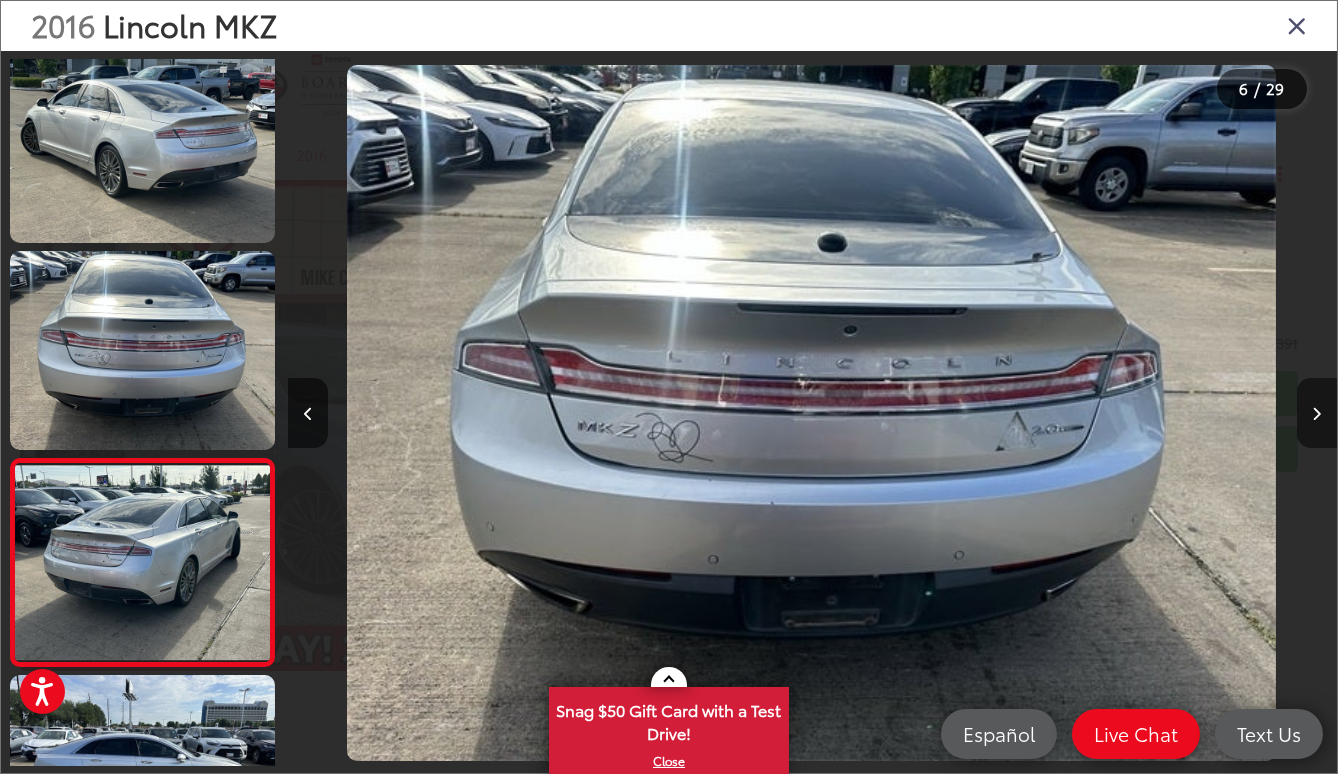 scroll, scrollTop: 0, scrollLeft: 5361, axis: horizontal 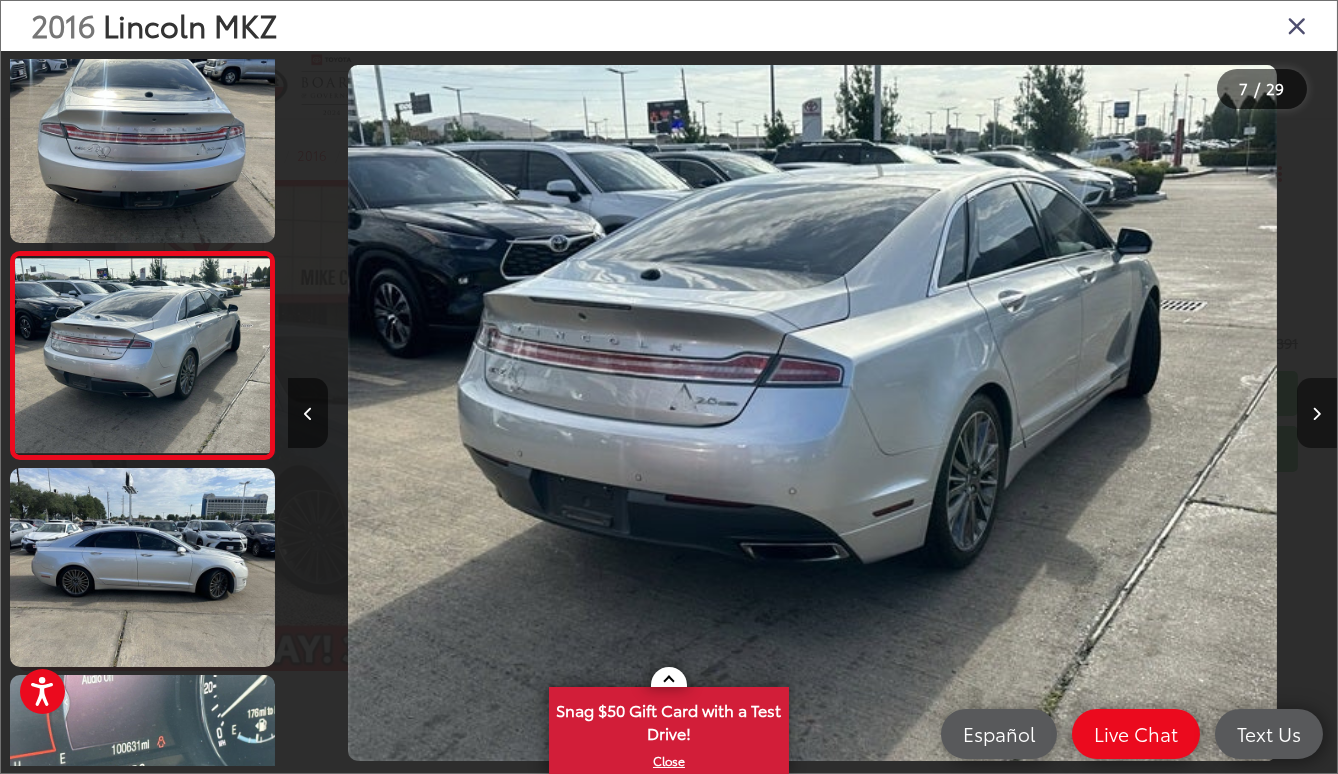 click at bounding box center (1317, 414) 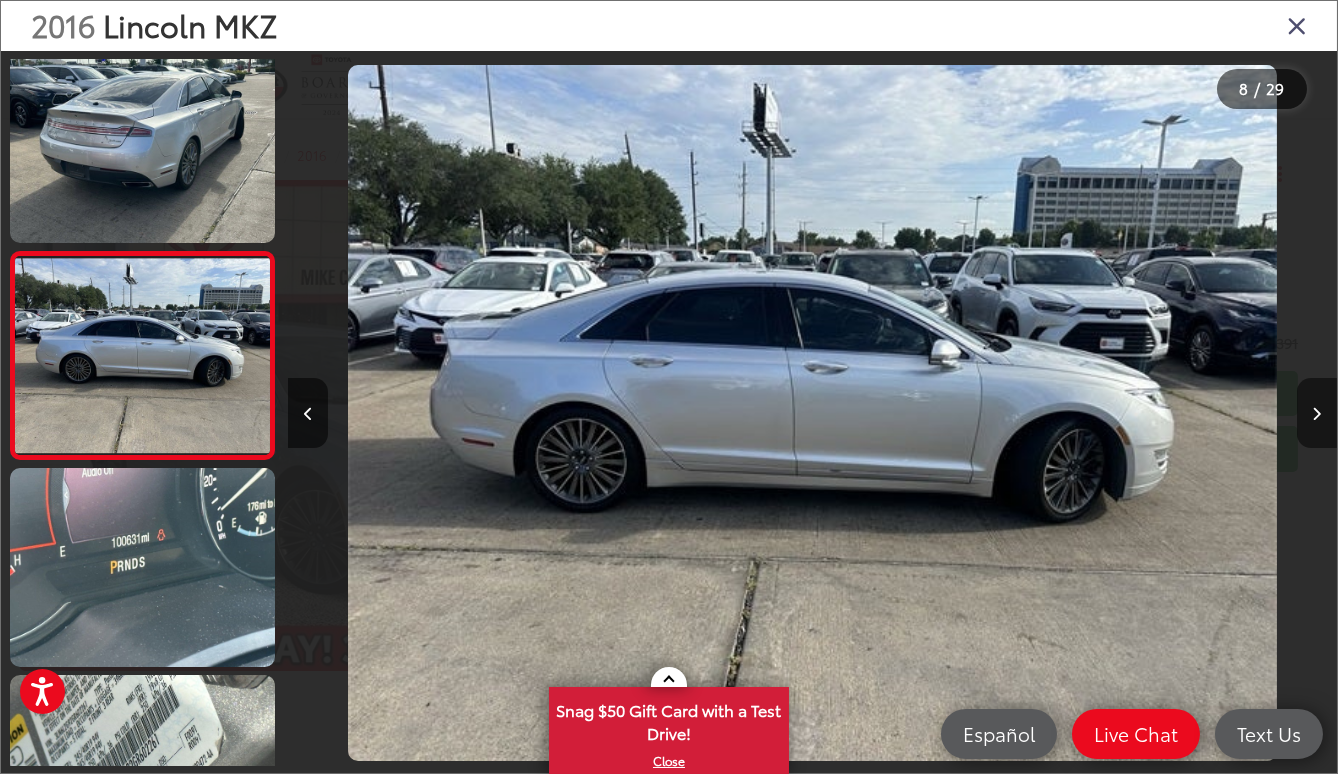 click at bounding box center (1317, 414) 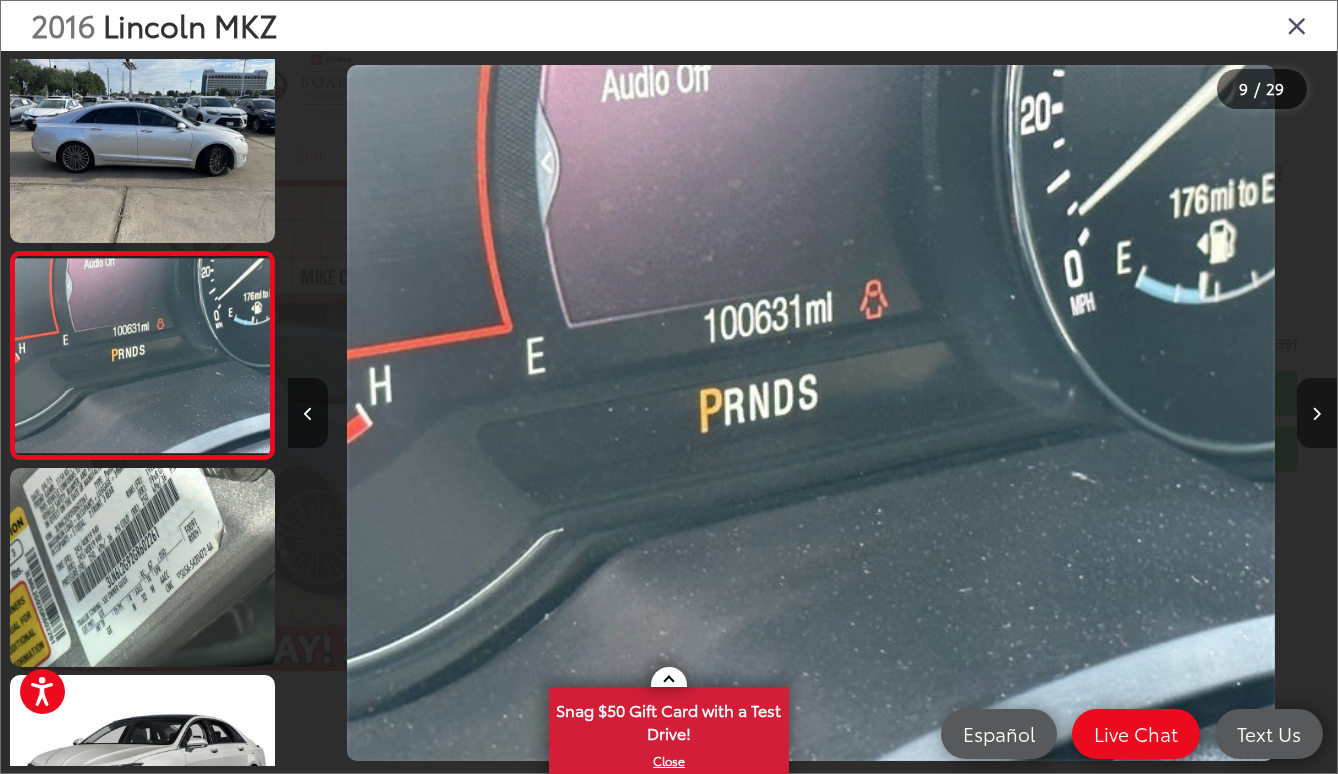 click at bounding box center (1317, 414) 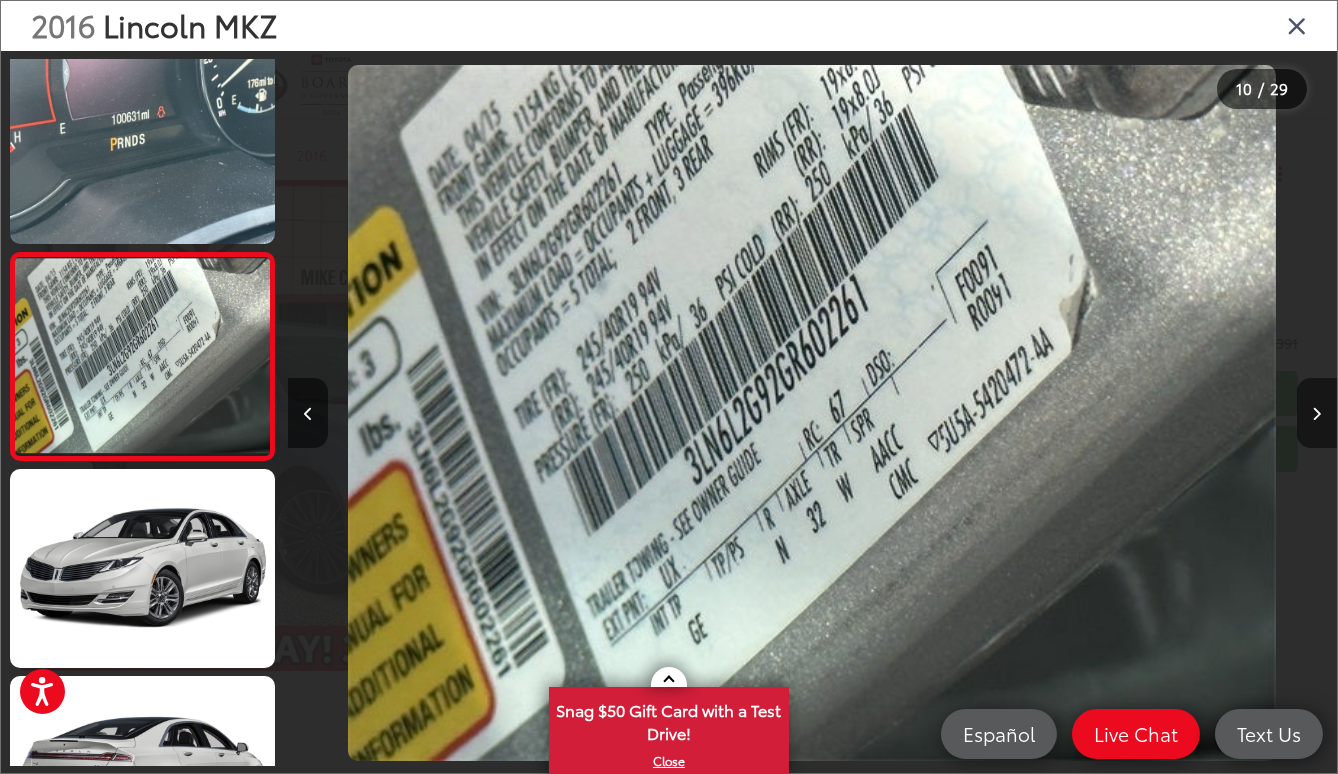 click at bounding box center (1317, 414) 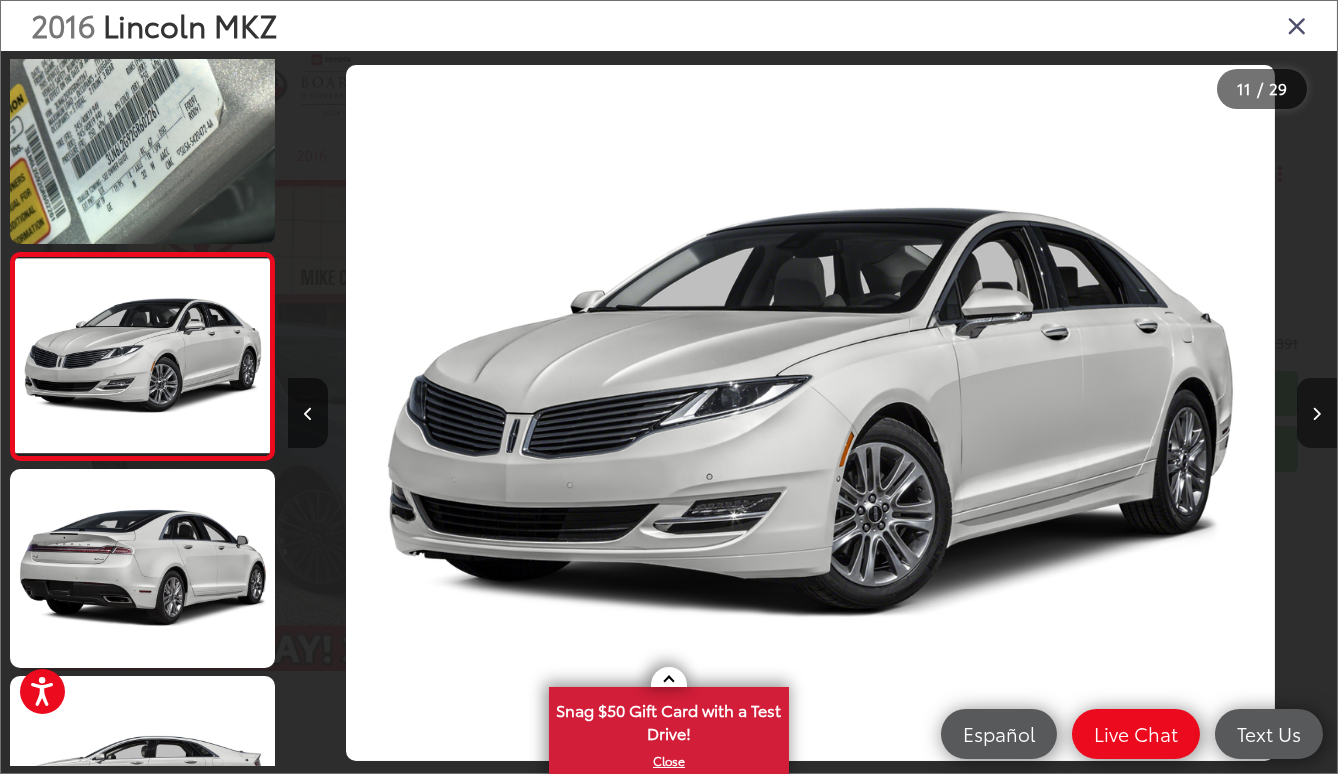 click at bounding box center (1317, 414) 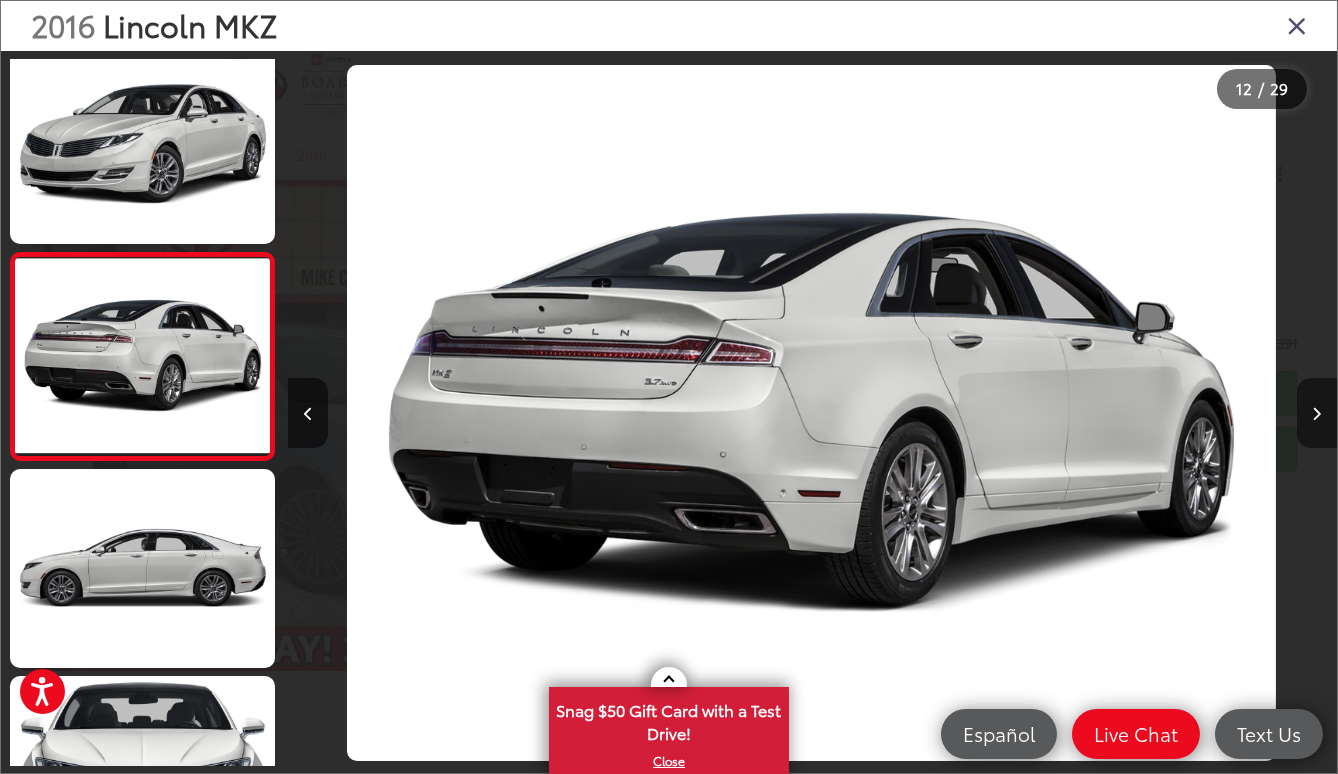 click at bounding box center (1317, 414) 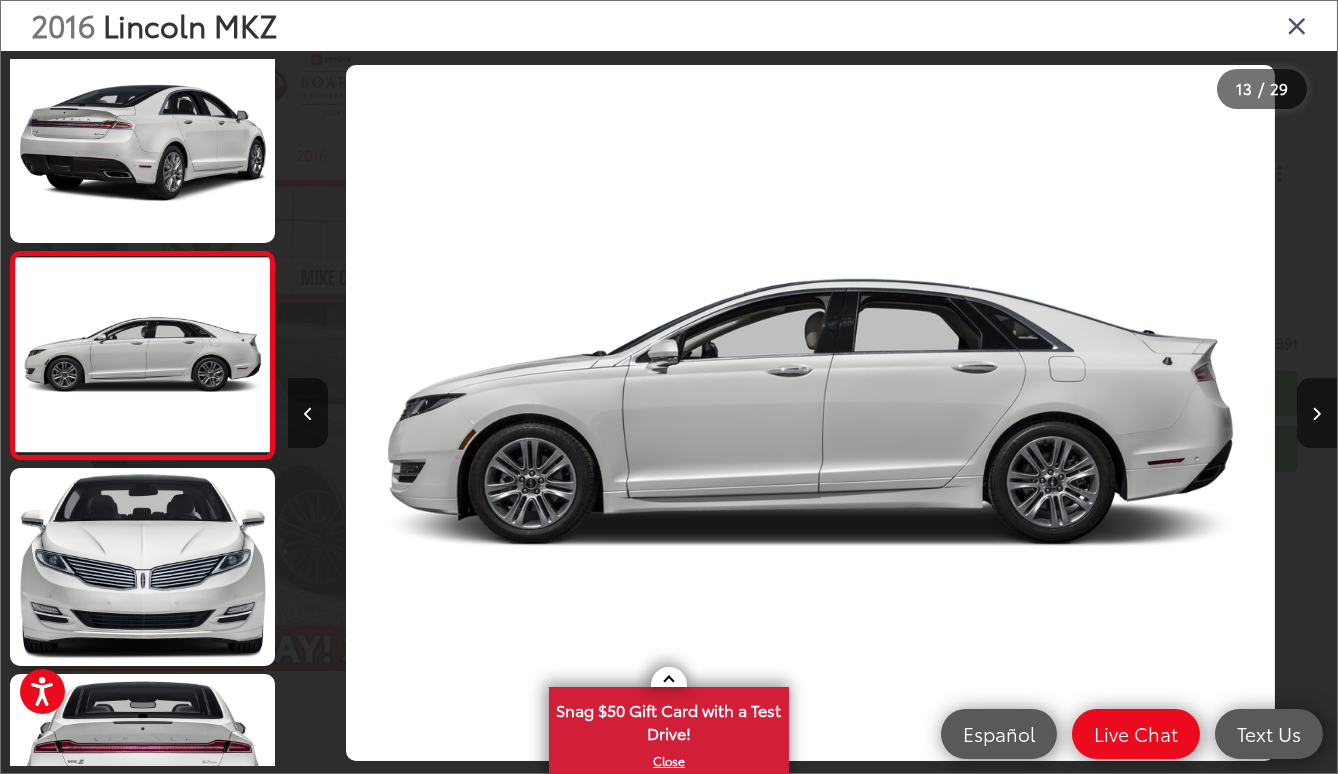 click at bounding box center (1297, 25) 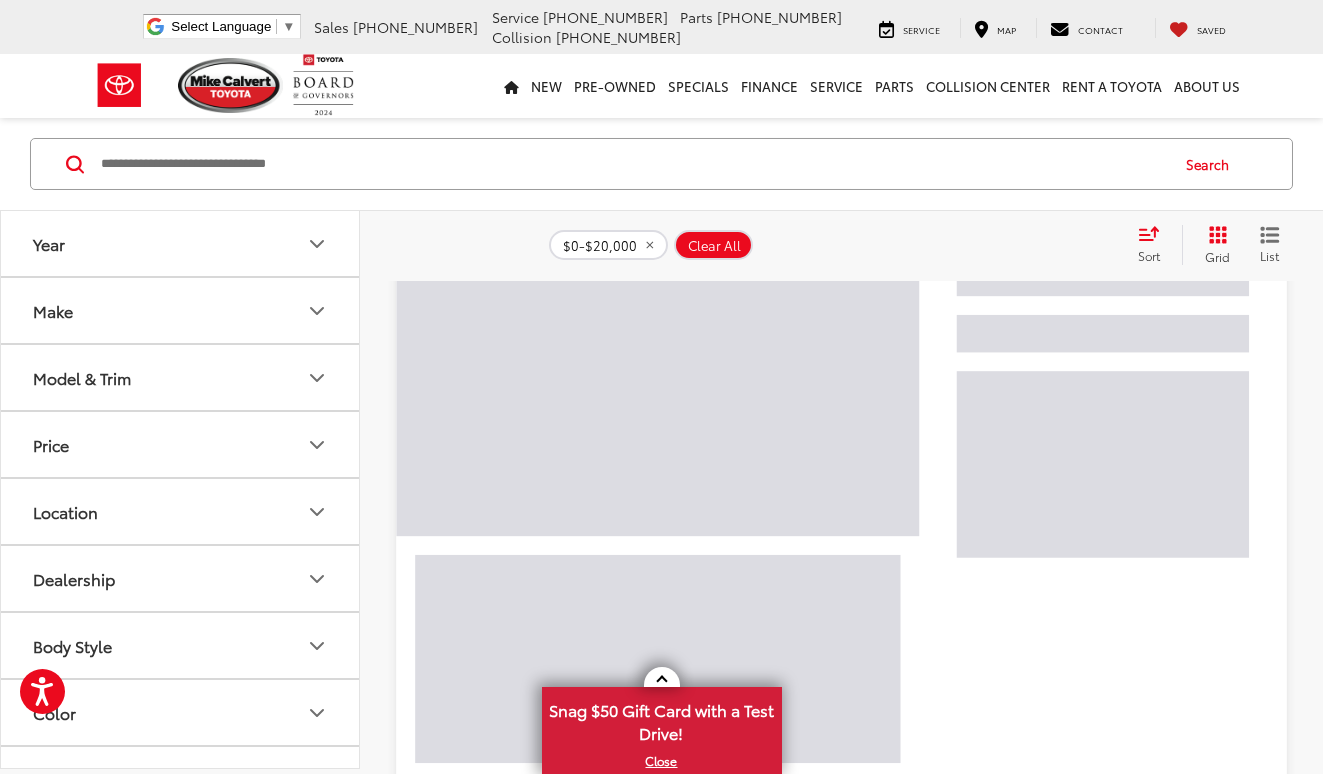 scroll, scrollTop: 234, scrollLeft: 0, axis: vertical 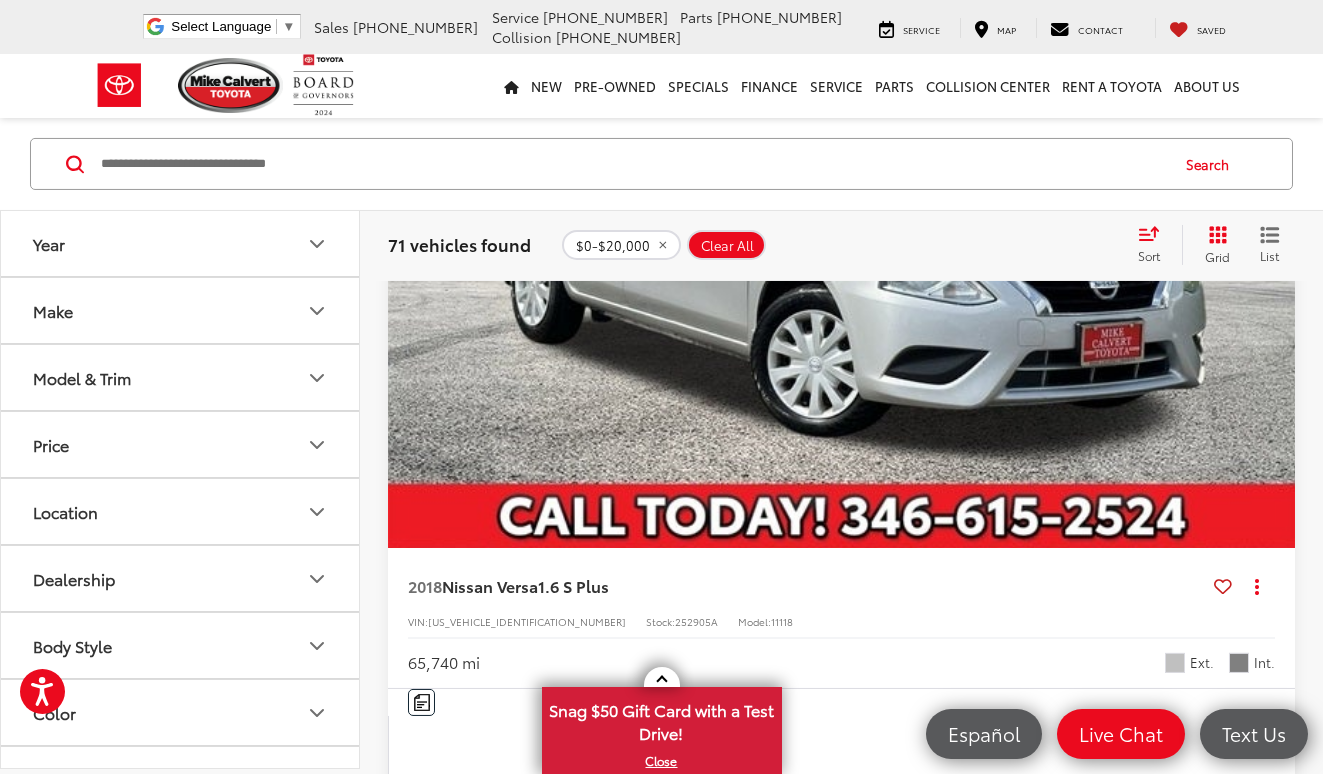 click on "Next" at bounding box center [1075, 10549] 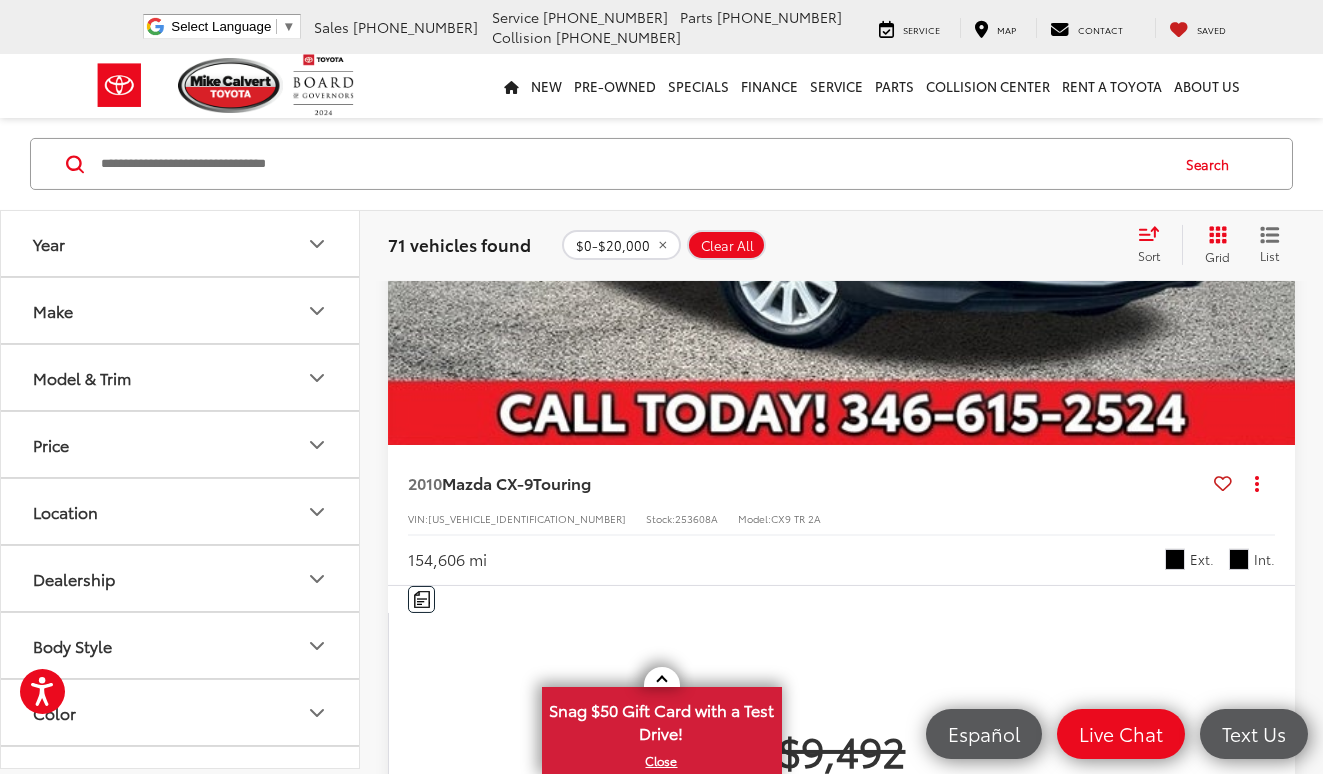 scroll, scrollTop: 8428, scrollLeft: 0, axis: vertical 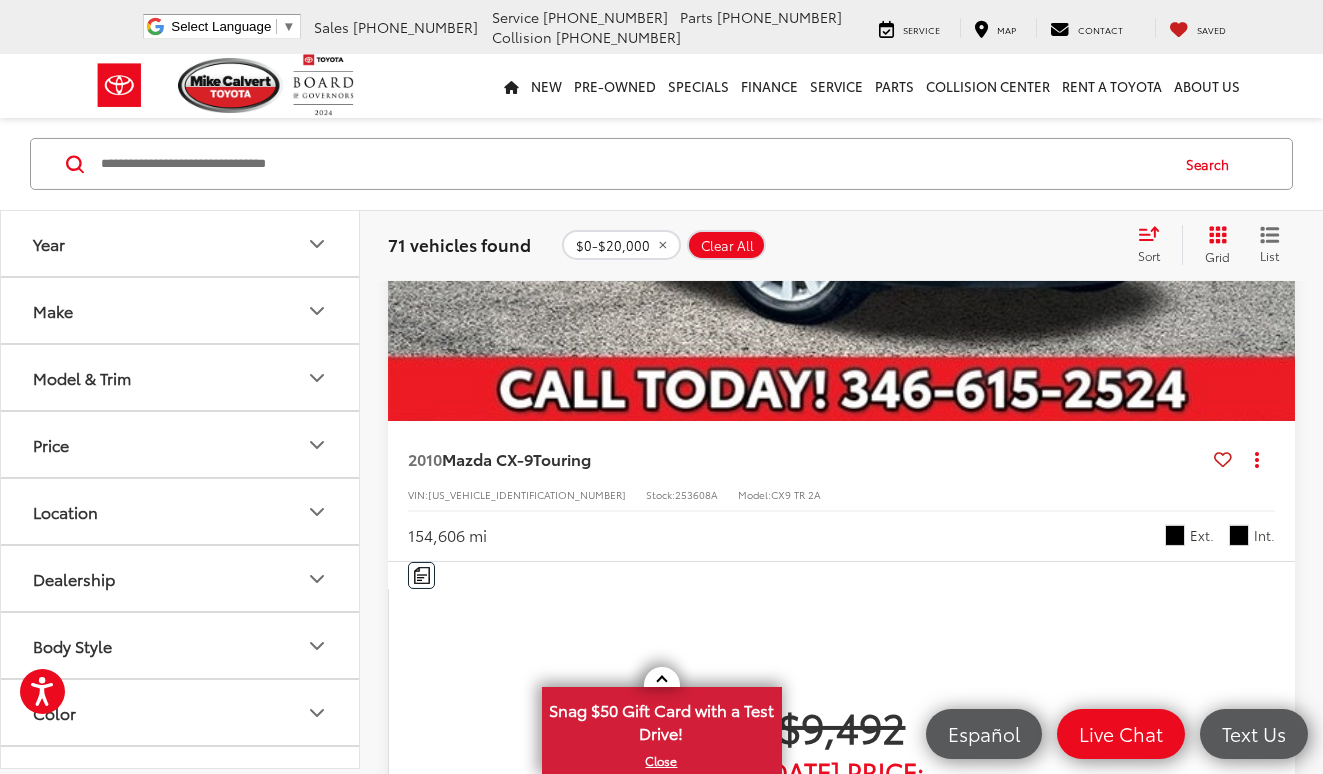 click on "Next" at bounding box center (1075, 10655) 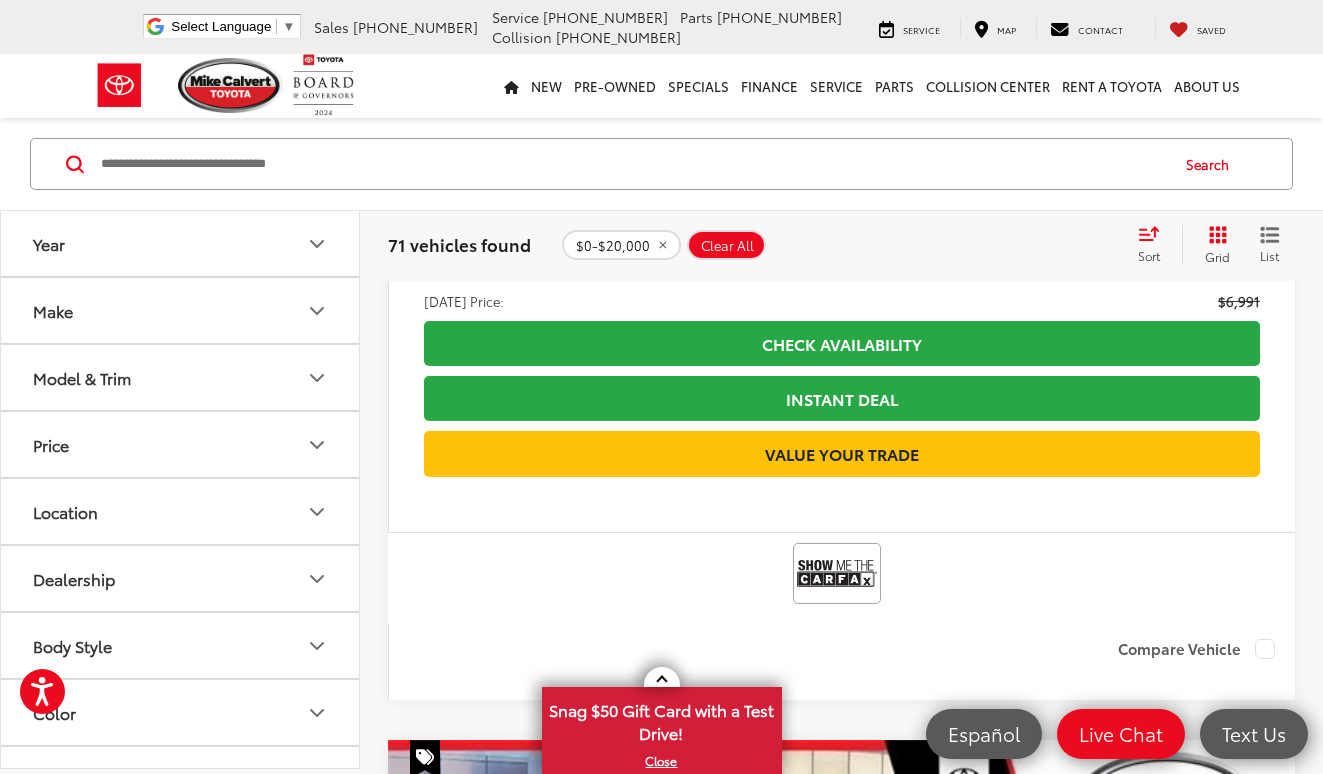 scroll, scrollTop: 7628, scrollLeft: 0, axis: vertical 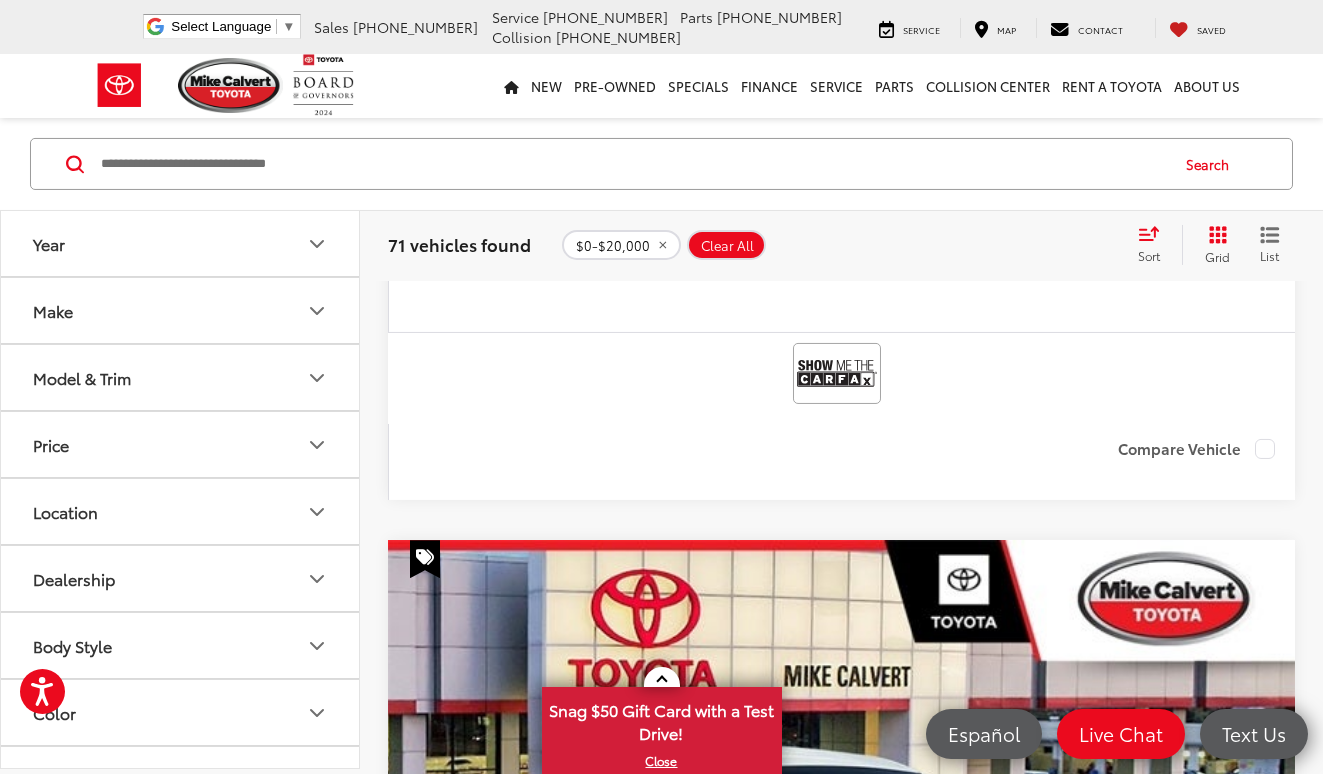 click on "3" at bounding box center [937, 9904] 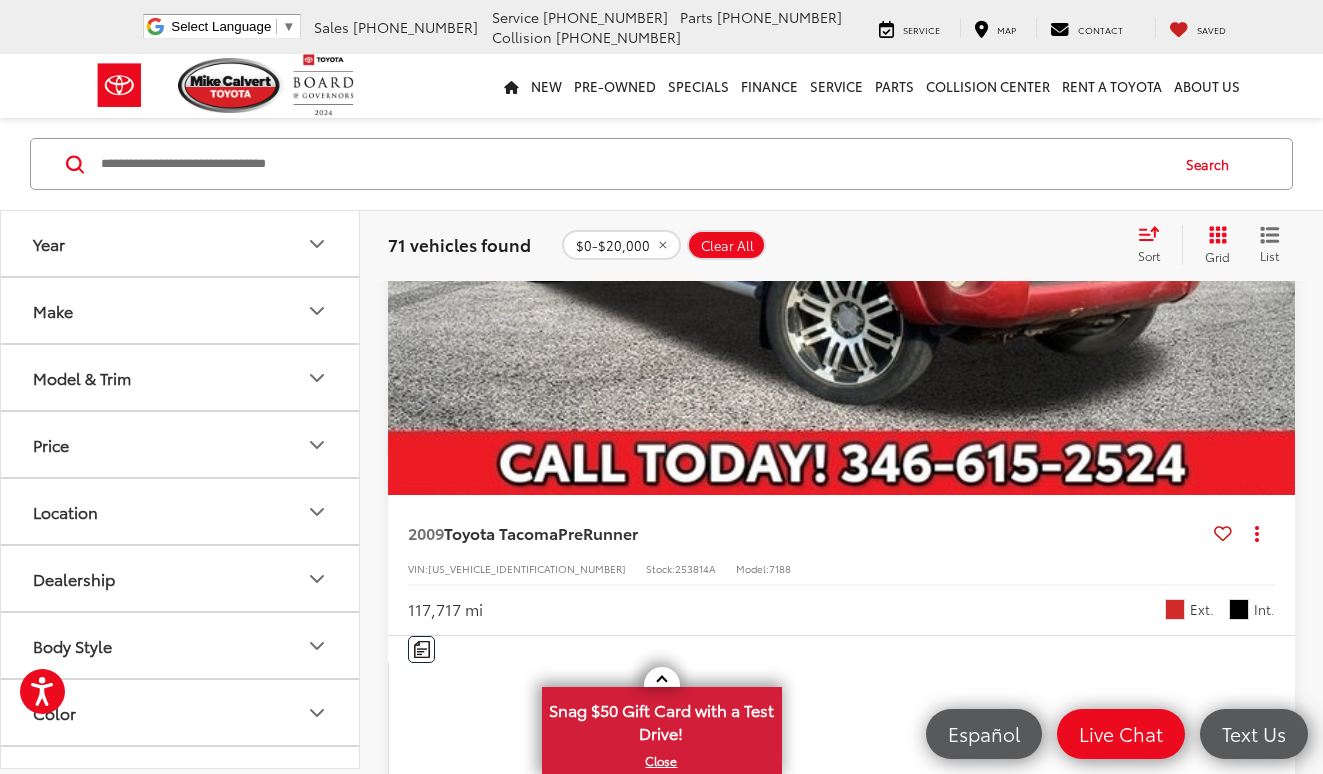 scroll, scrollTop: 428, scrollLeft: 0, axis: vertical 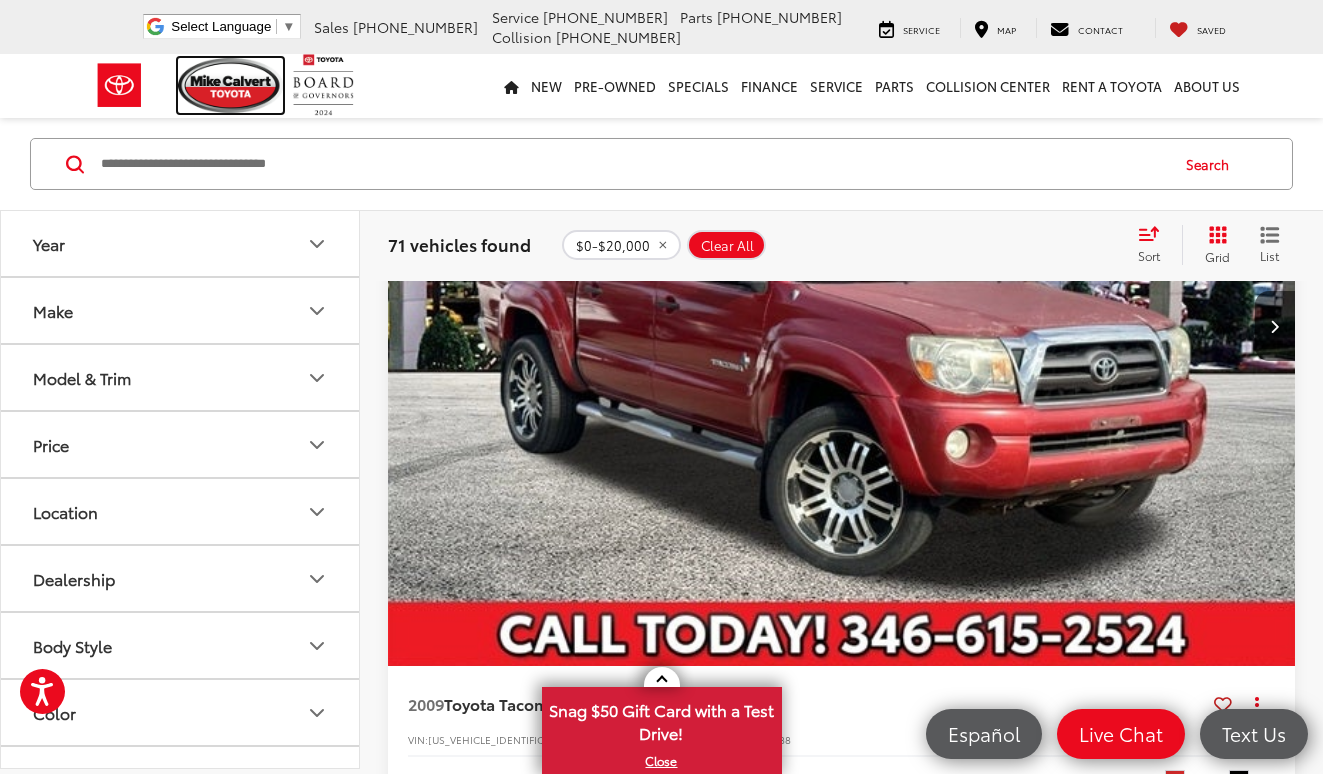 click at bounding box center [231, 85] 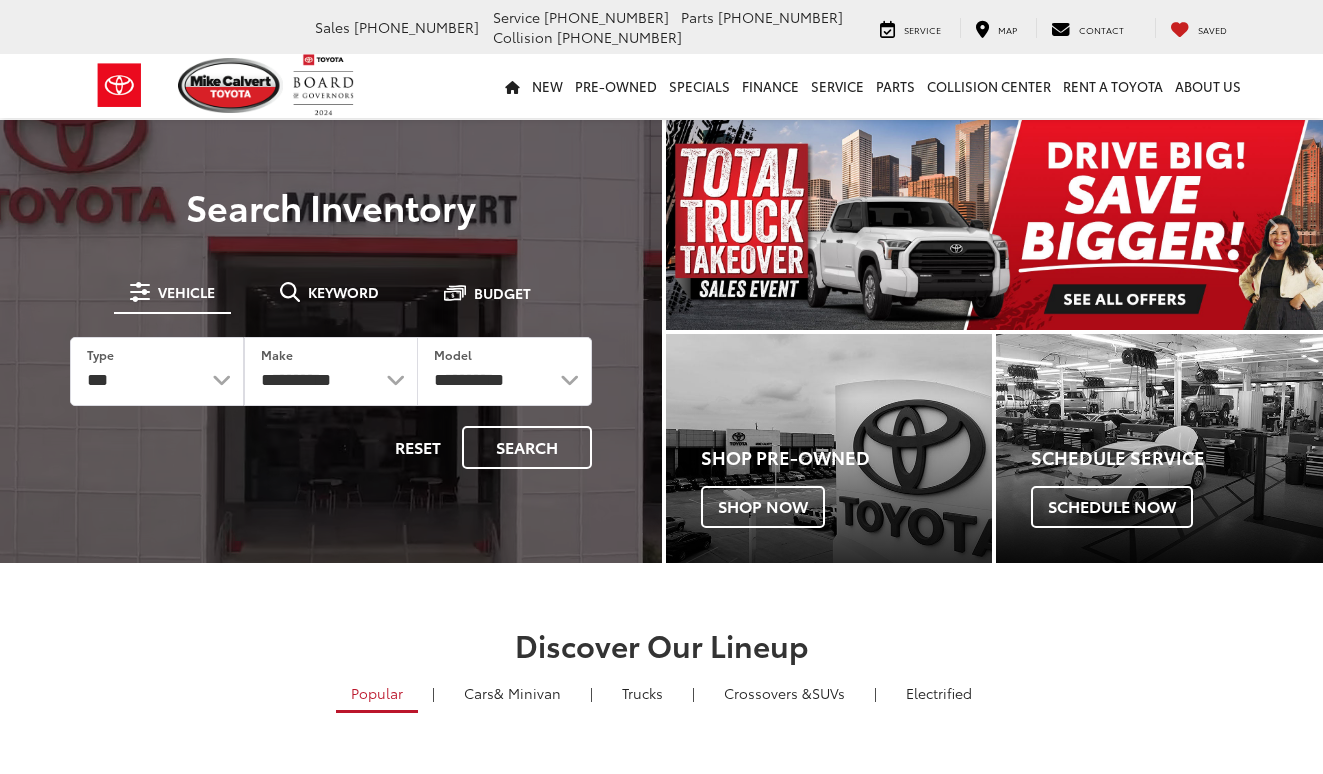 scroll, scrollTop: 0, scrollLeft: 0, axis: both 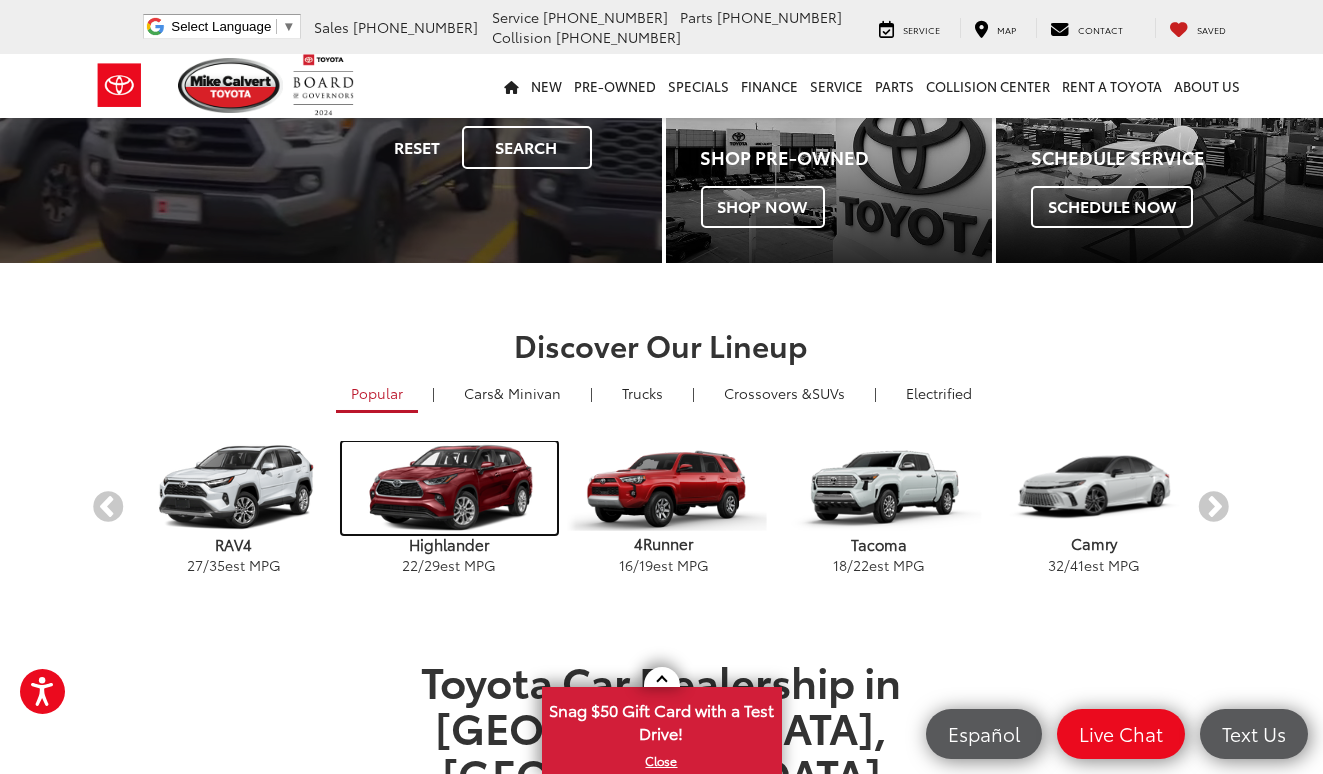 click at bounding box center (449, 488) 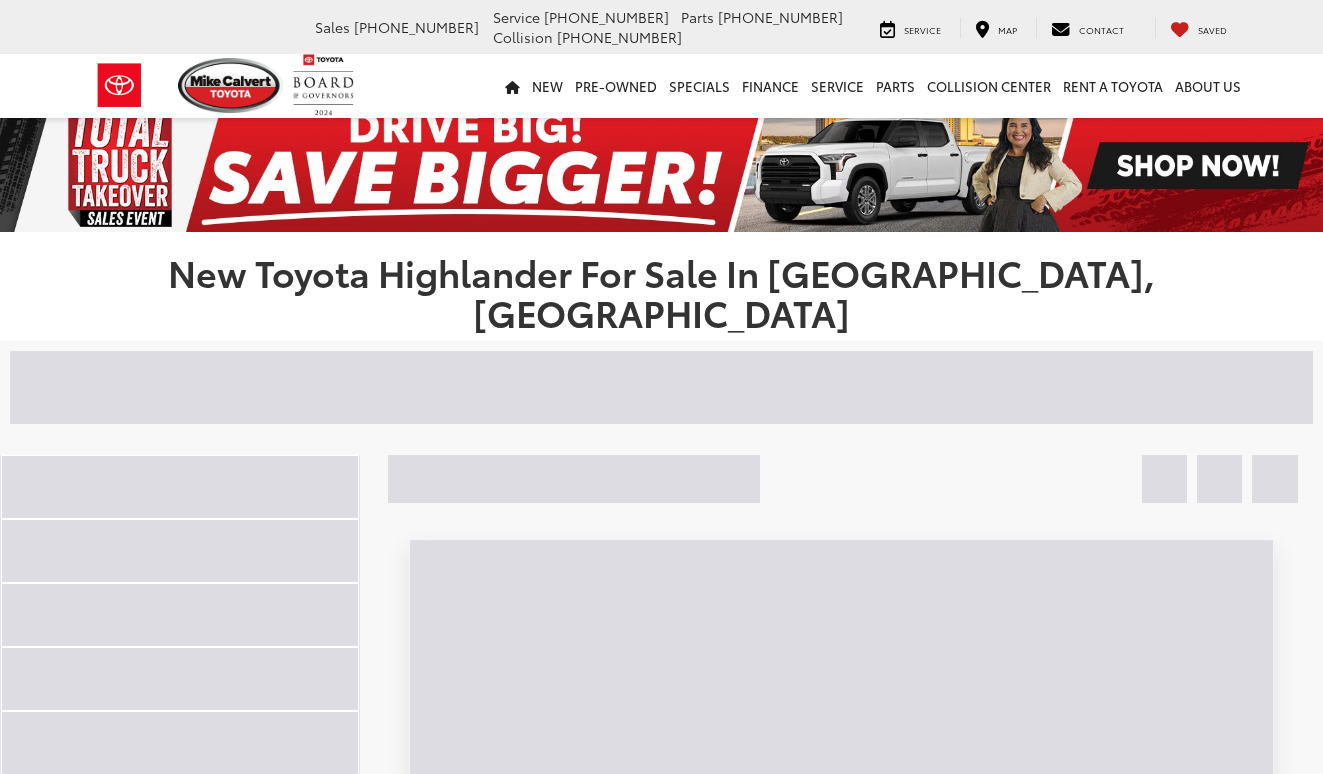 scroll, scrollTop: 0, scrollLeft: 0, axis: both 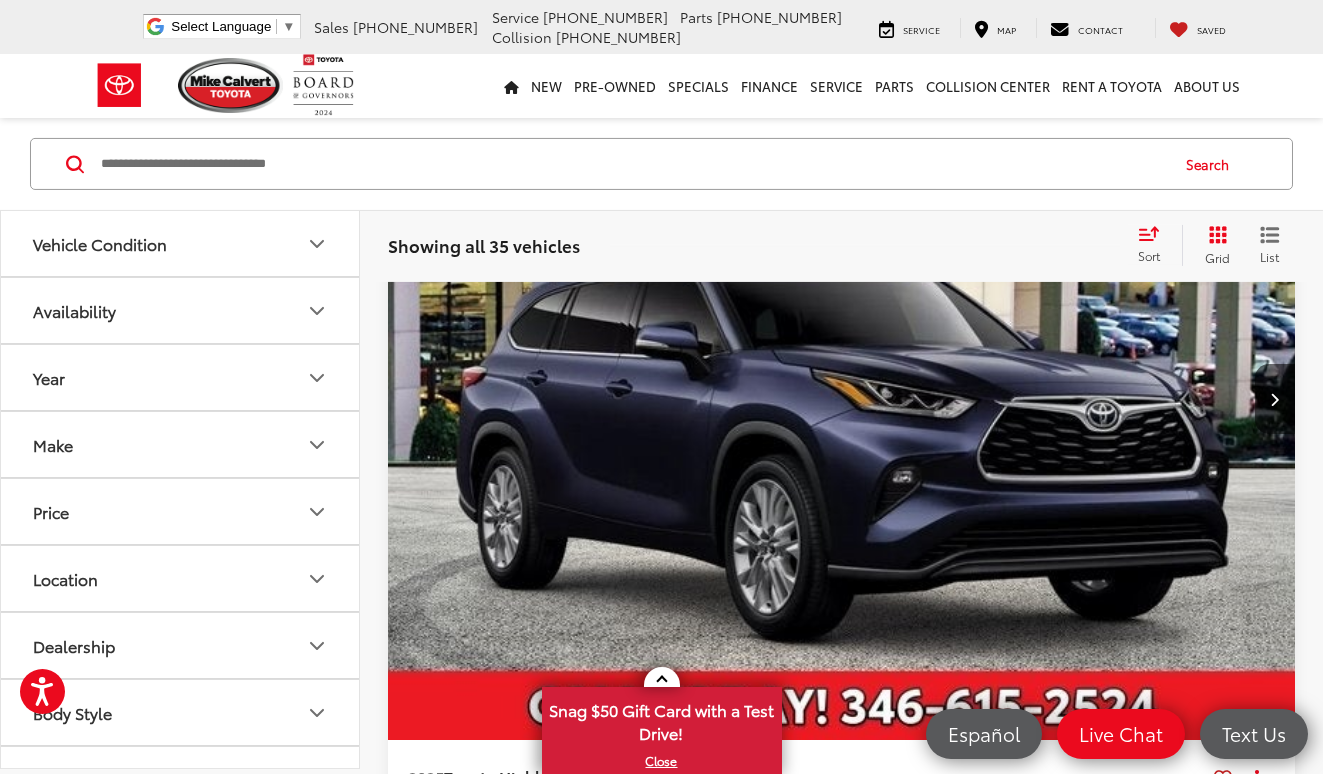 click on "Next" at bounding box center (1075, 10334) 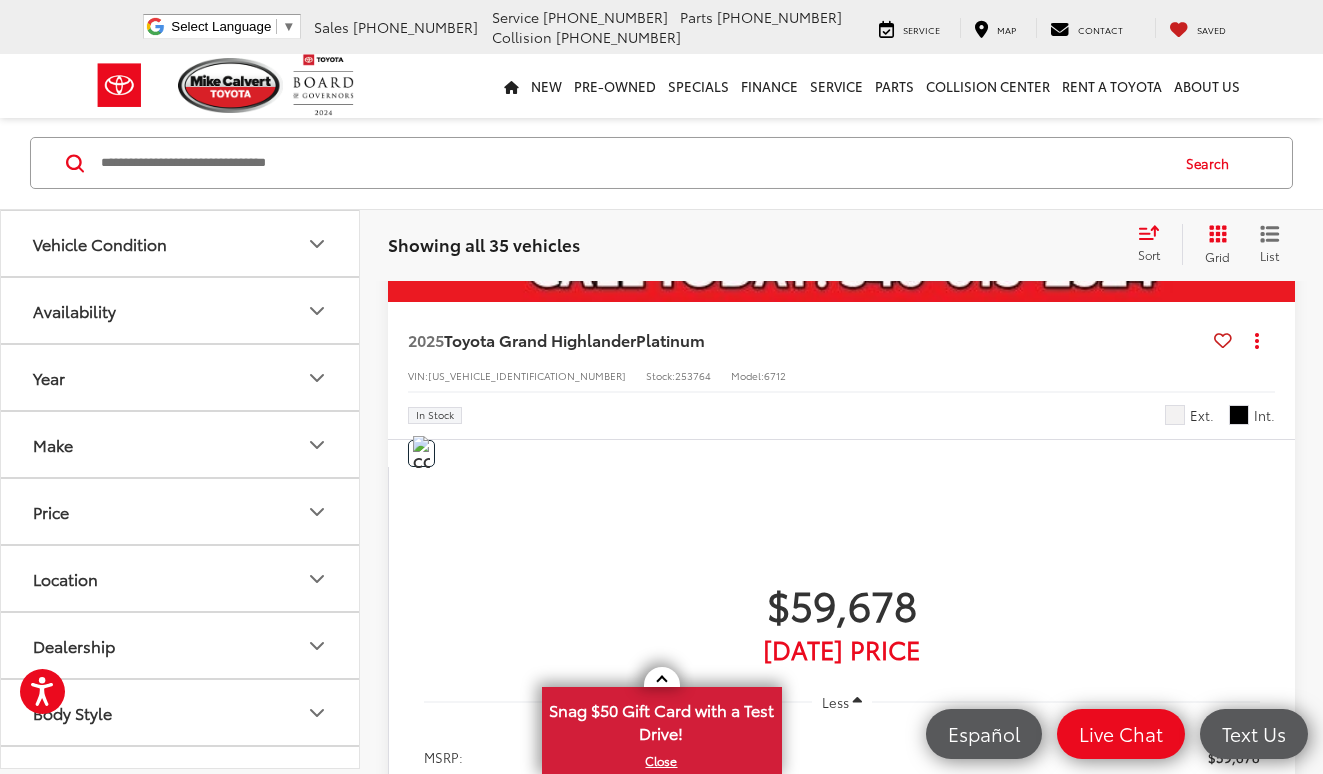 scroll, scrollTop: 783, scrollLeft: 0, axis: vertical 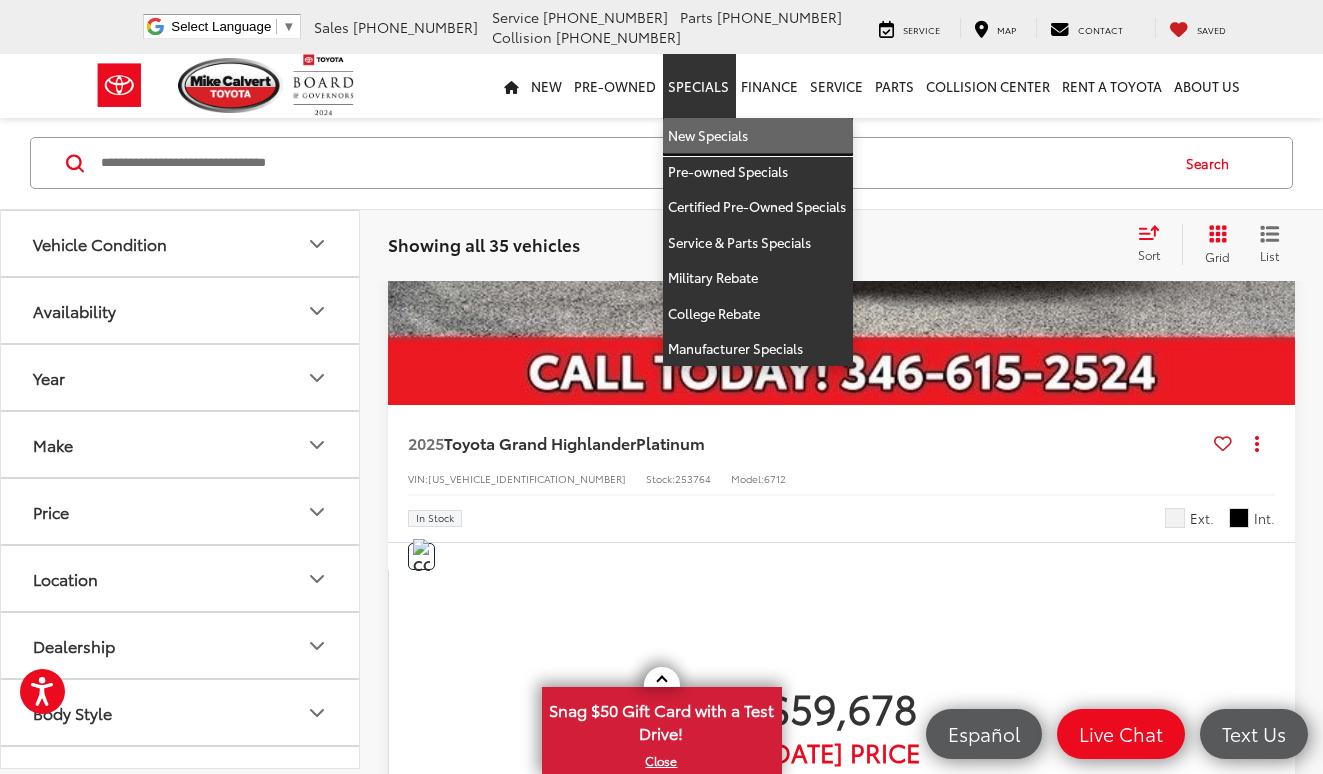 click on "New Specials" at bounding box center [758, 136] 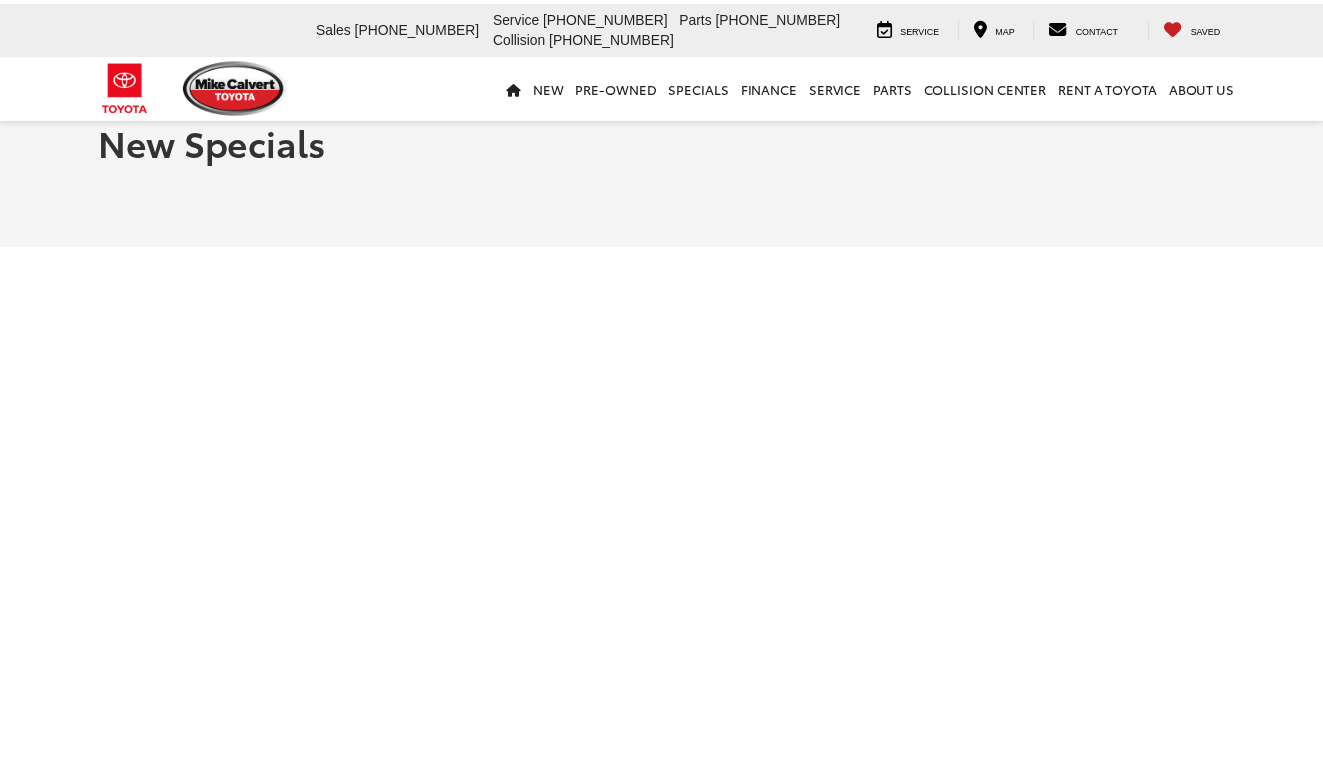 scroll, scrollTop: 0, scrollLeft: 0, axis: both 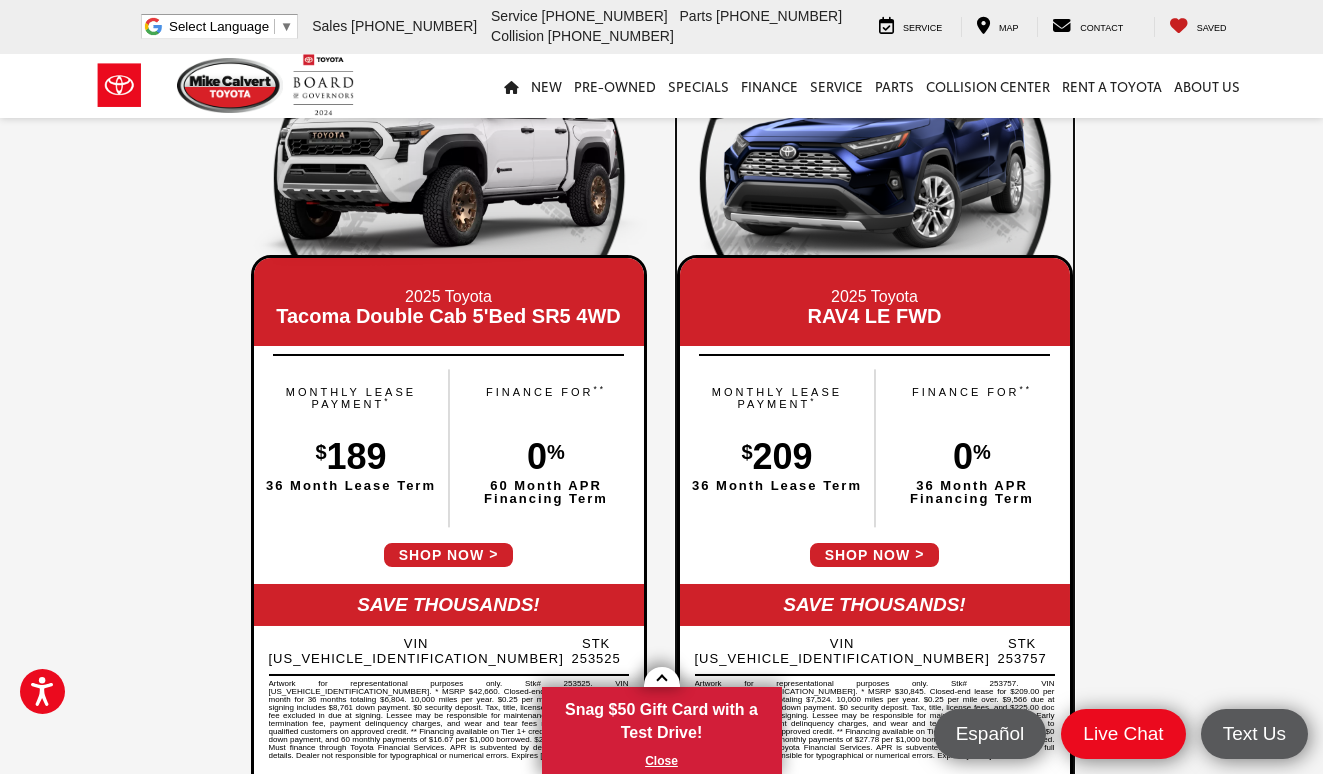 click on "RAV4 LE FWD" at bounding box center (875, 316) 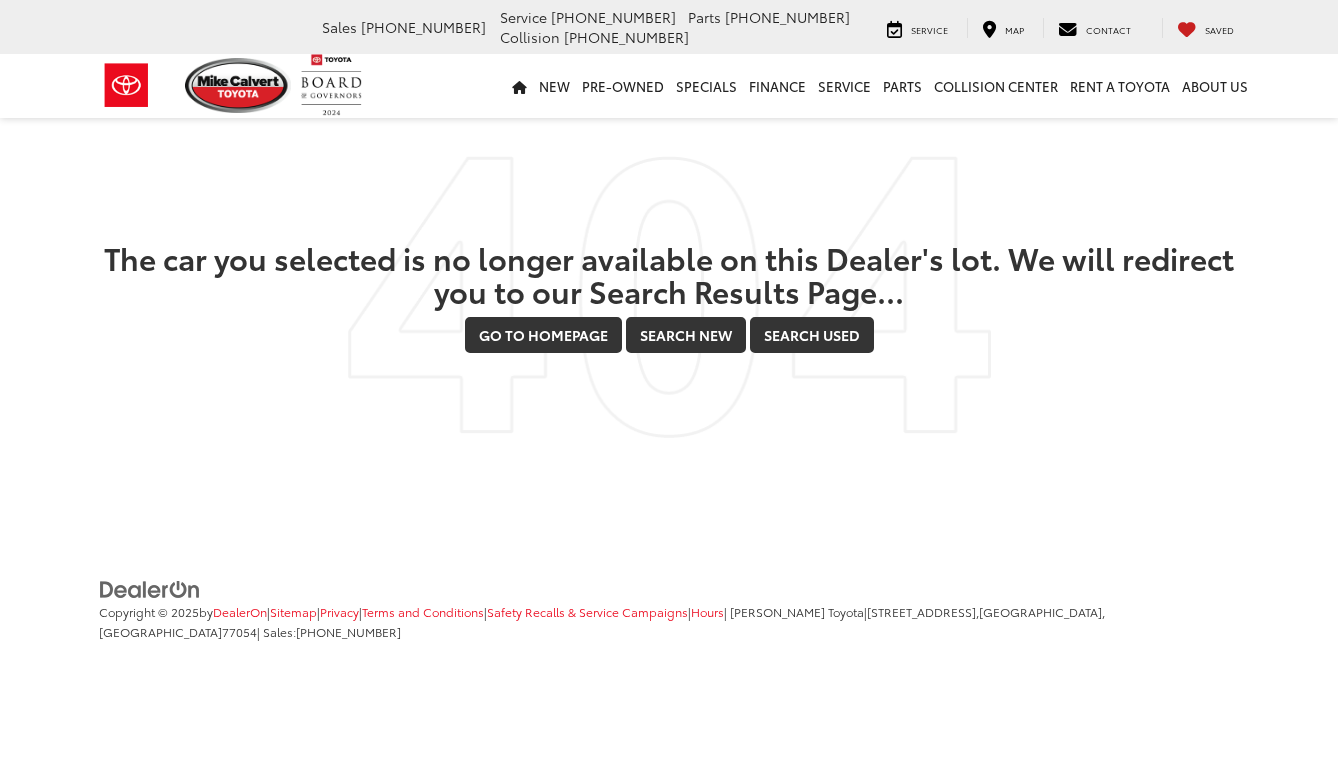 scroll, scrollTop: 0, scrollLeft: 0, axis: both 